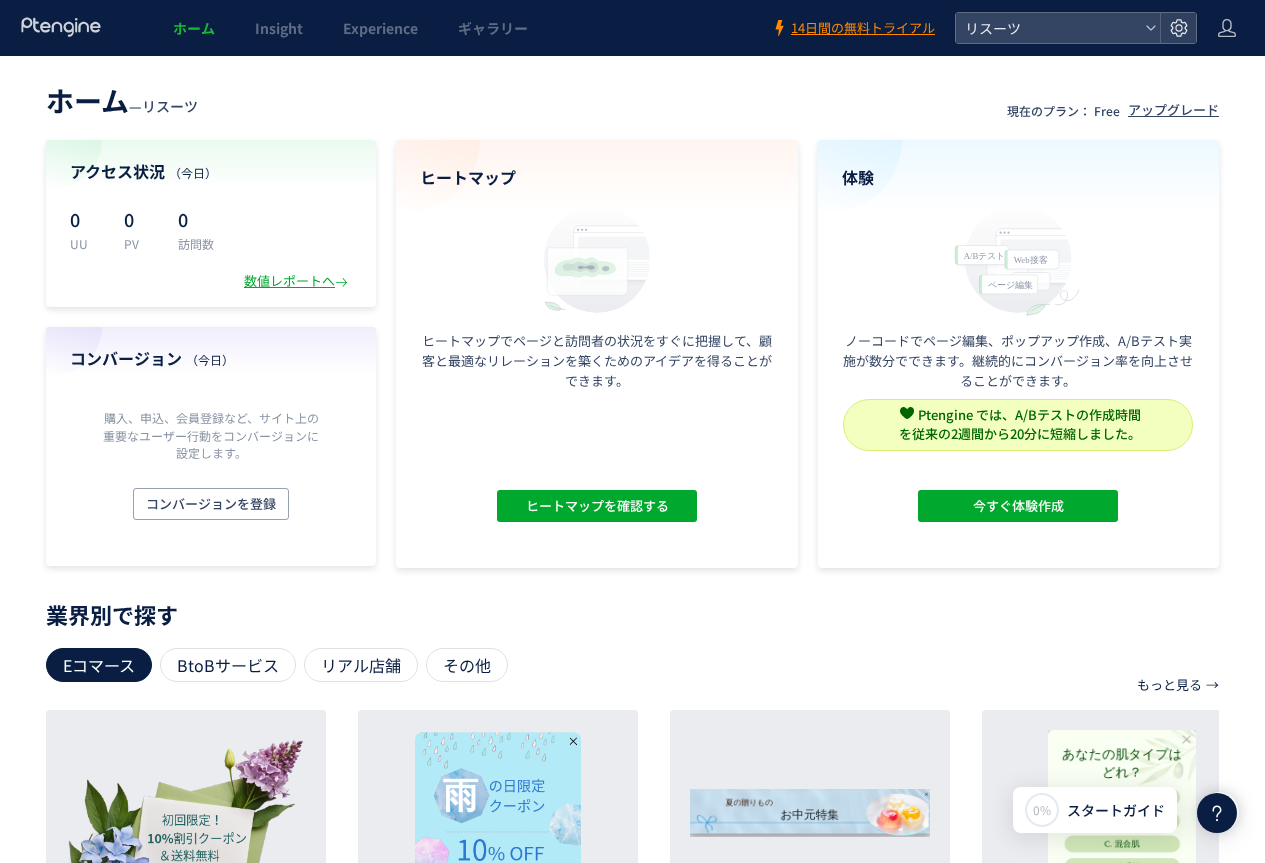 scroll, scrollTop: 0, scrollLeft: 0, axis: both 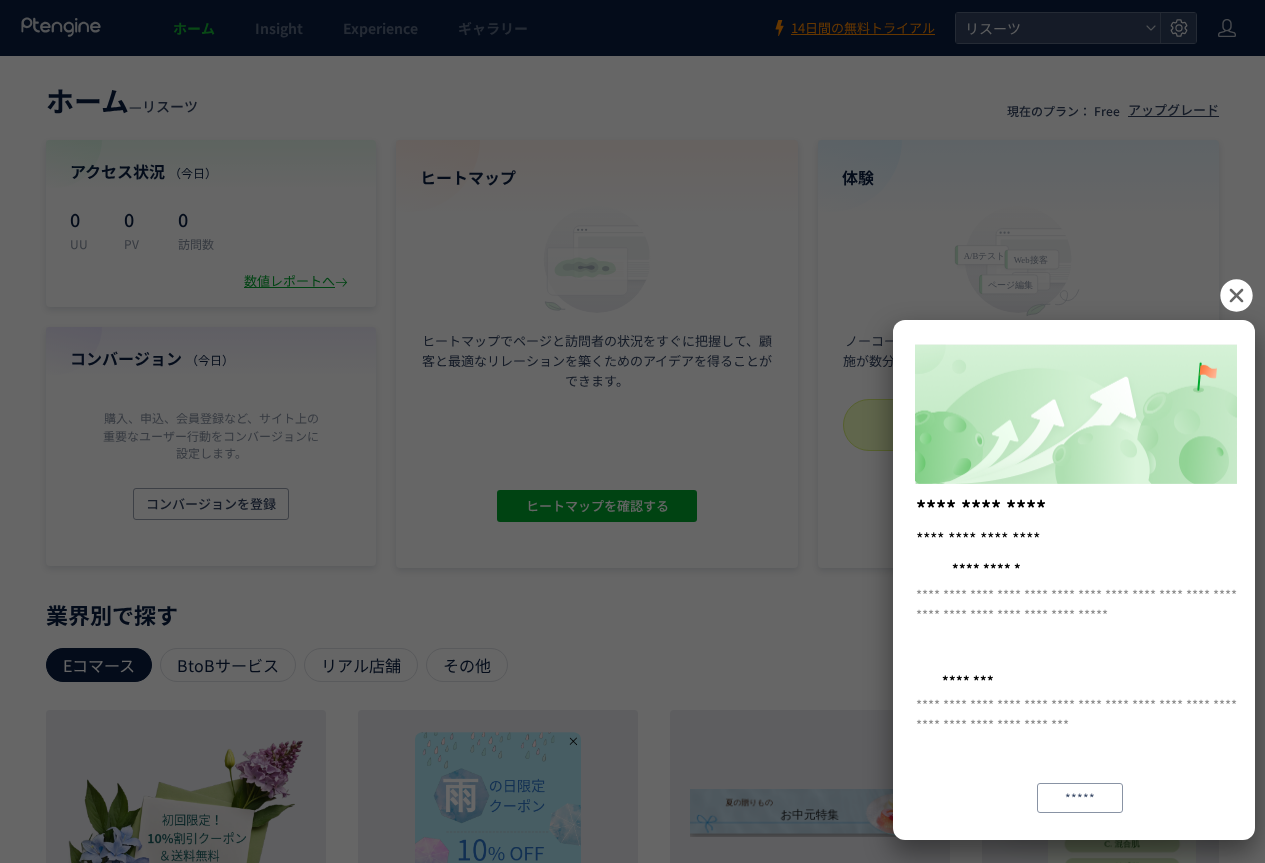 click 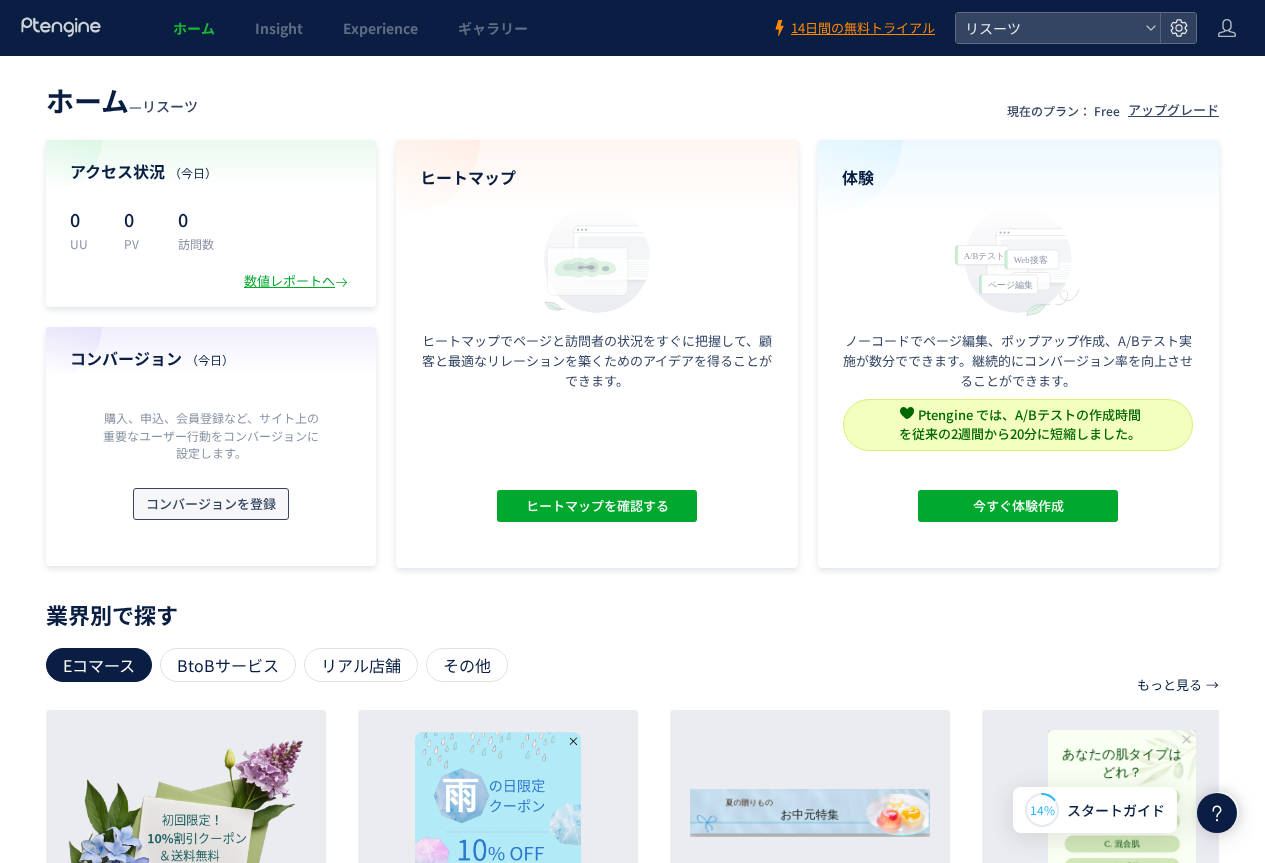 scroll, scrollTop: 300, scrollLeft: 0, axis: vertical 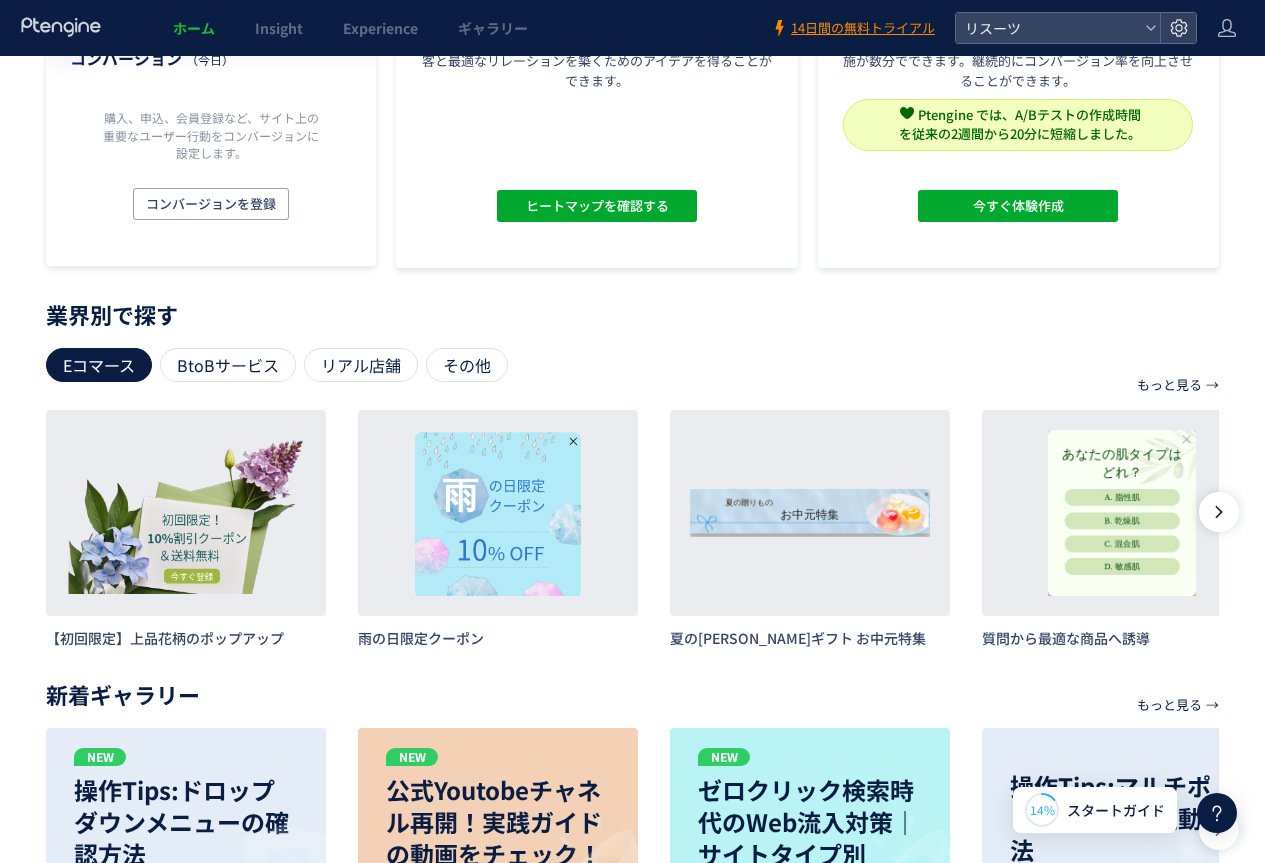 click 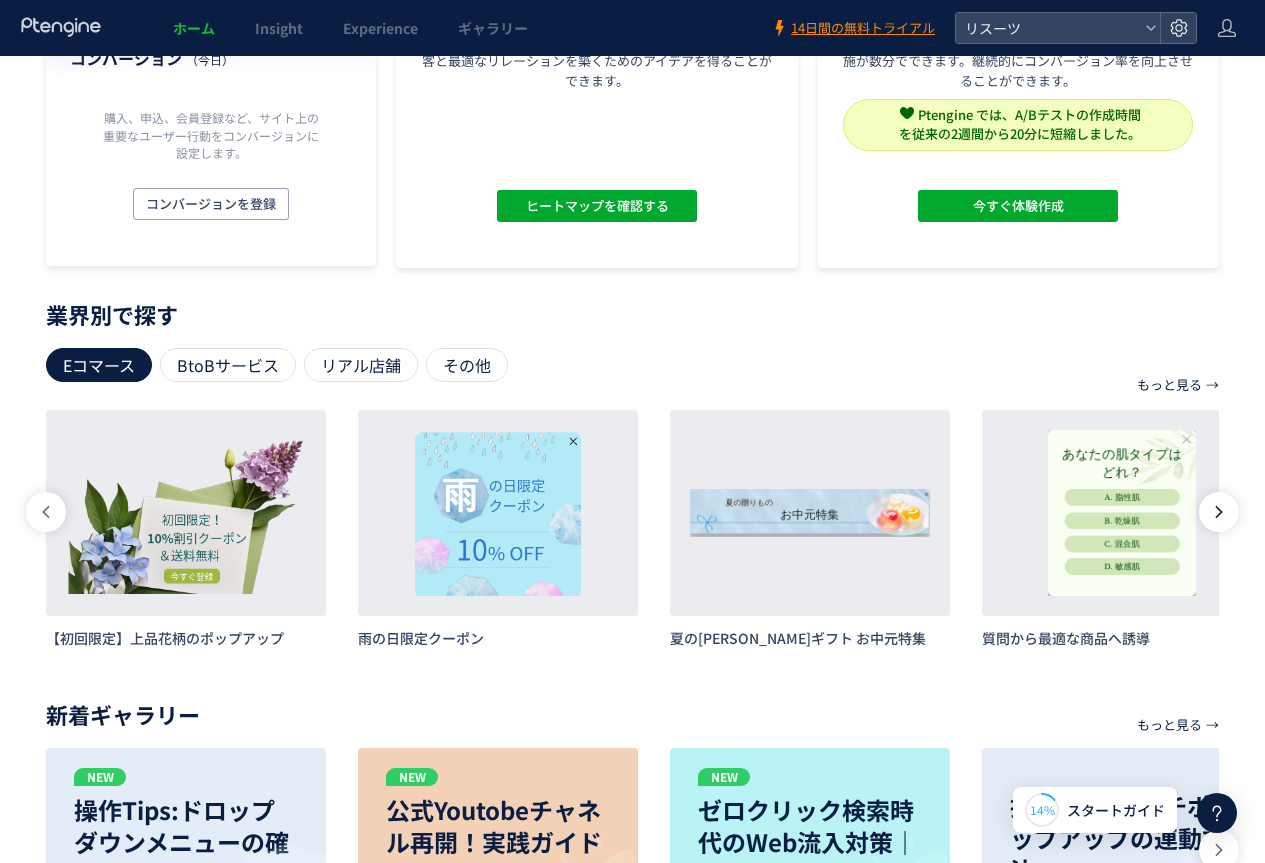 scroll, scrollTop: 0, scrollLeft: 936, axis: horizontal 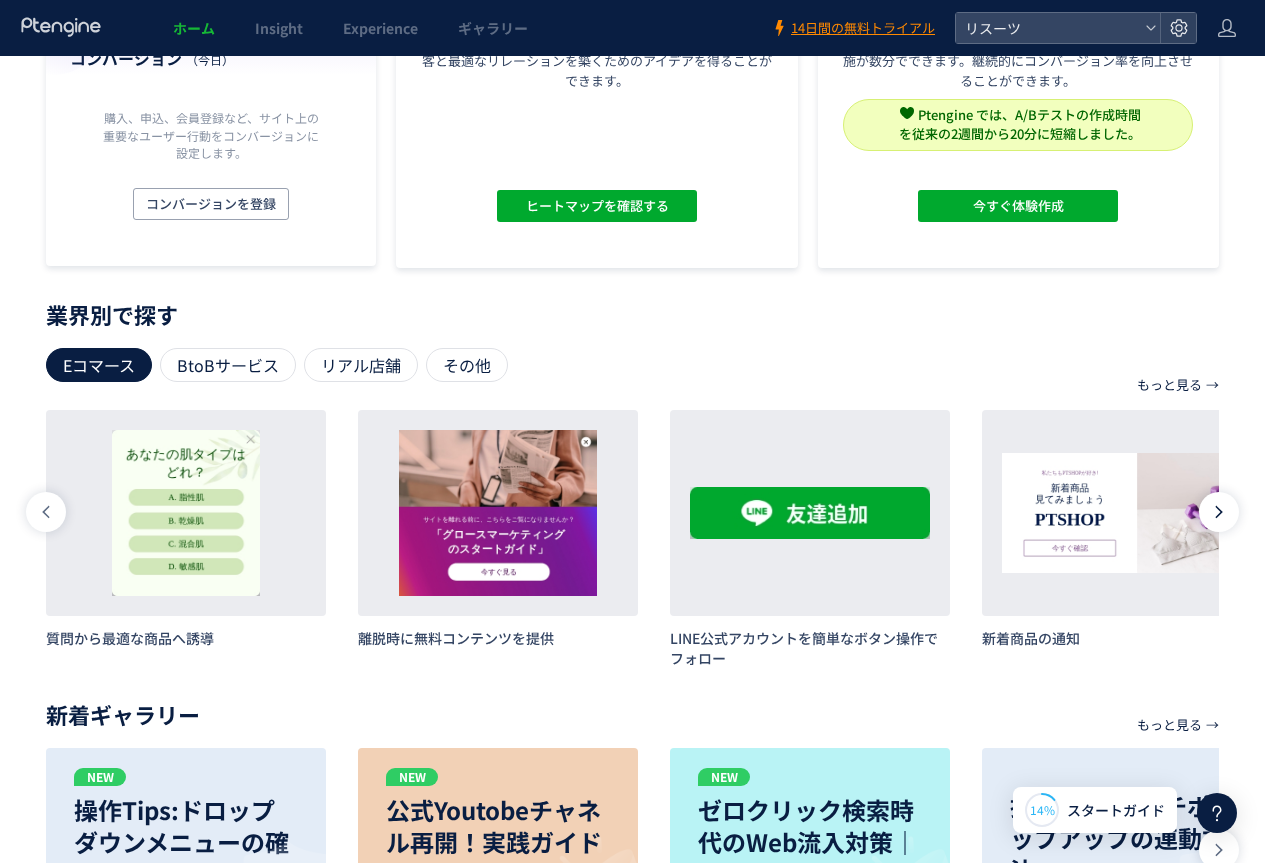 click 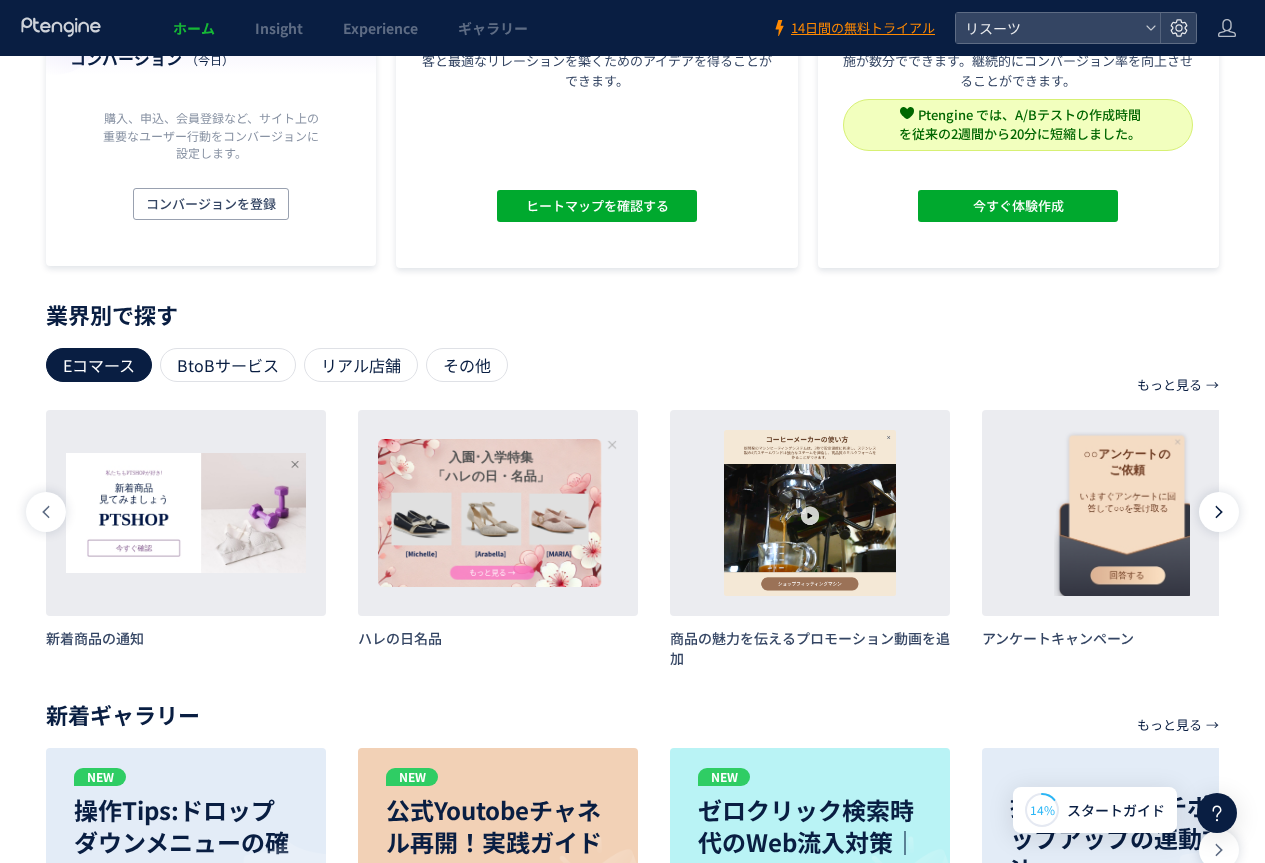 click 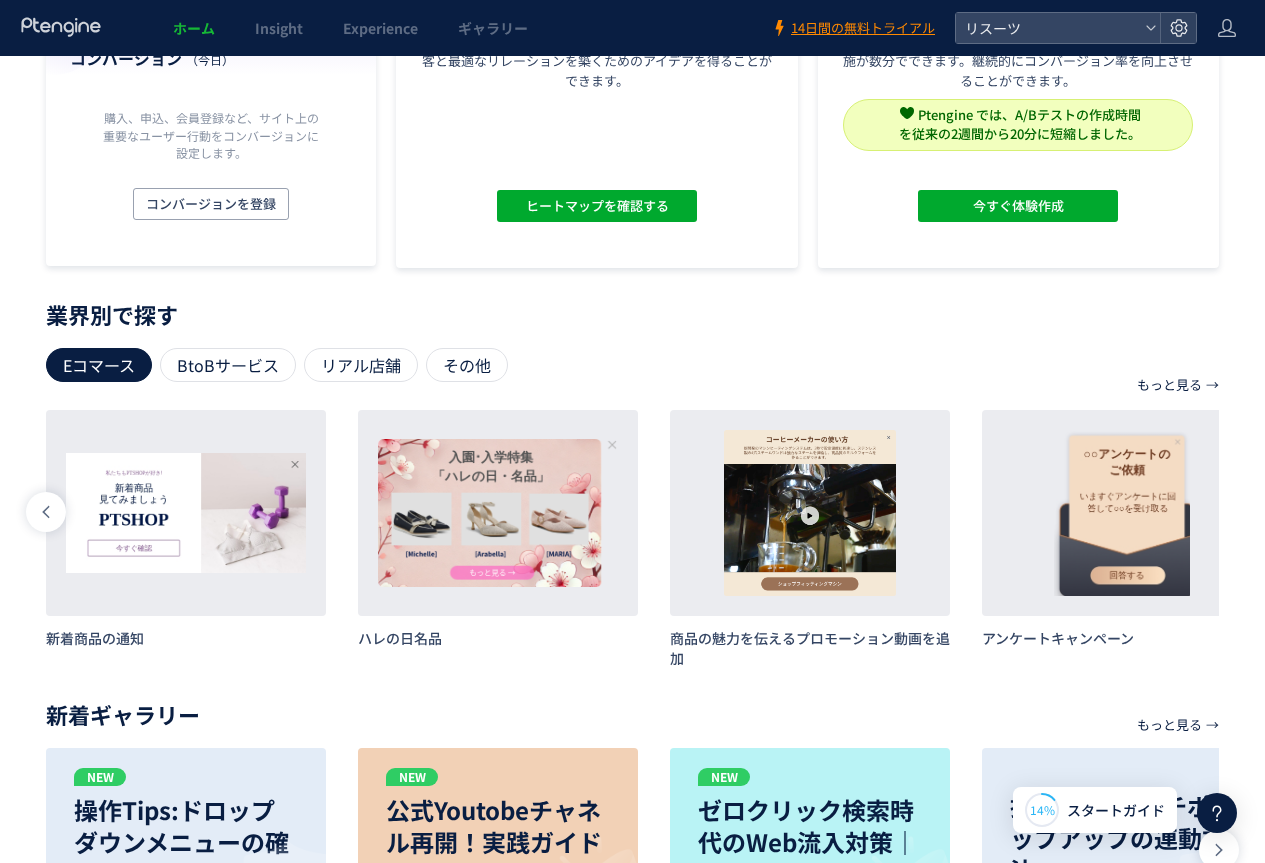 scroll, scrollTop: 0, scrollLeft: 2539, axis: horizontal 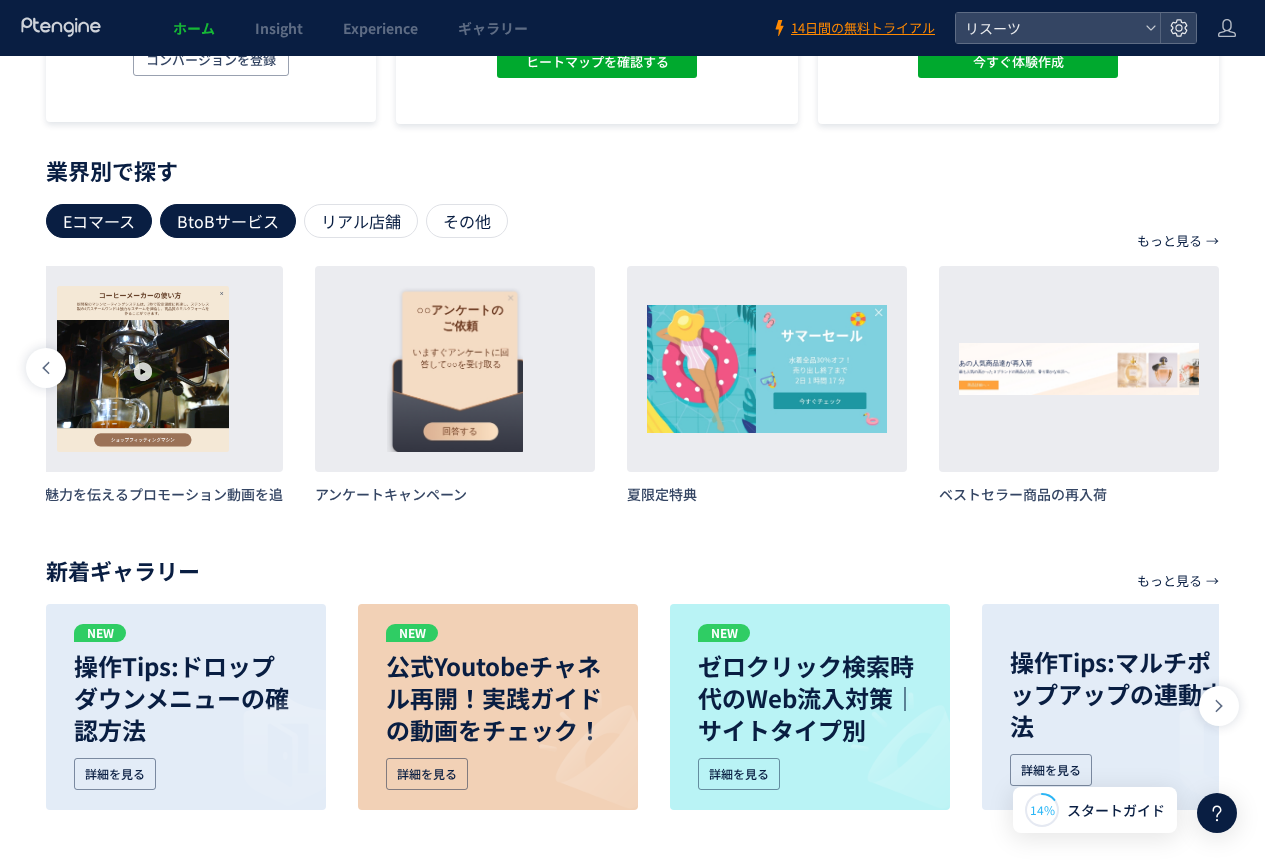 click on "BtoBサービス" 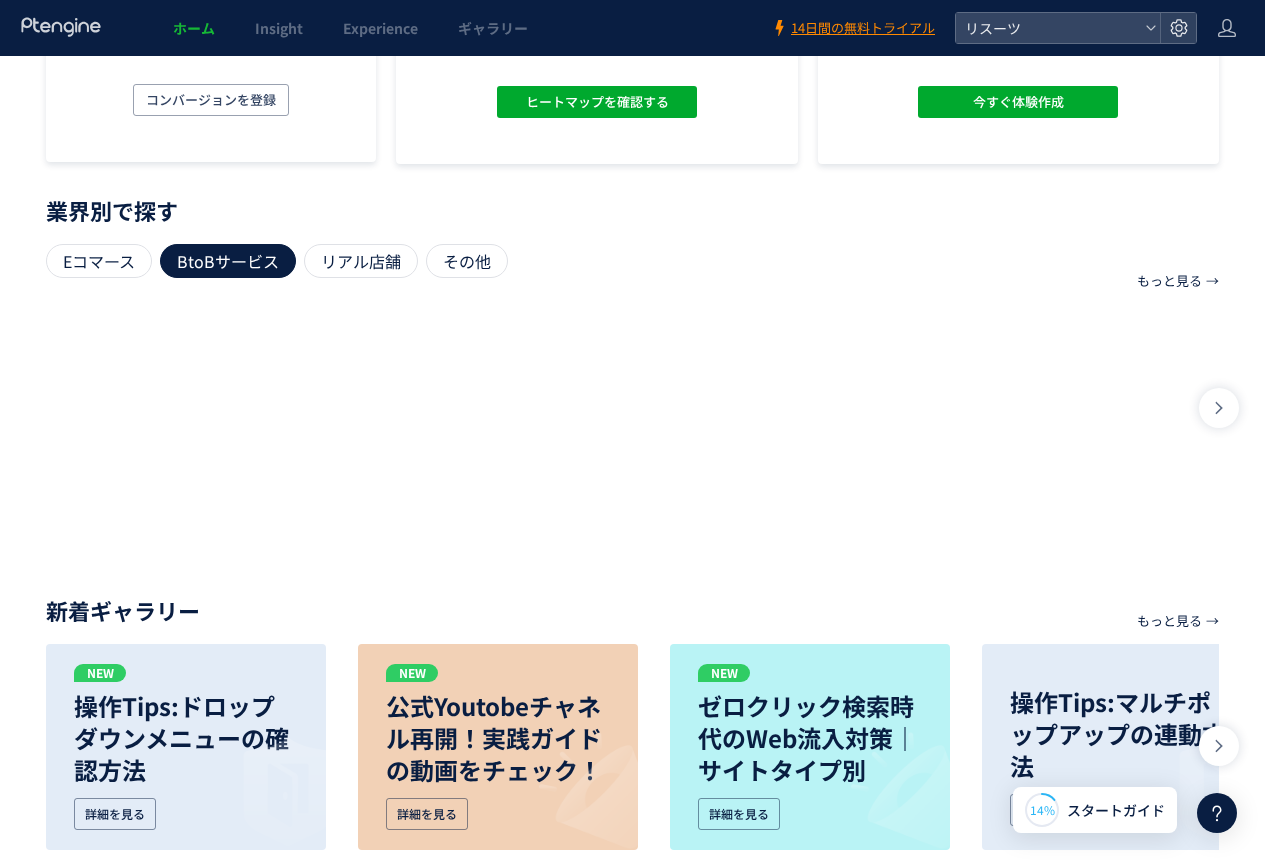 scroll, scrollTop: 0, scrollLeft: 0, axis: both 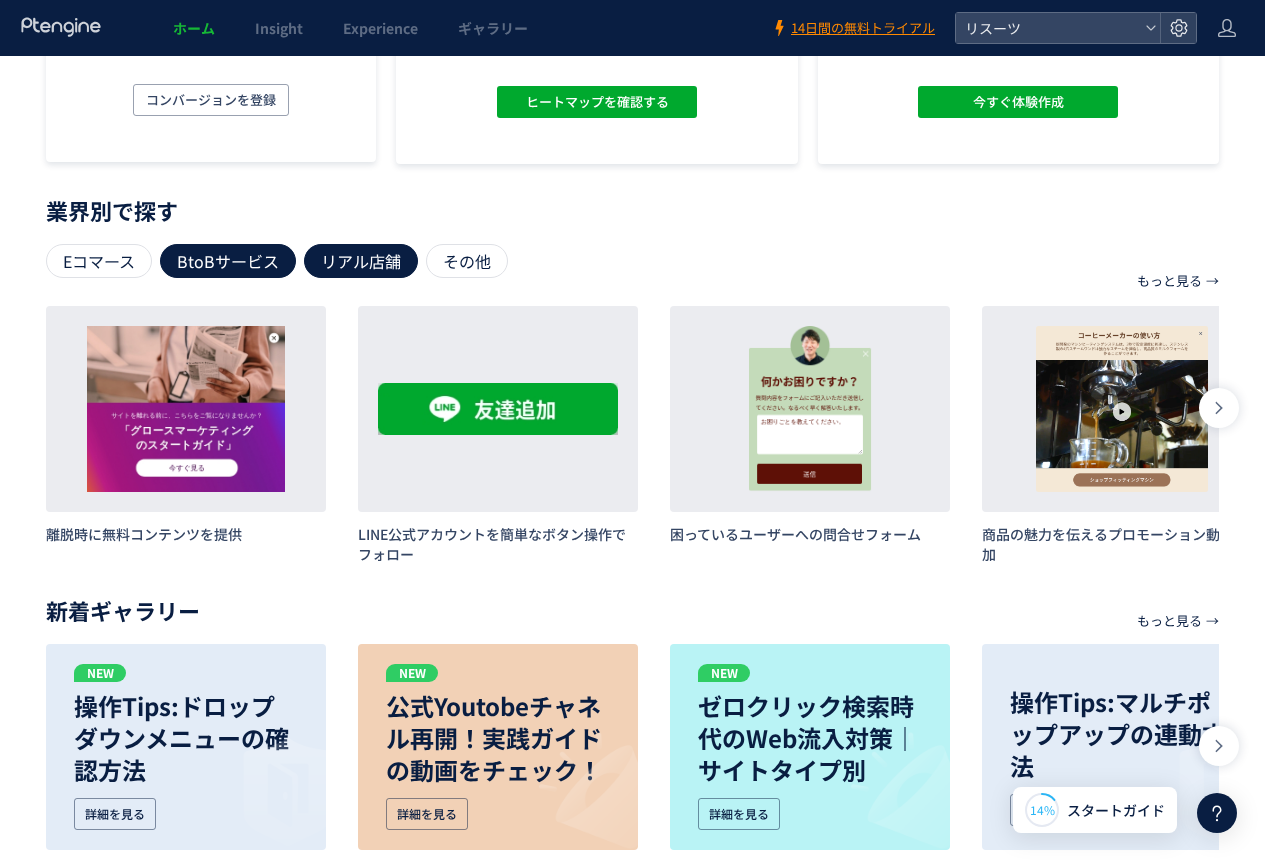 click on "リアル店舗" 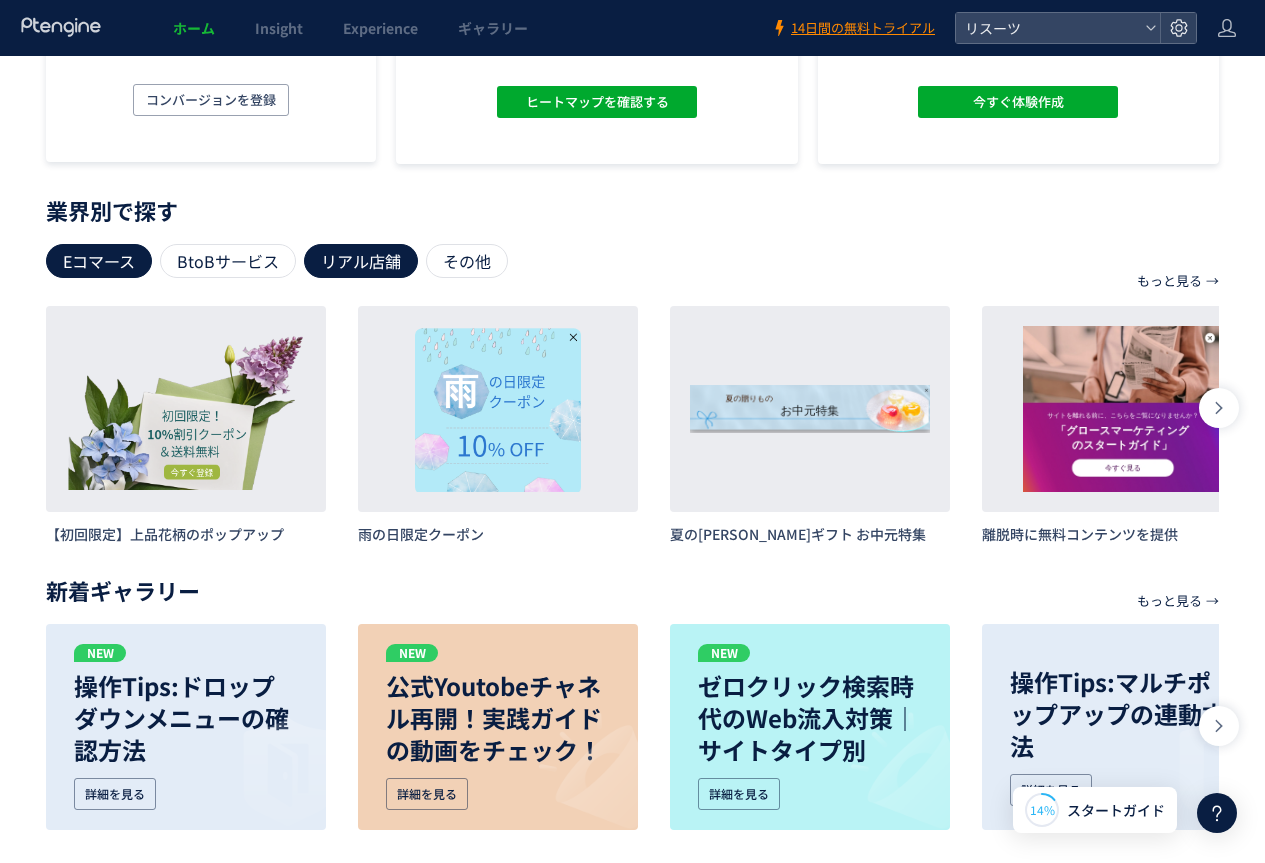 drag, startPoint x: 64, startPoint y: 262, endPoint x: 82, endPoint y: 262, distance: 18 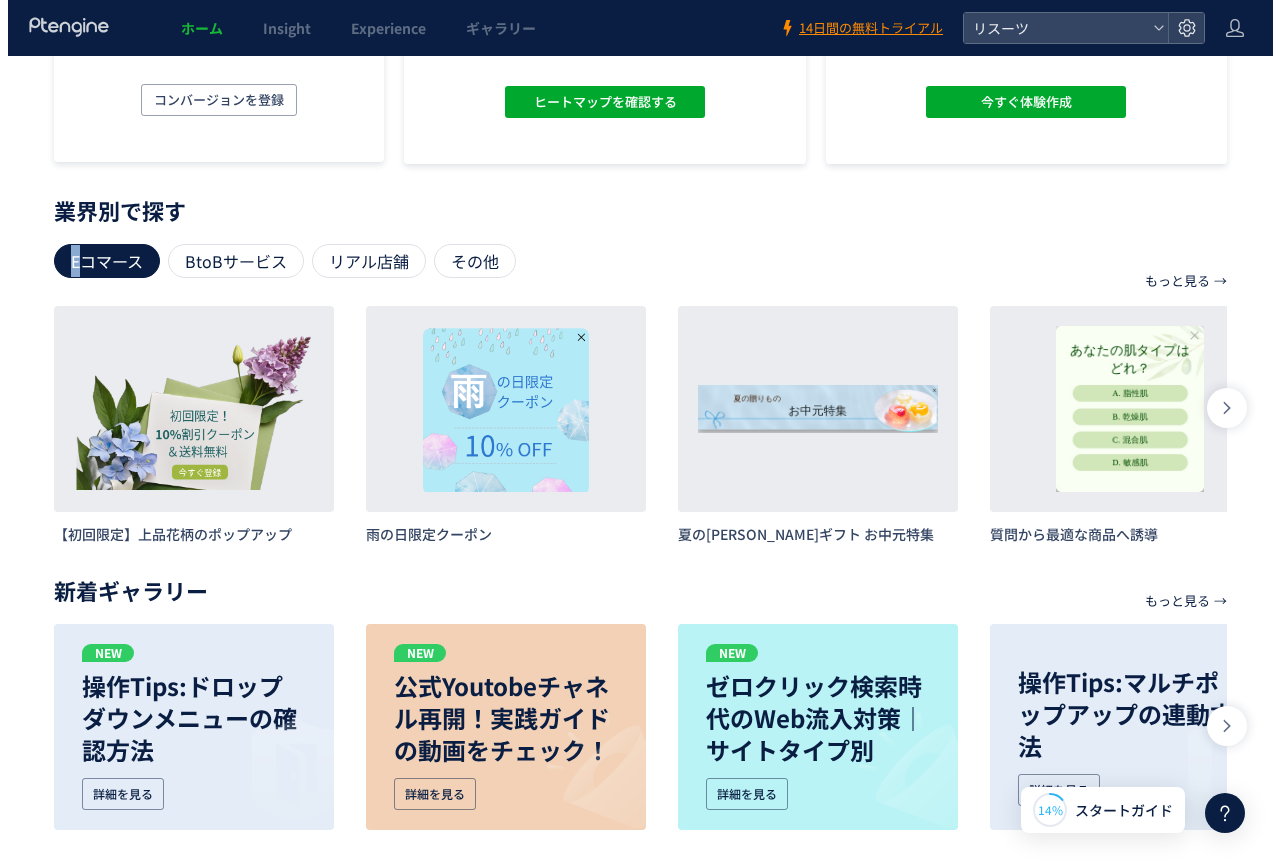 scroll, scrollTop: 0, scrollLeft: 0, axis: both 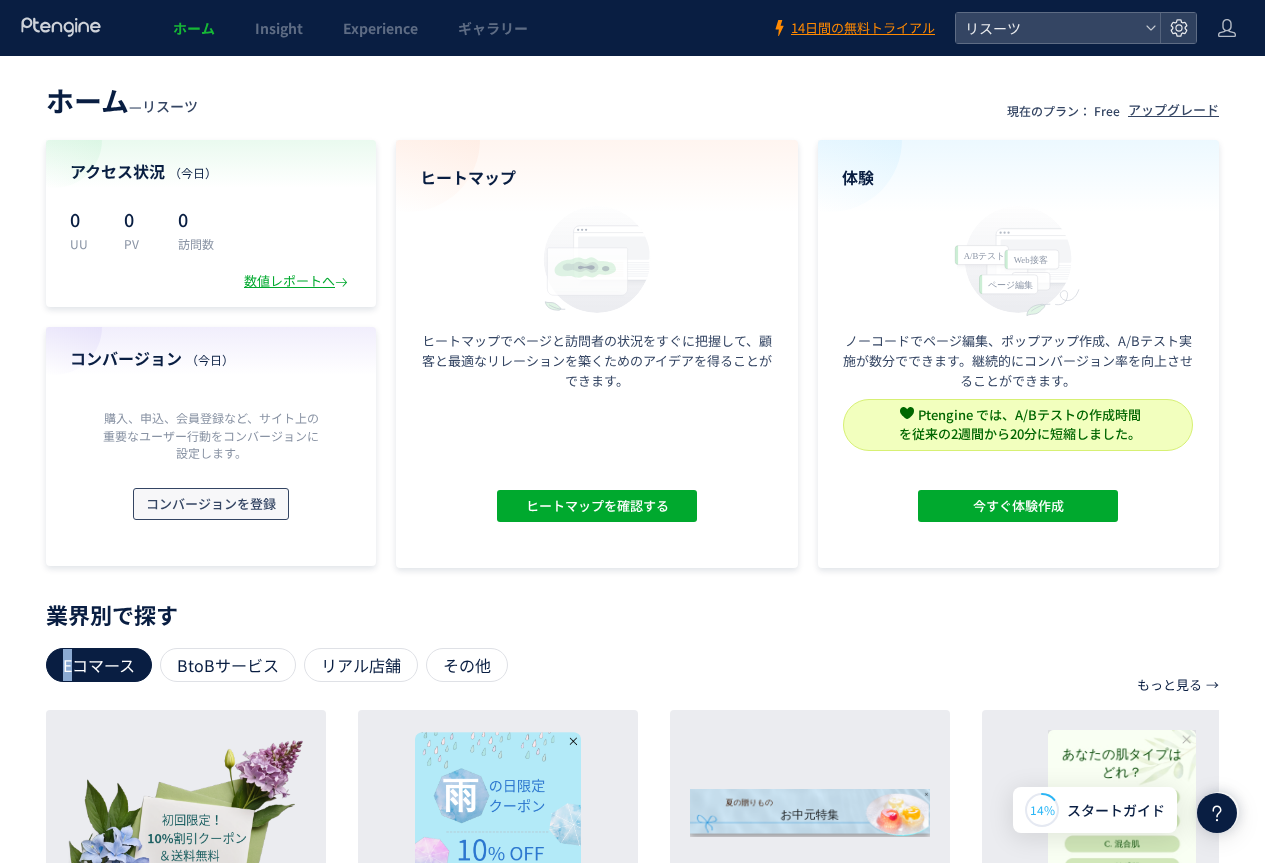 click on "コンバージョンを登録" at bounding box center [211, 504] 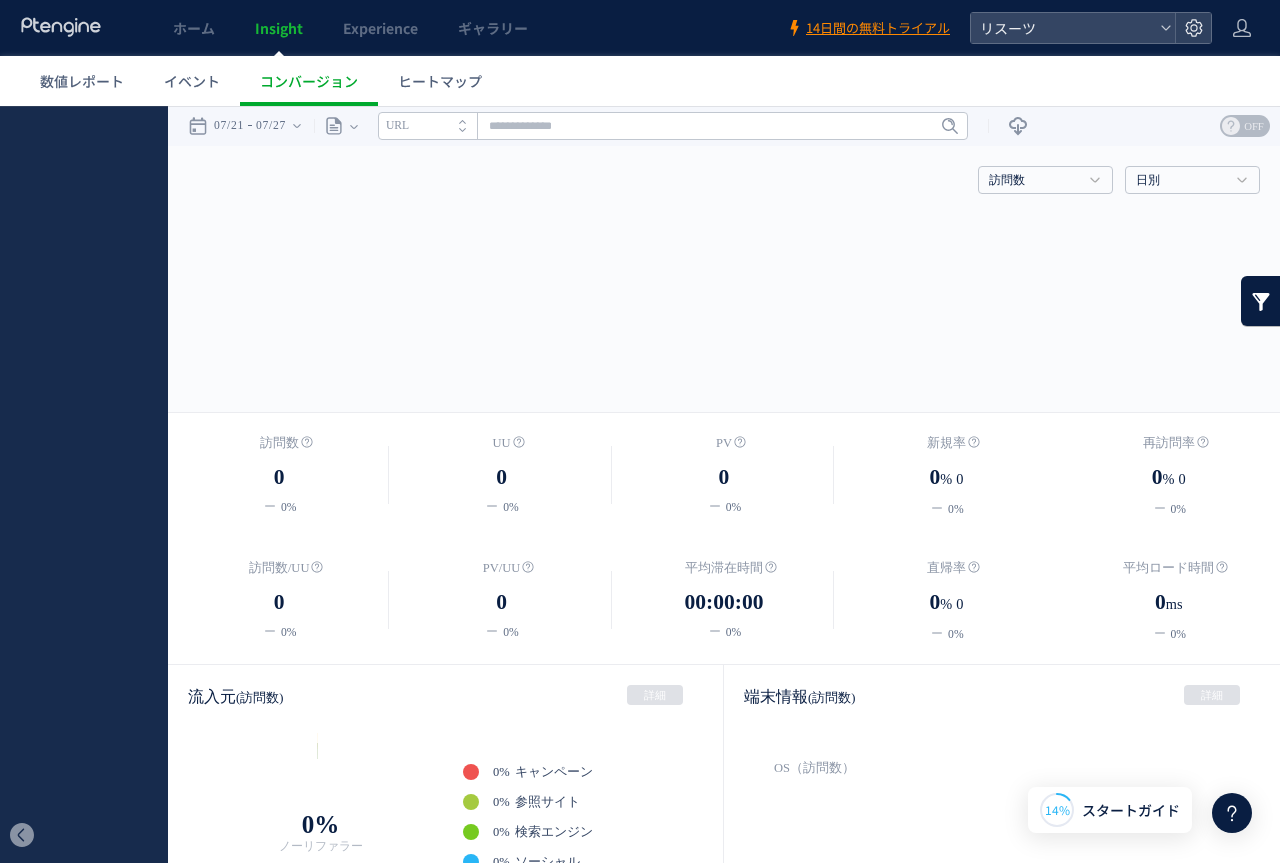 scroll, scrollTop: 0, scrollLeft: 0, axis: both 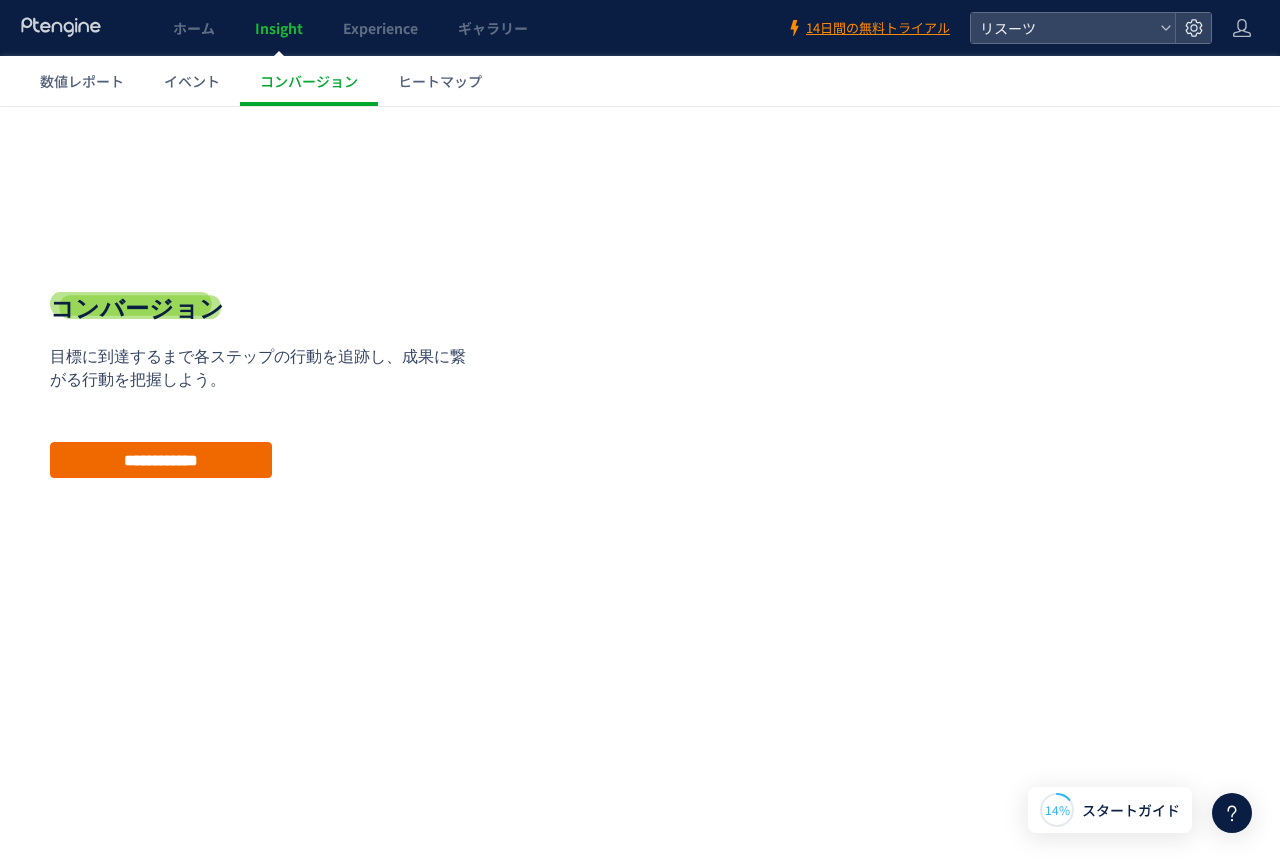 click on "**********" at bounding box center (161, 460) 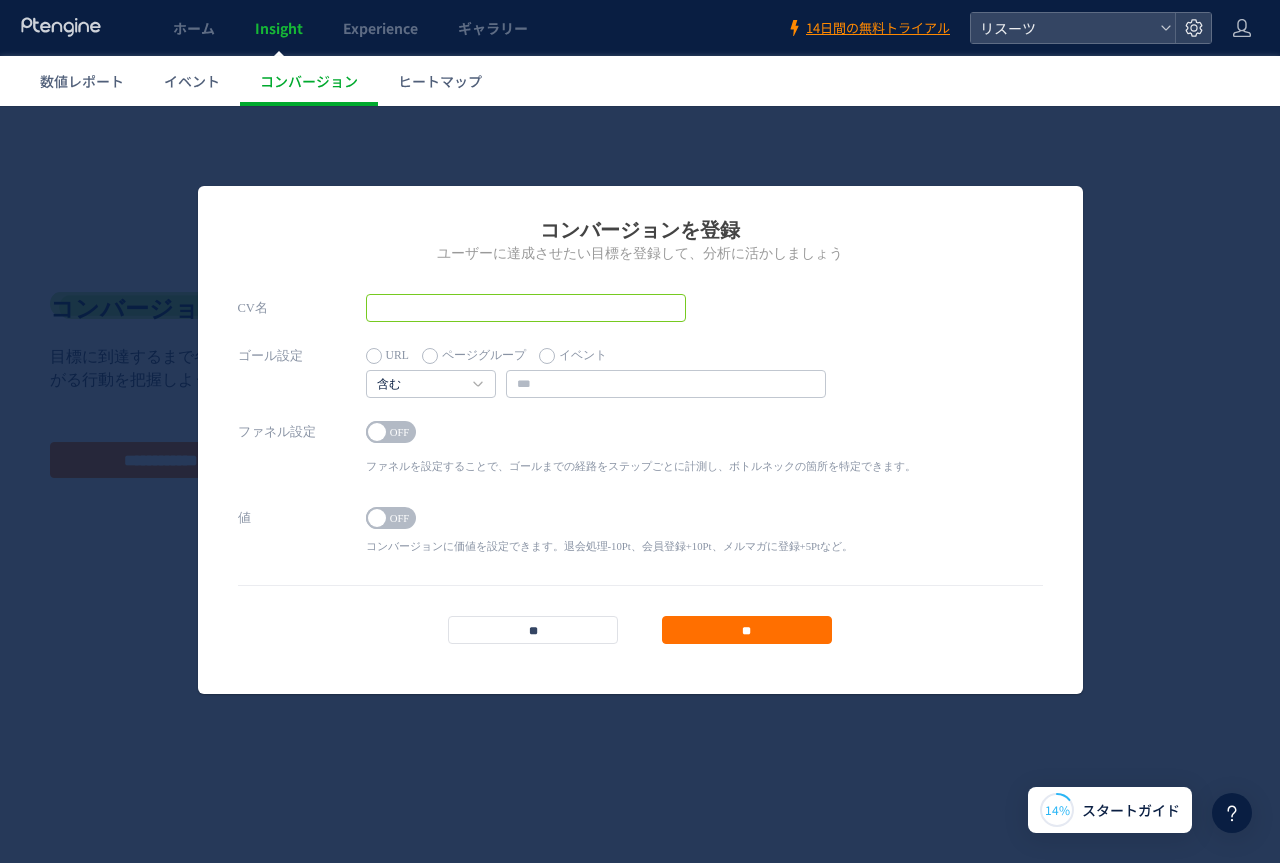 click at bounding box center (526, 308) 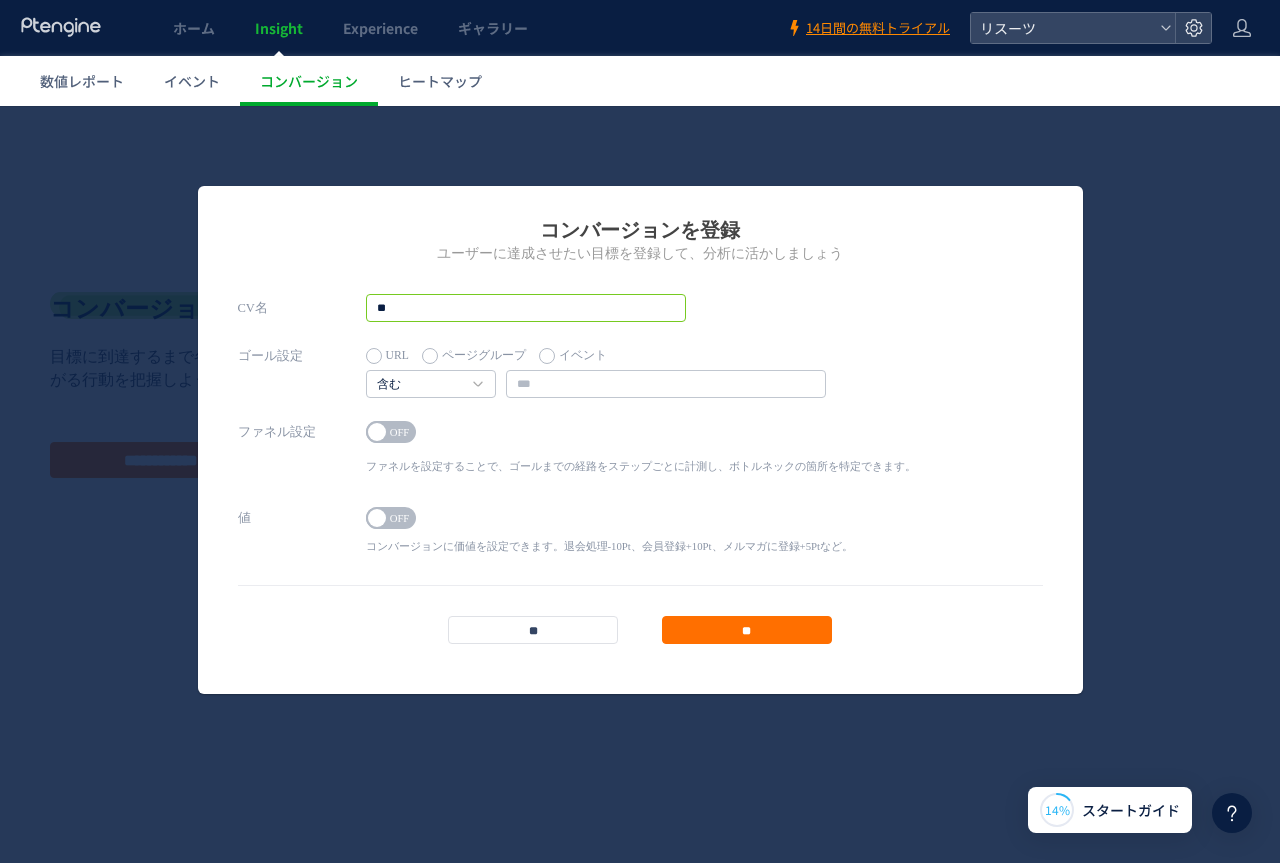 type on "*" 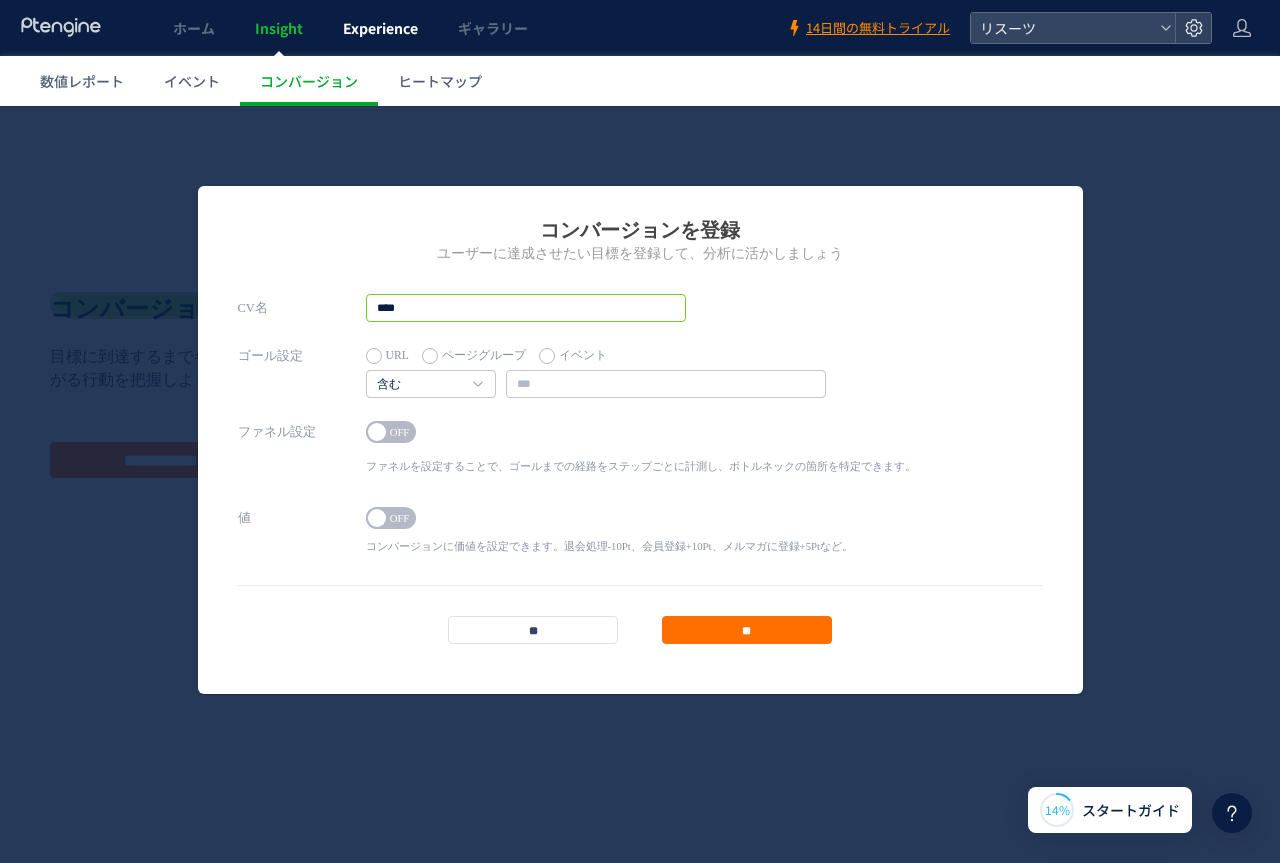 type on "****" 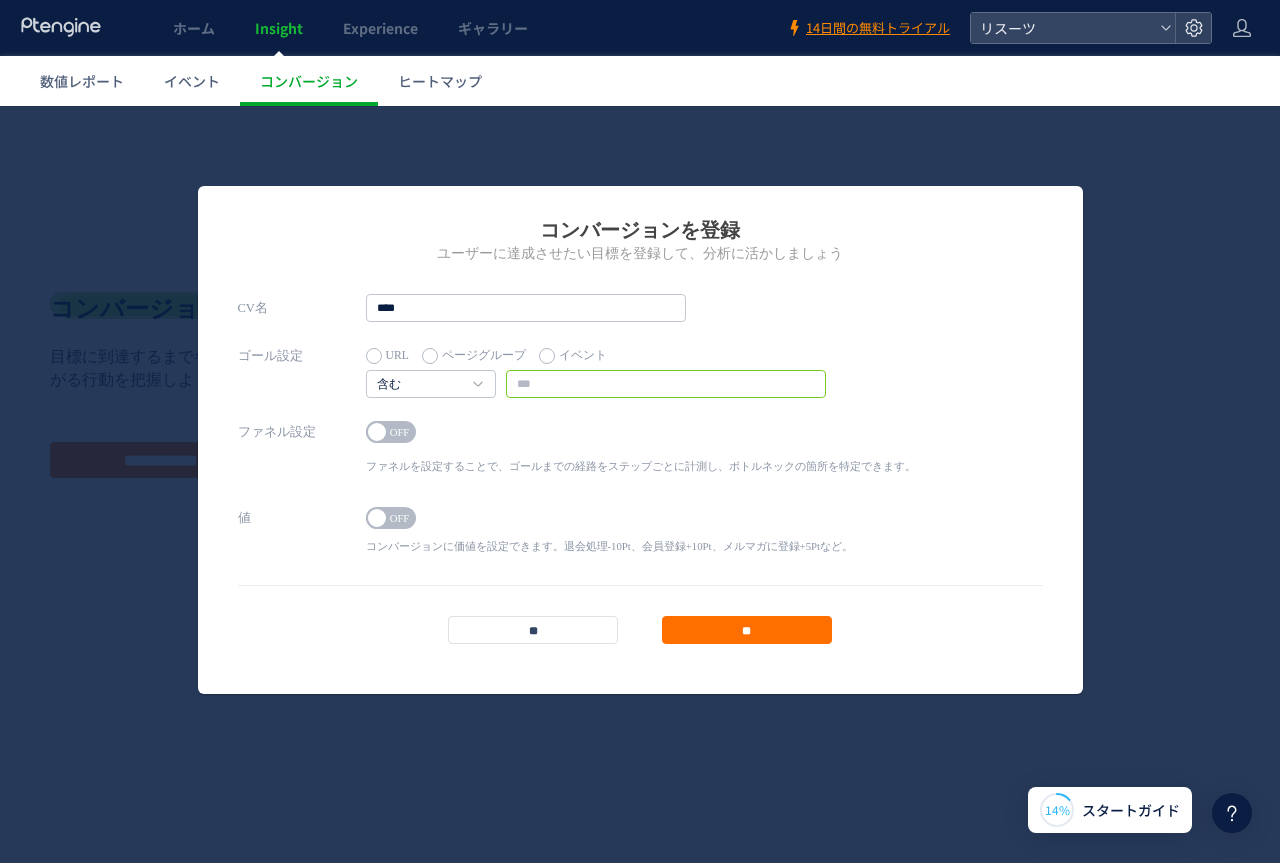click at bounding box center [666, 384] 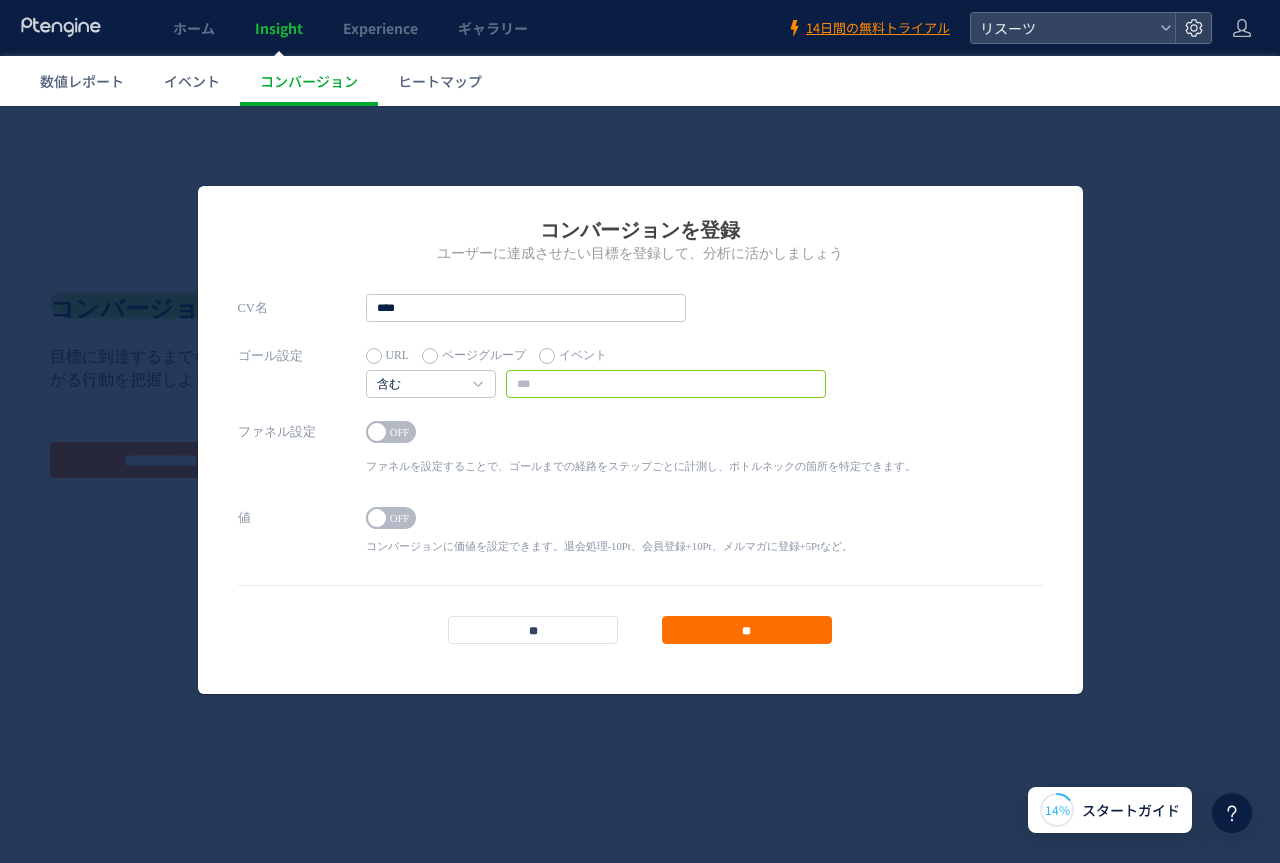 paste on "**********" 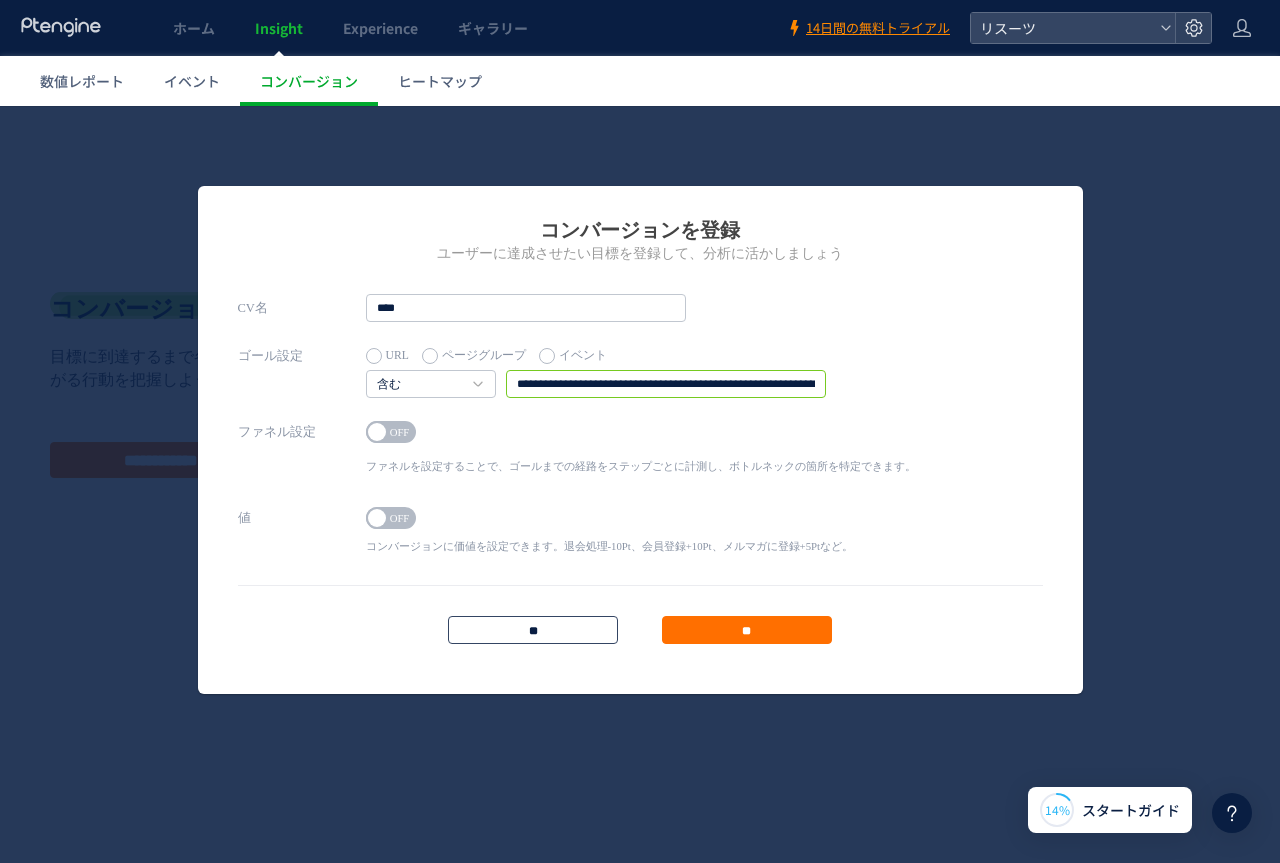scroll, scrollTop: 0, scrollLeft: 671, axis: horizontal 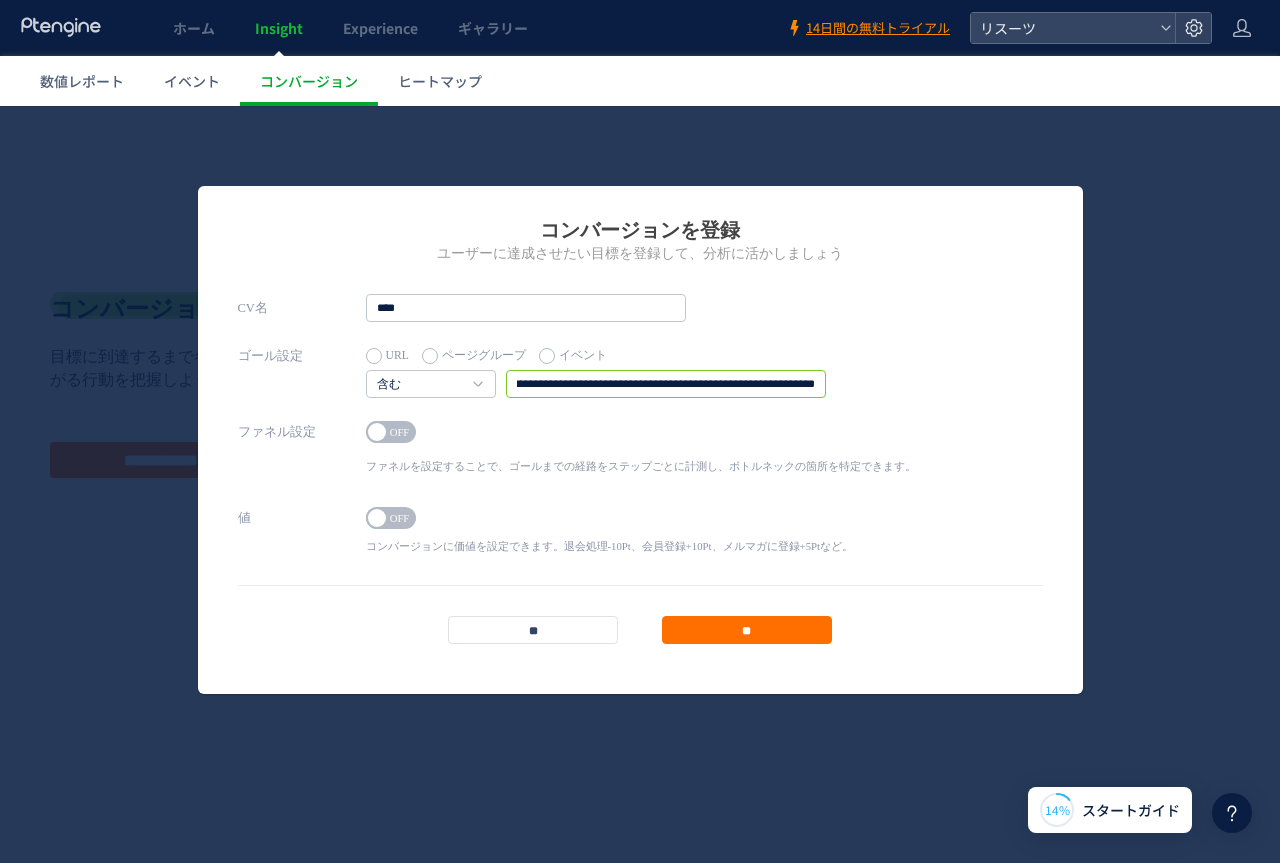 type on "**********" 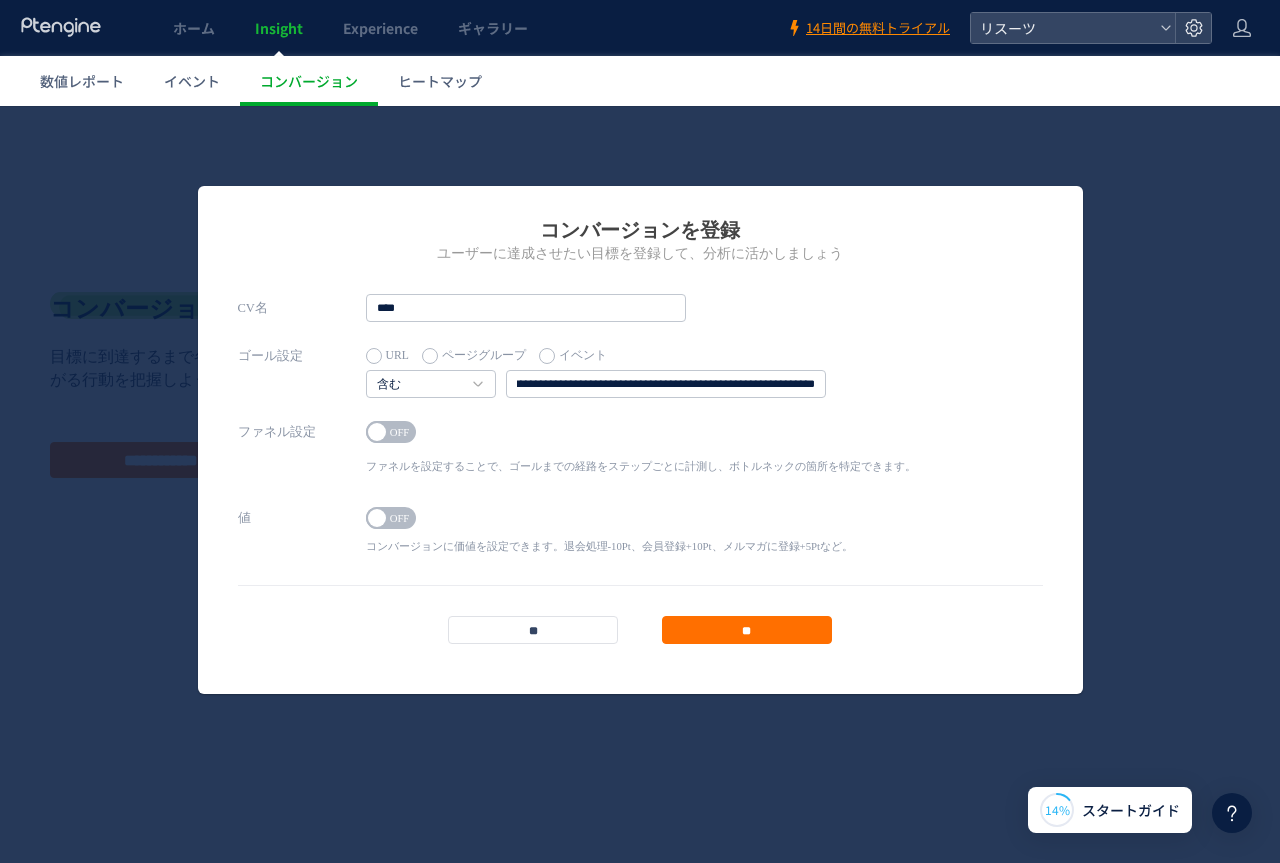 scroll, scrollTop: 0, scrollLeft: 0, axis: both 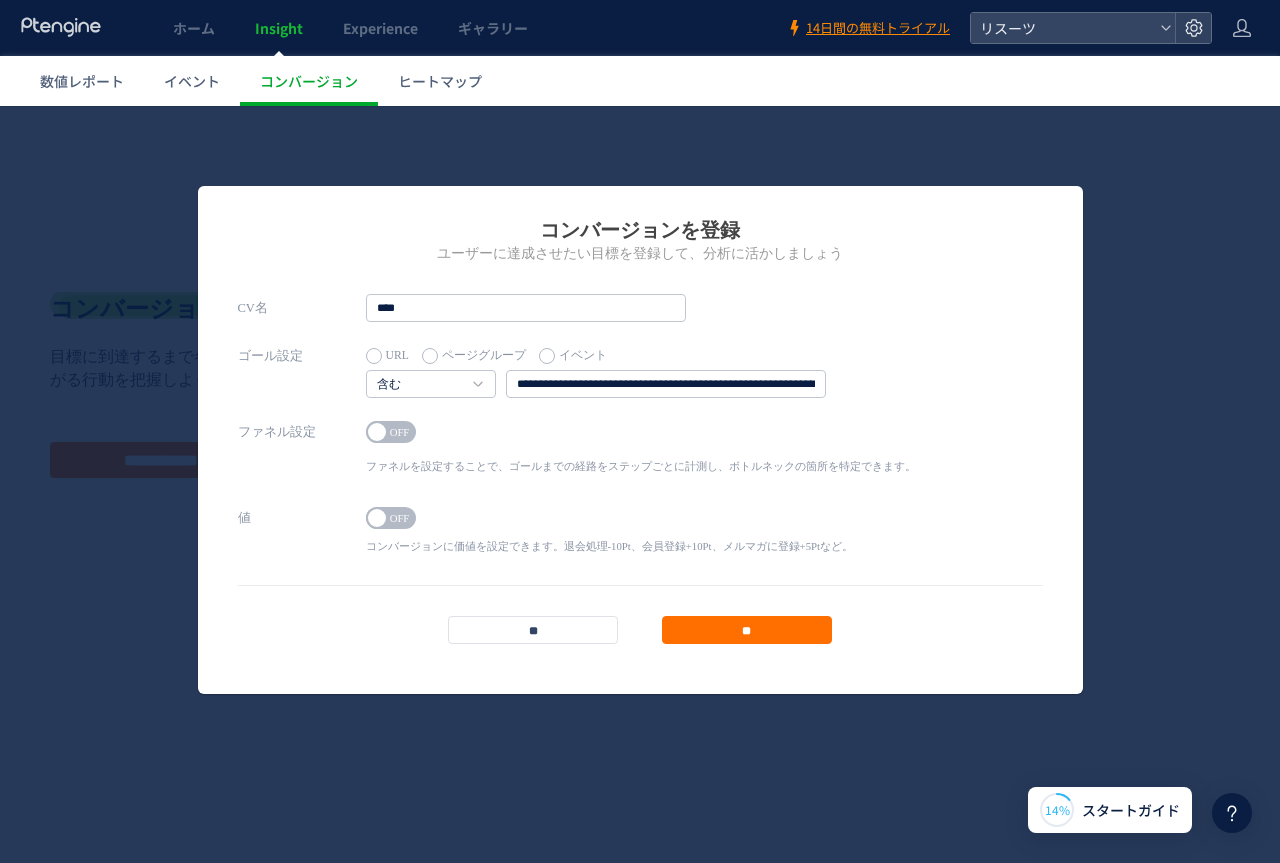 click on "OFF" at bounding box center [400, 432] 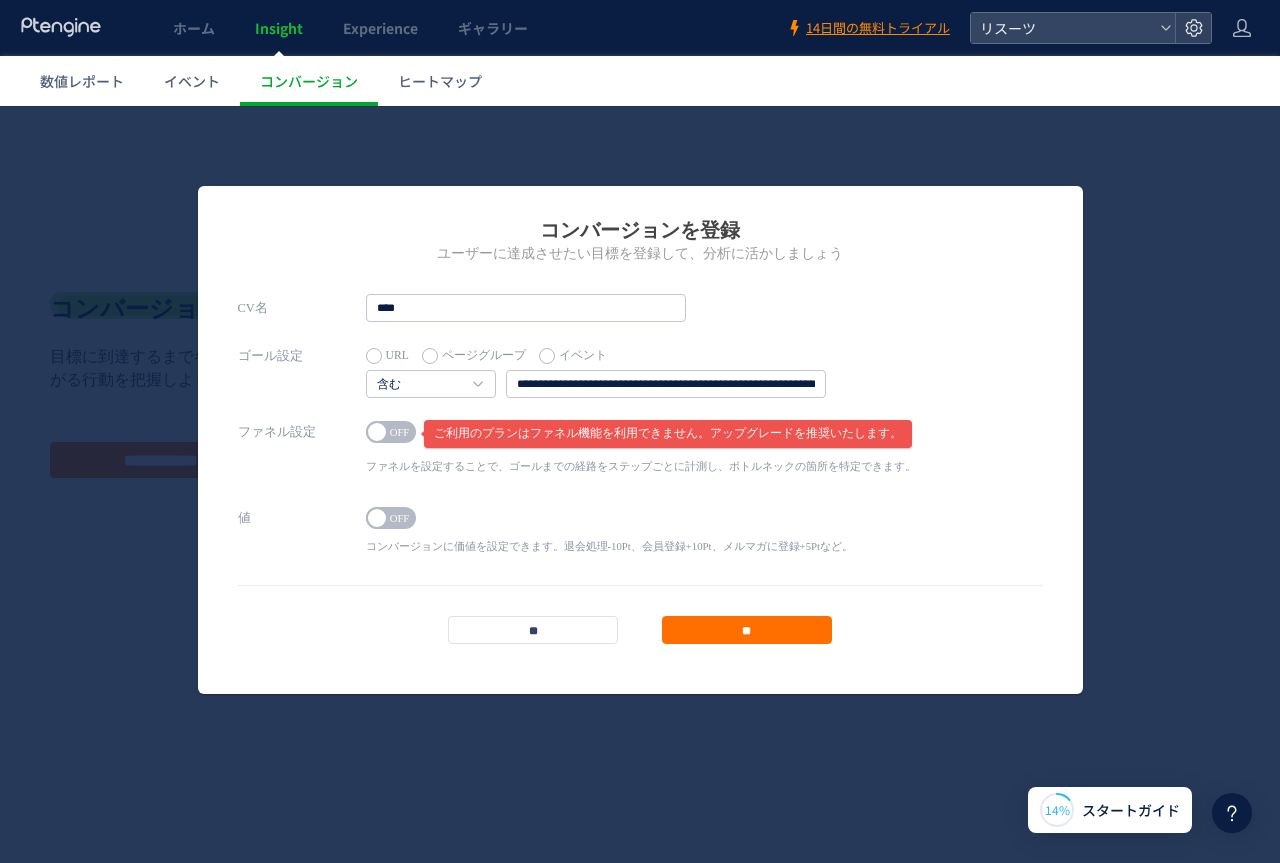click on "ON
OFF" at bounding box center (609, 518) 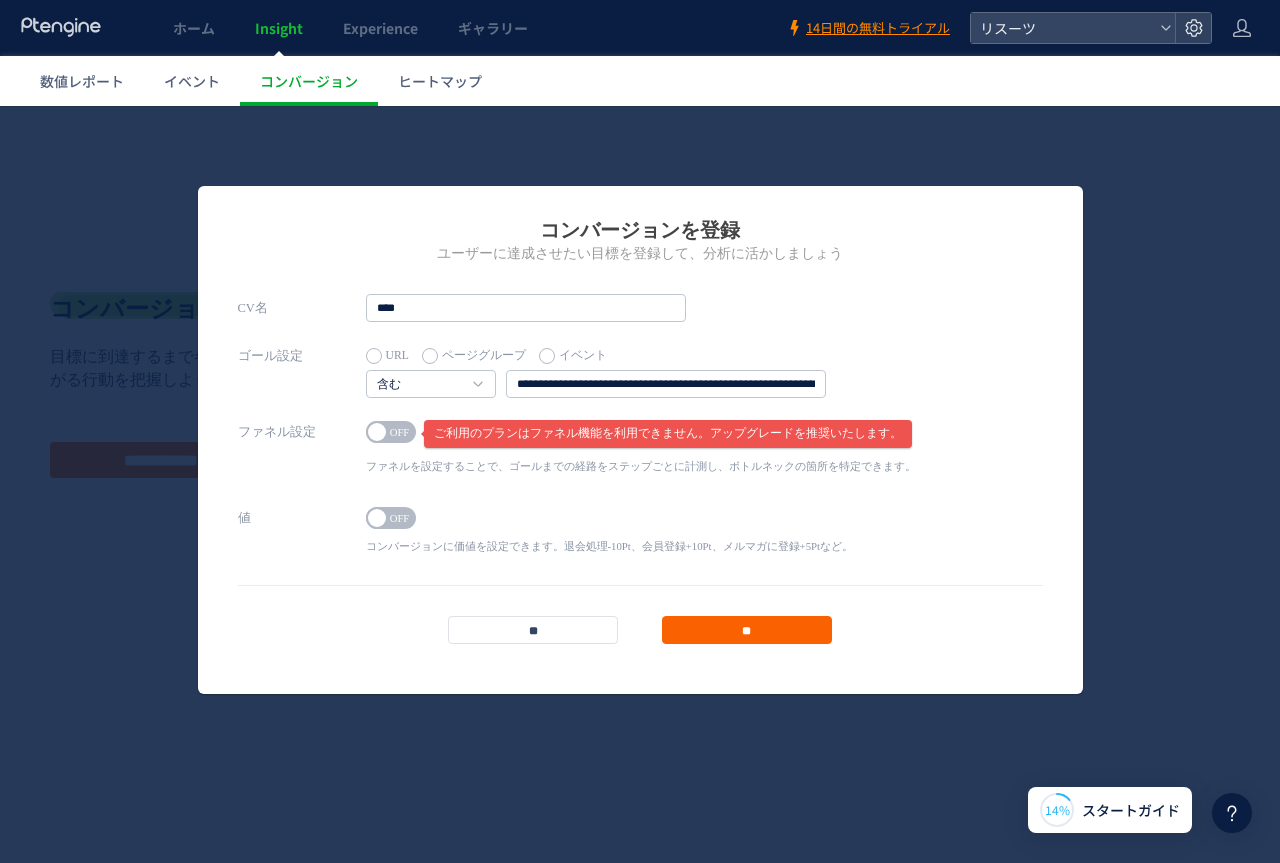 click on "**" at bounding box center [747, 630] 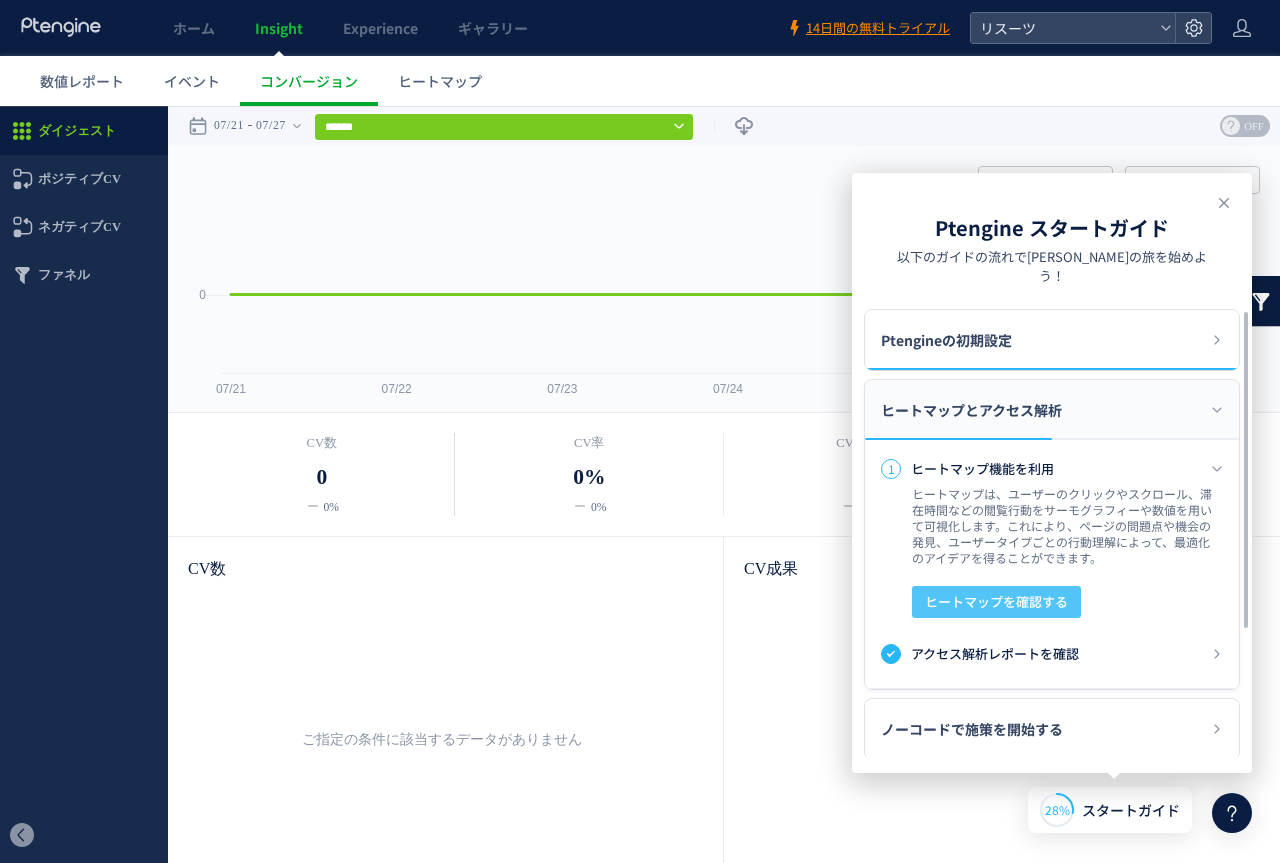 click on "ヒートマップを確認する" at bounding box center [996, 602] 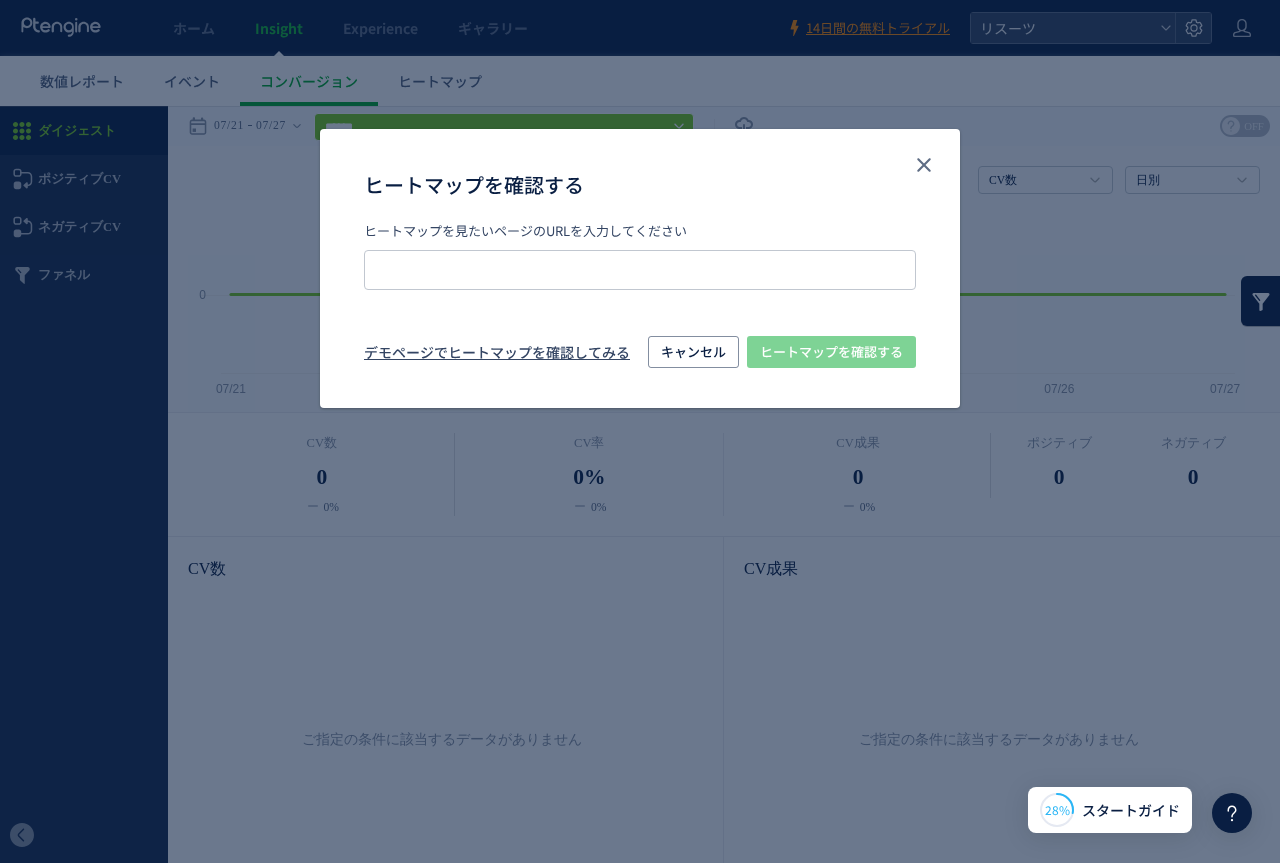 type on "**********" 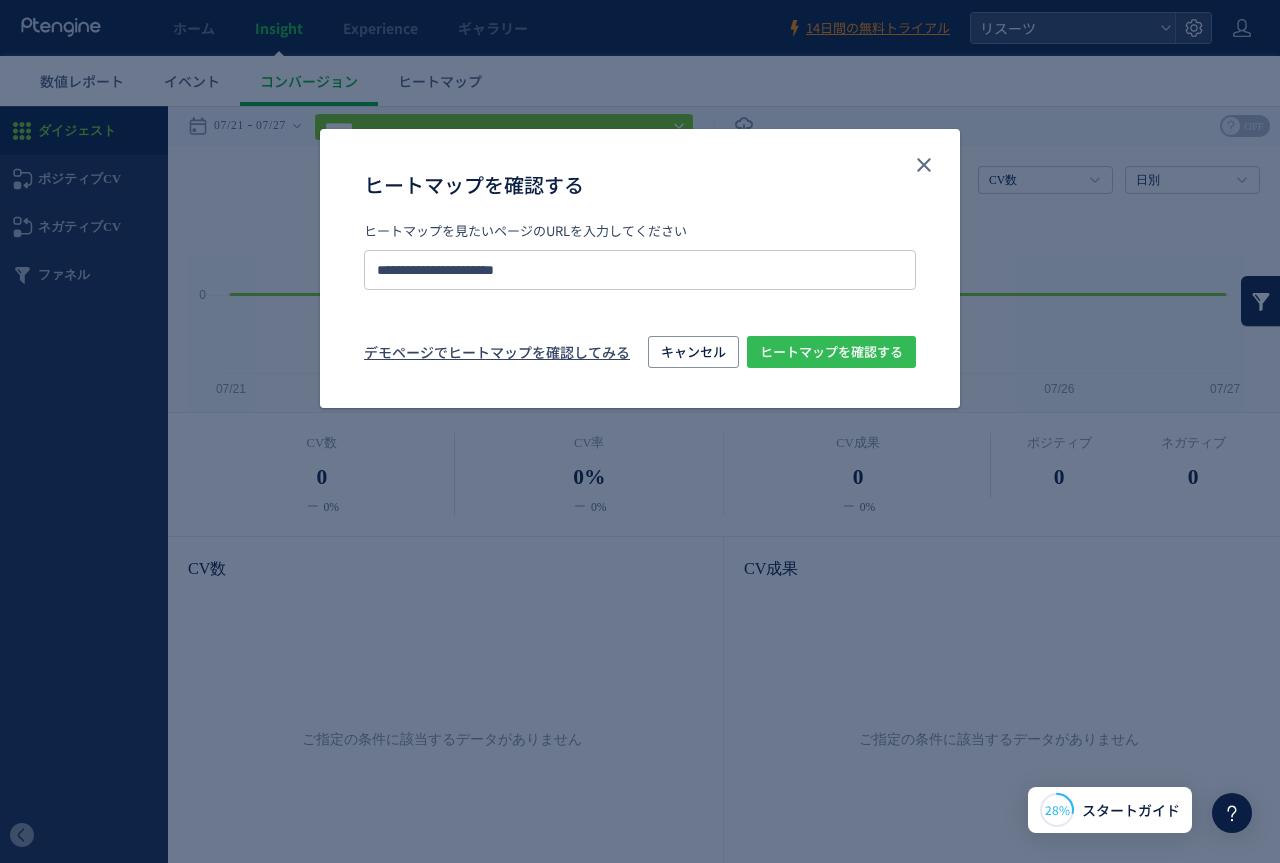click on "ヒートマップを確認する" at bounding box center [831, 352] 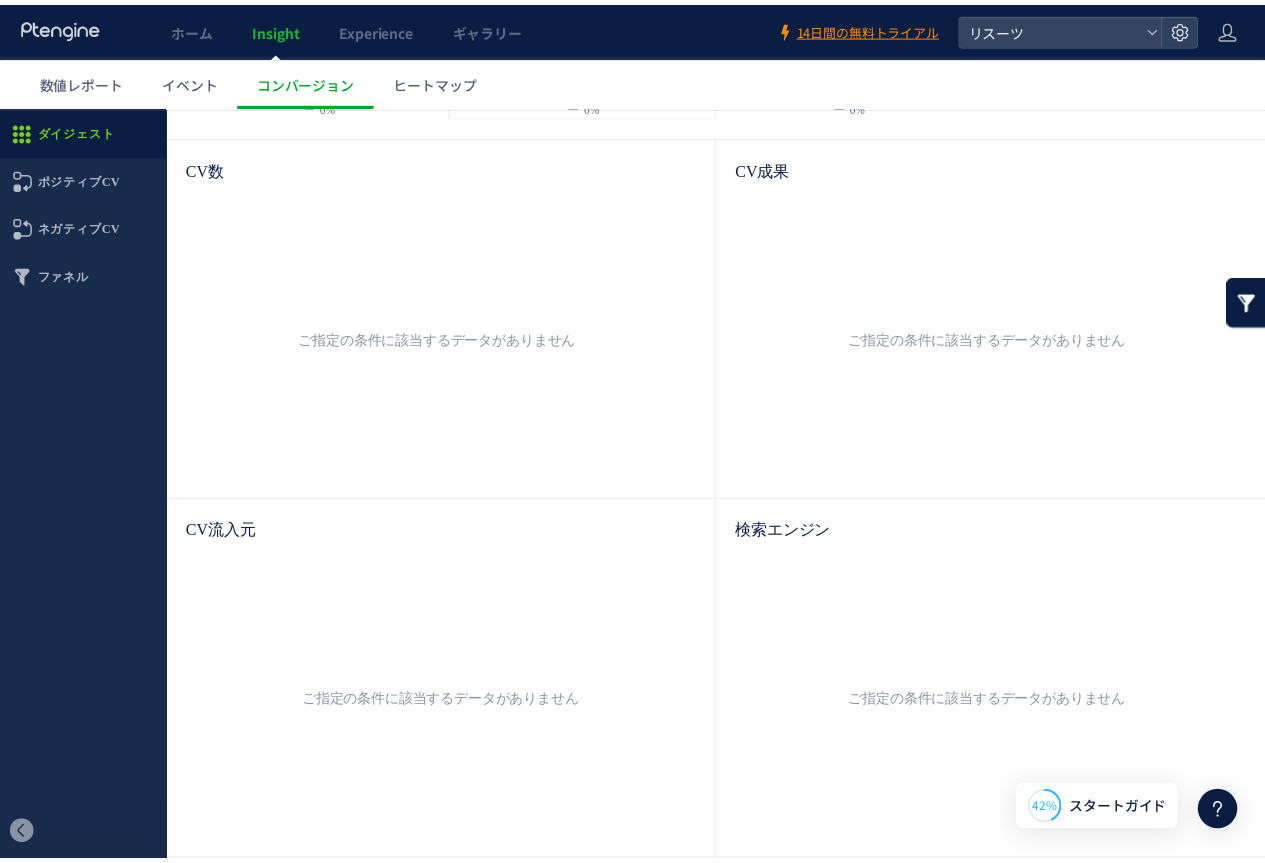 scroll, scrollTop: 0, scrollLeft: 0, axis: both 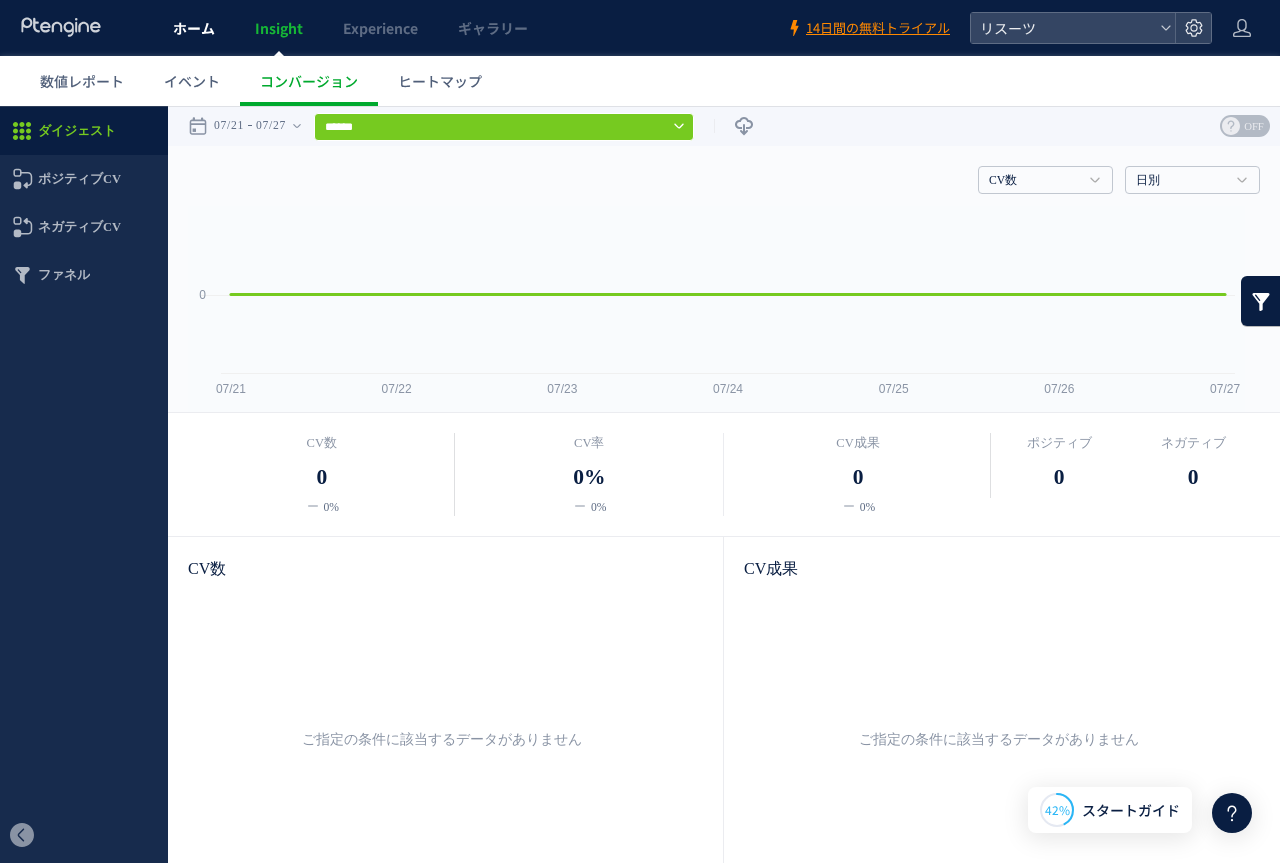 click on "ホーム" at bounding box center (194, 28) 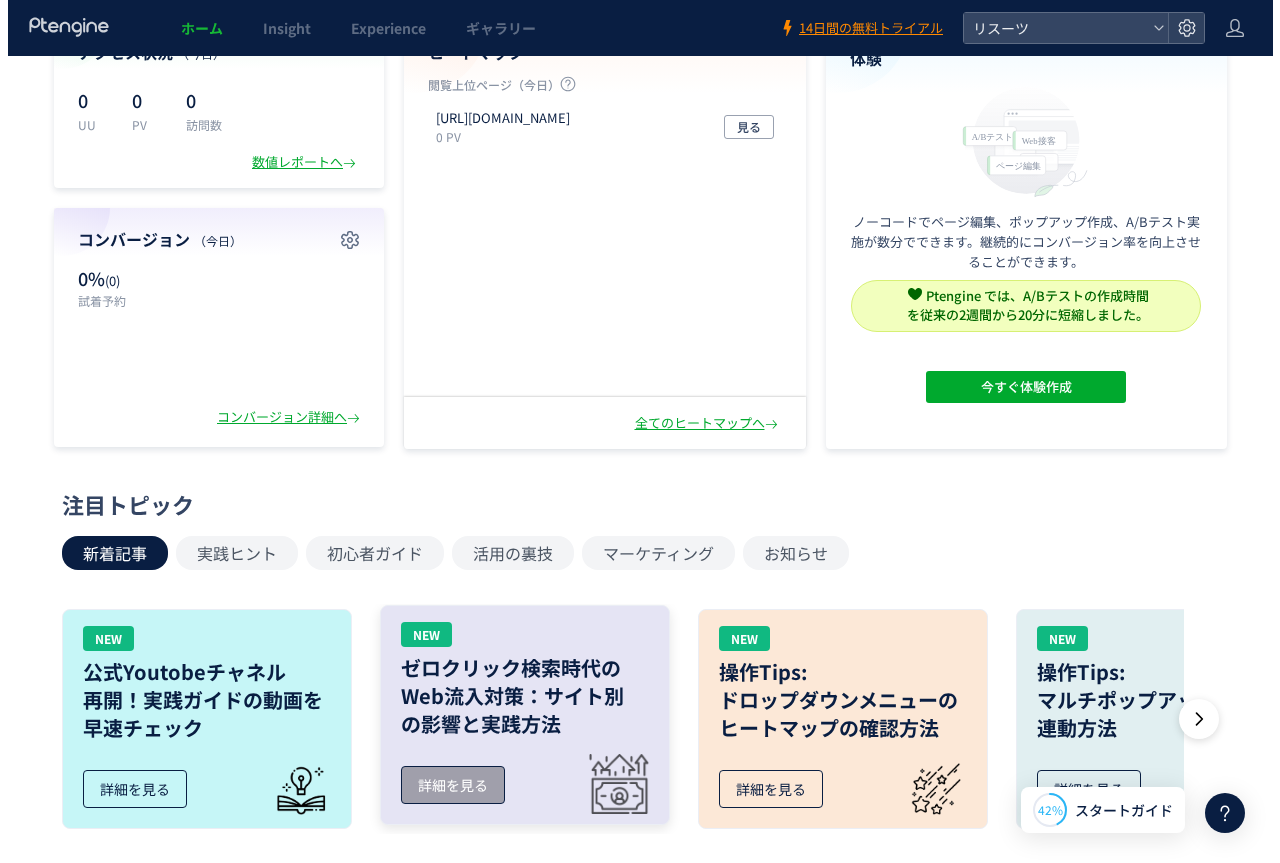 scroll, scrollTop: 0, scrollLeft: 0, axis: both 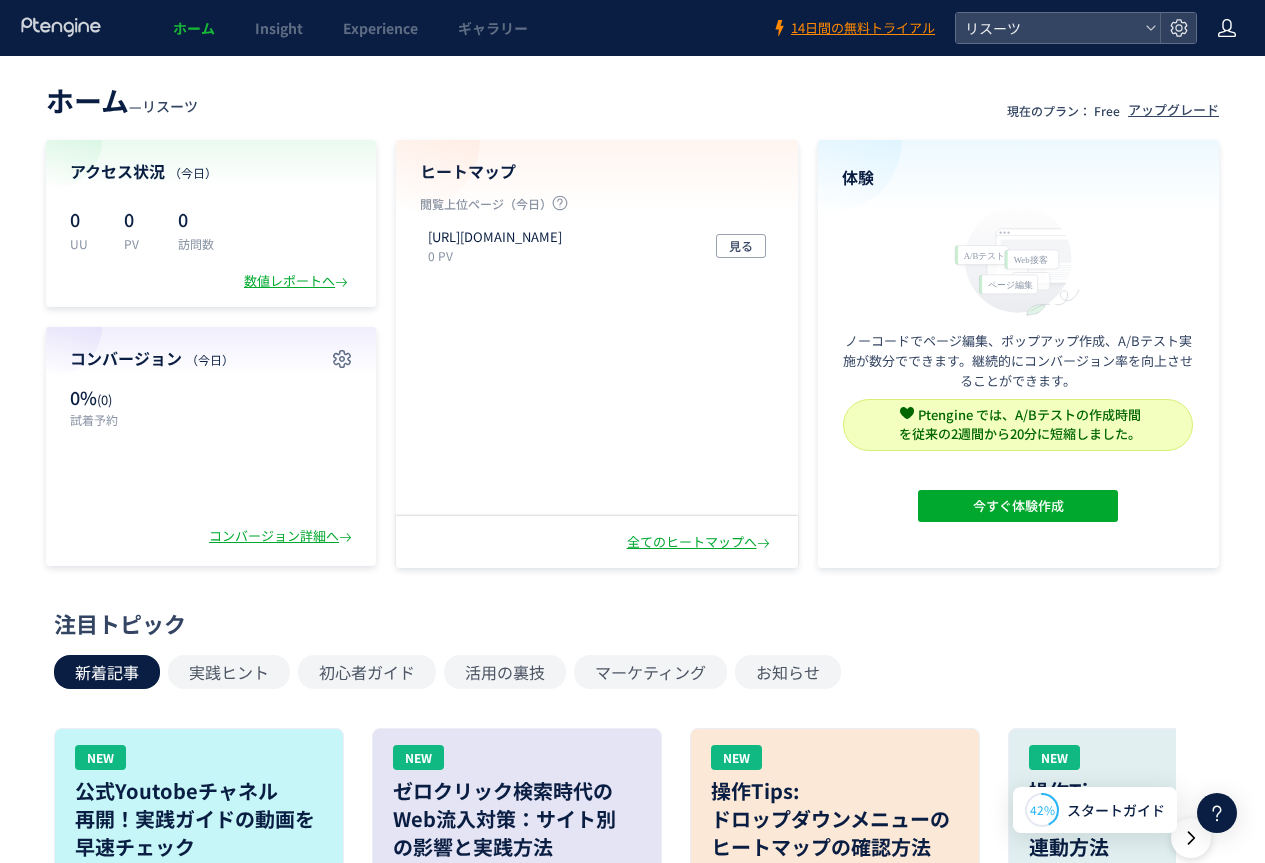 click 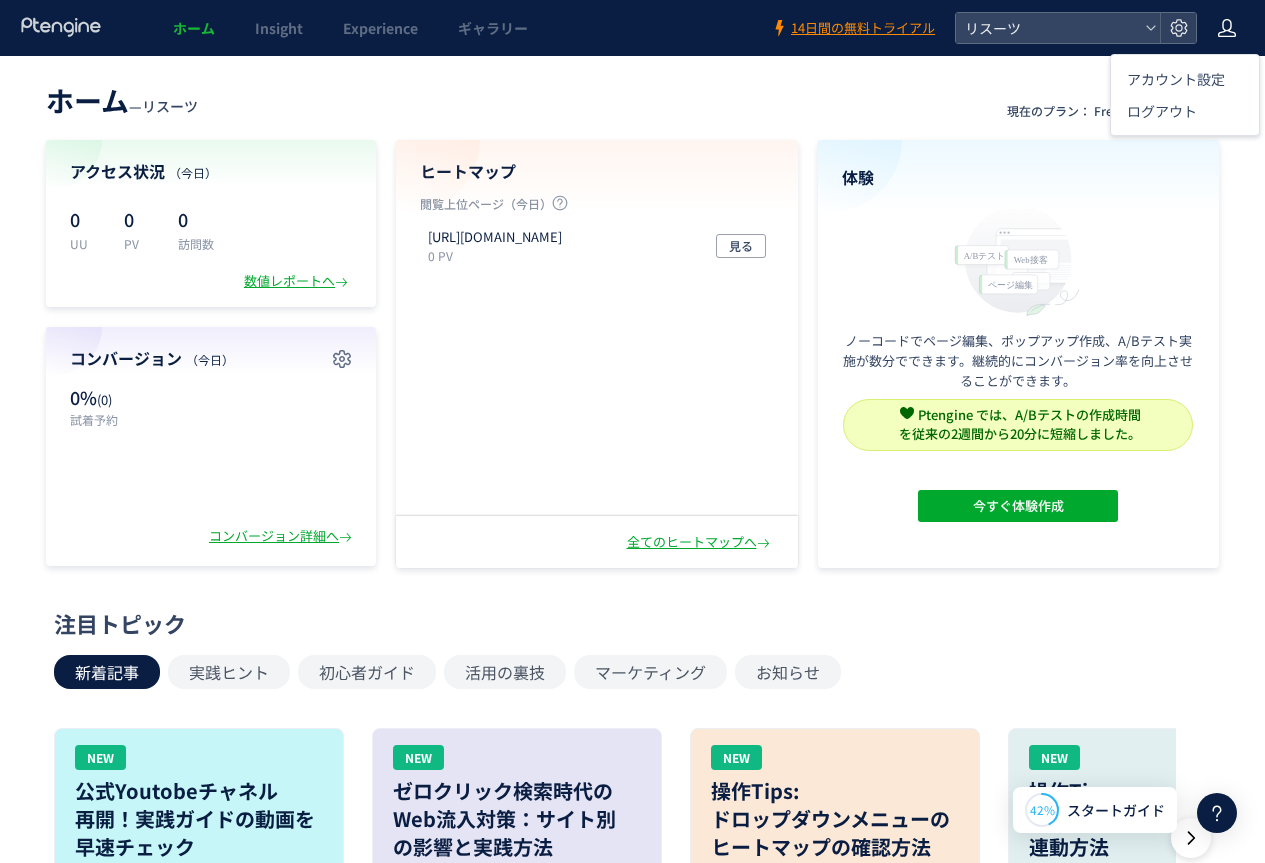 click 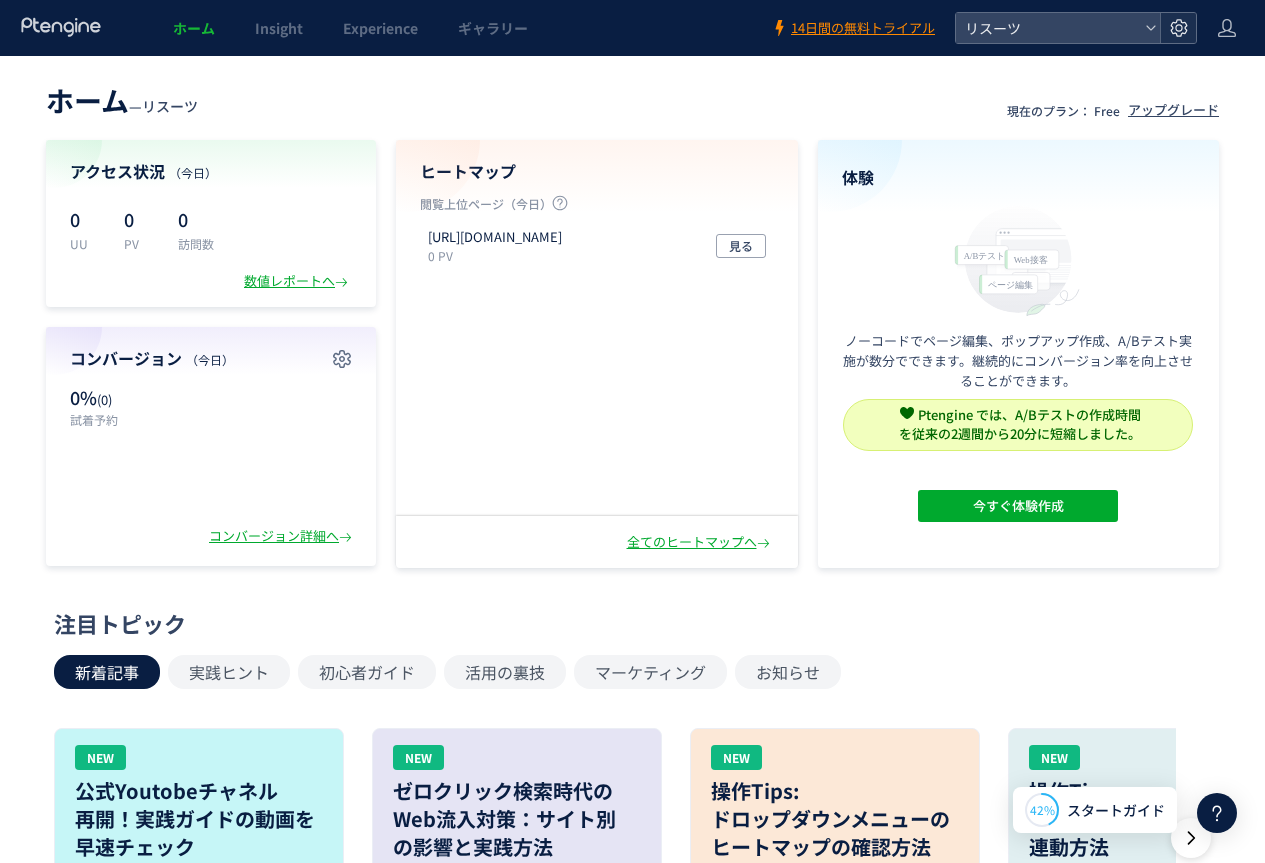 click 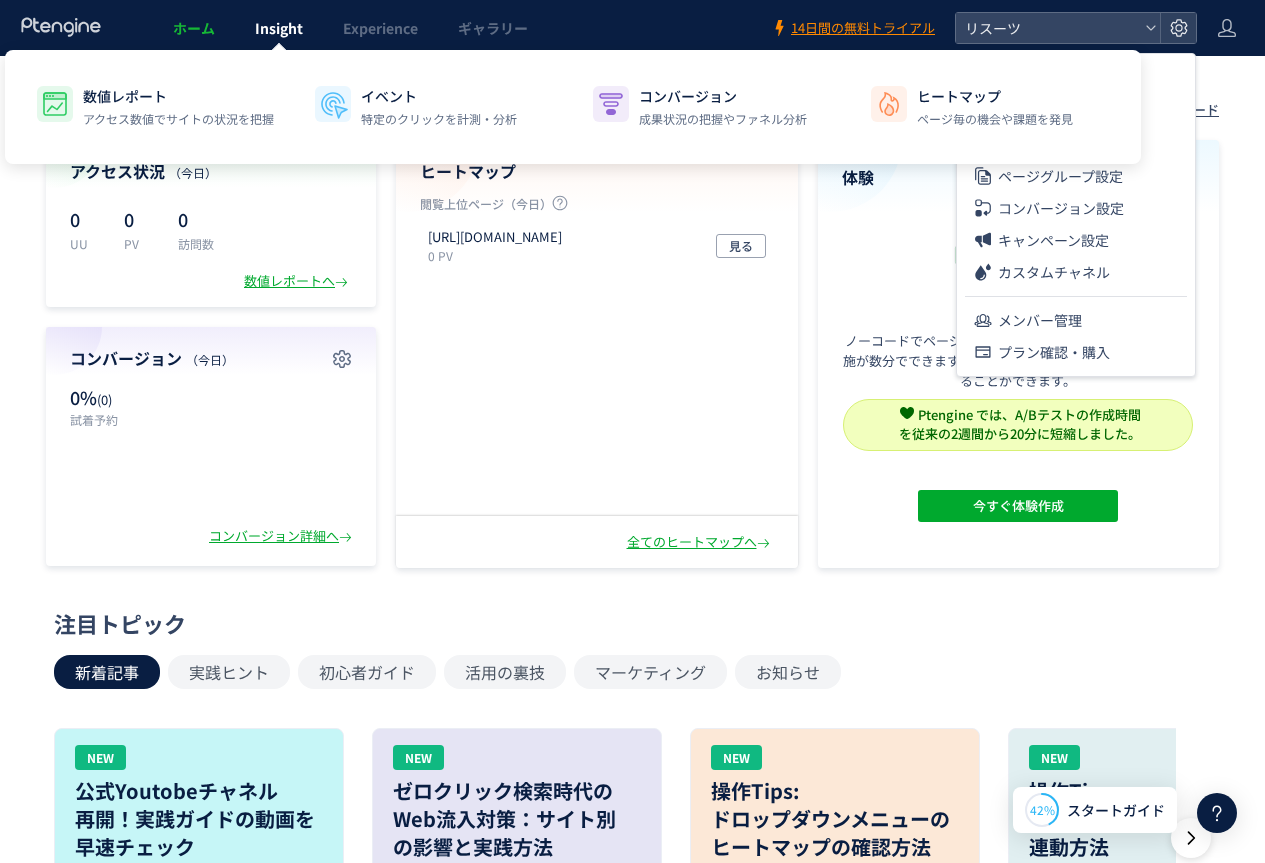 click on "Insight" at bounding box center (279, 28) 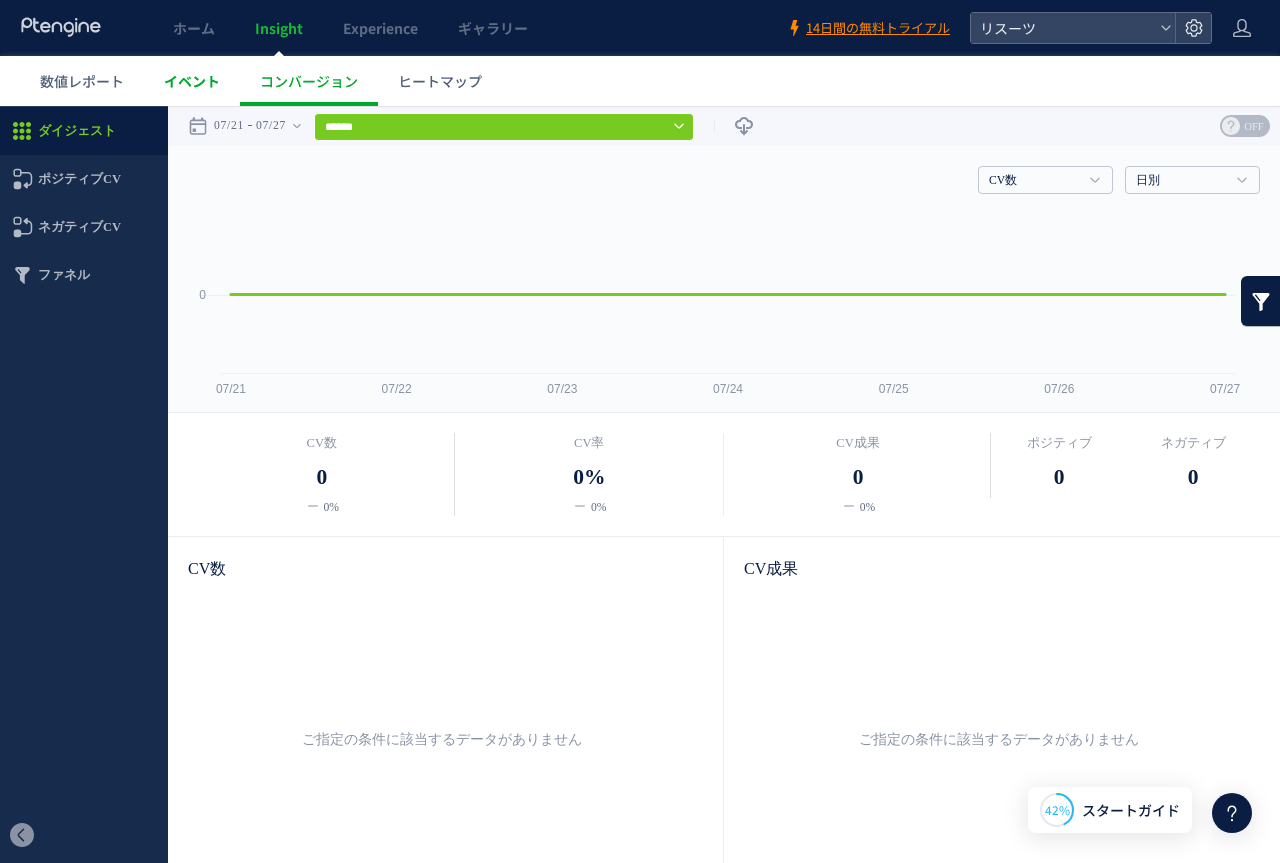 click on "イベント" at bounding box center [192, 81] 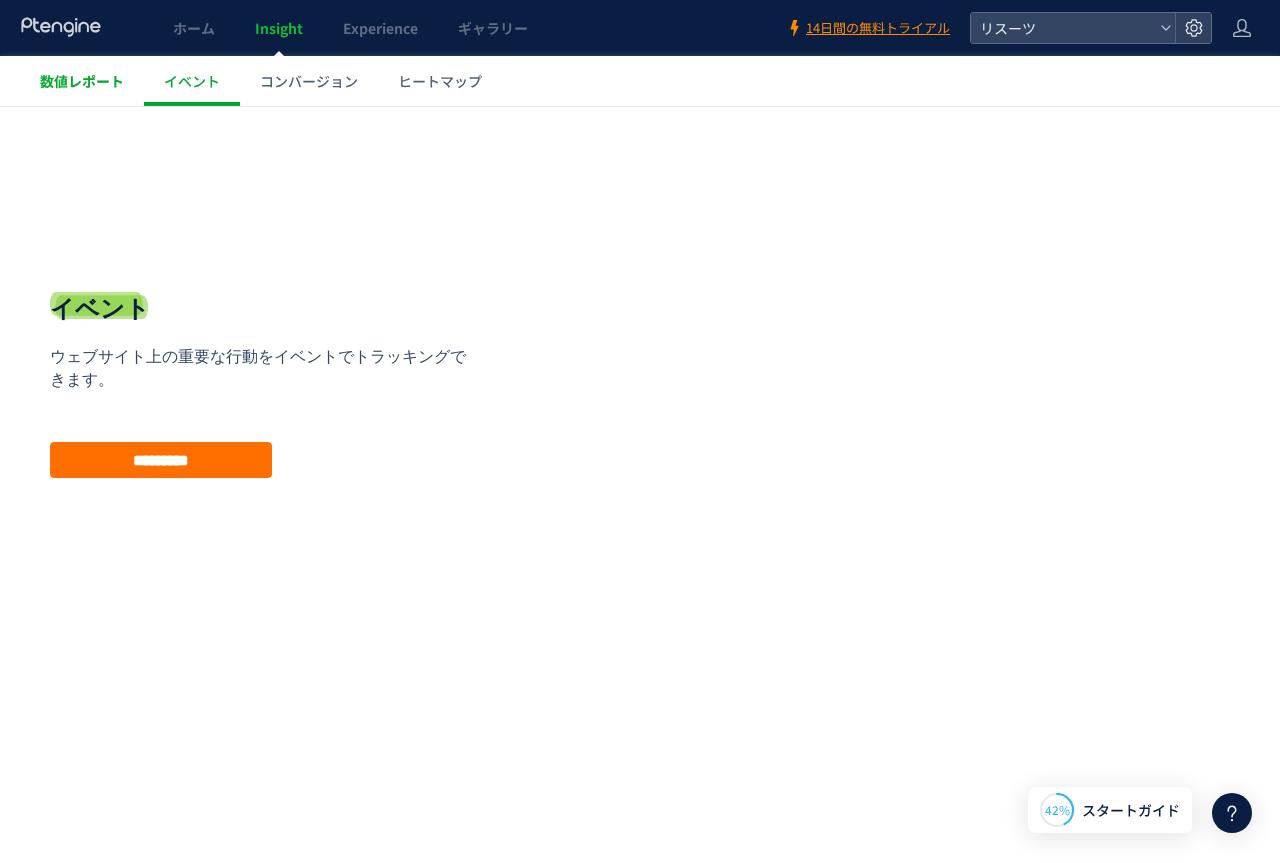 click on "数値レポート" at bounding box center [82, 81] 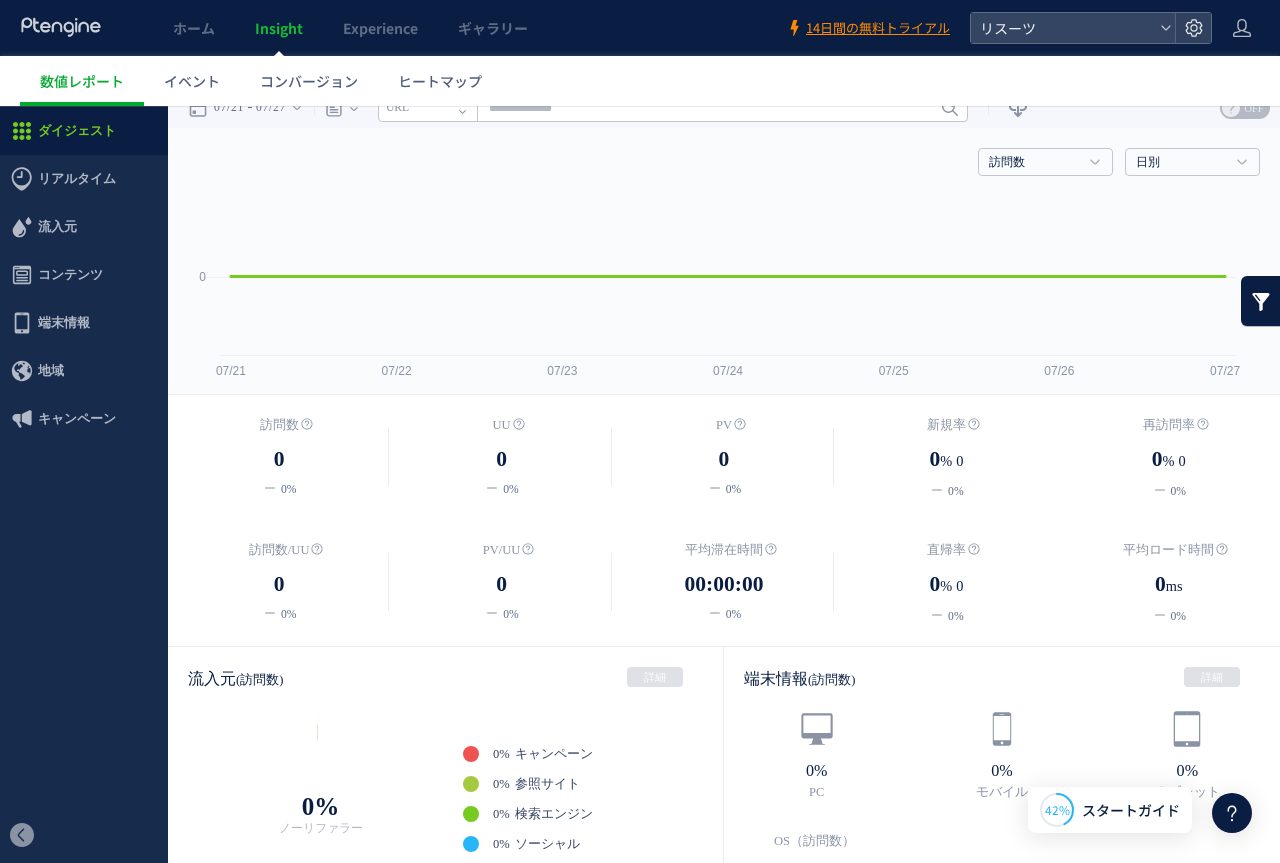 scroll, scrollTop: 0, scrollLeft: 0, axis: both 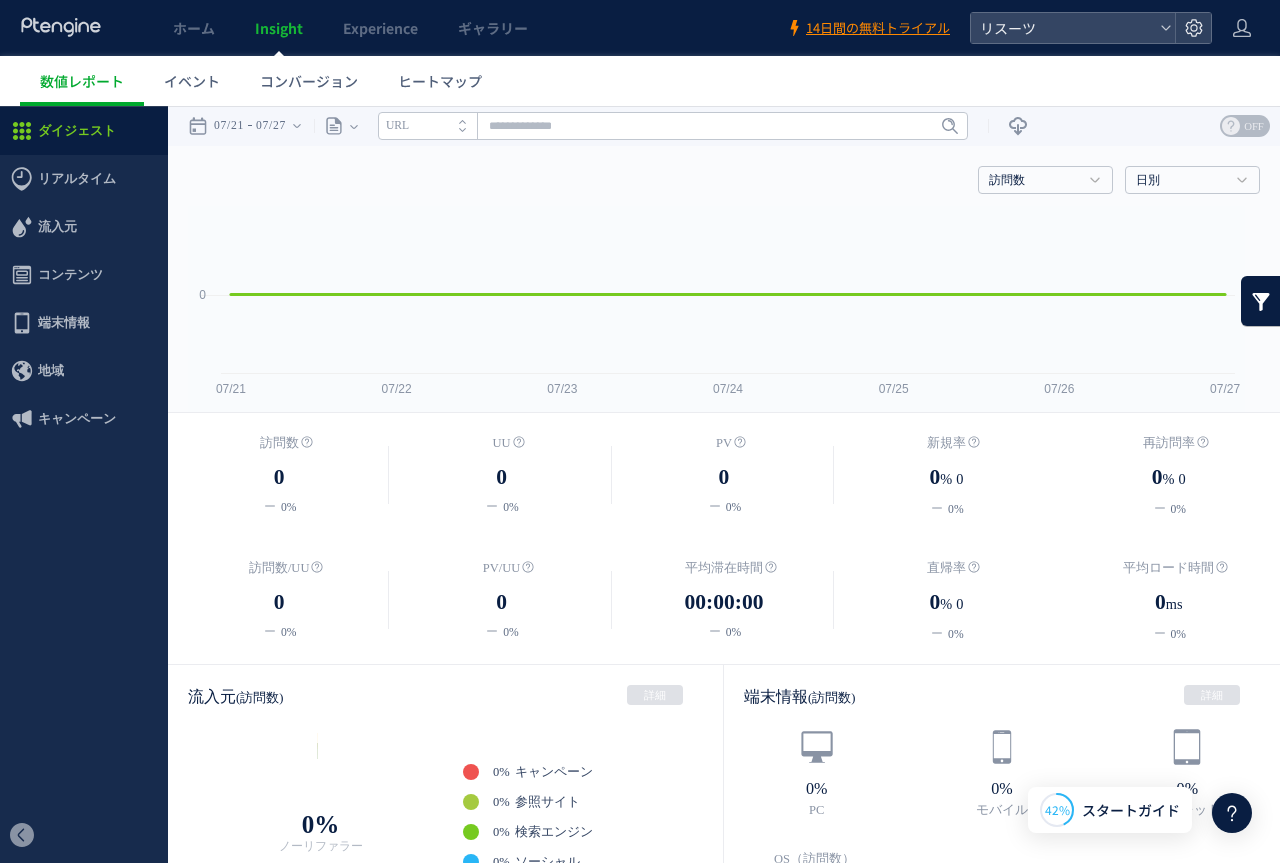 click at bounding box center [1261, 301] 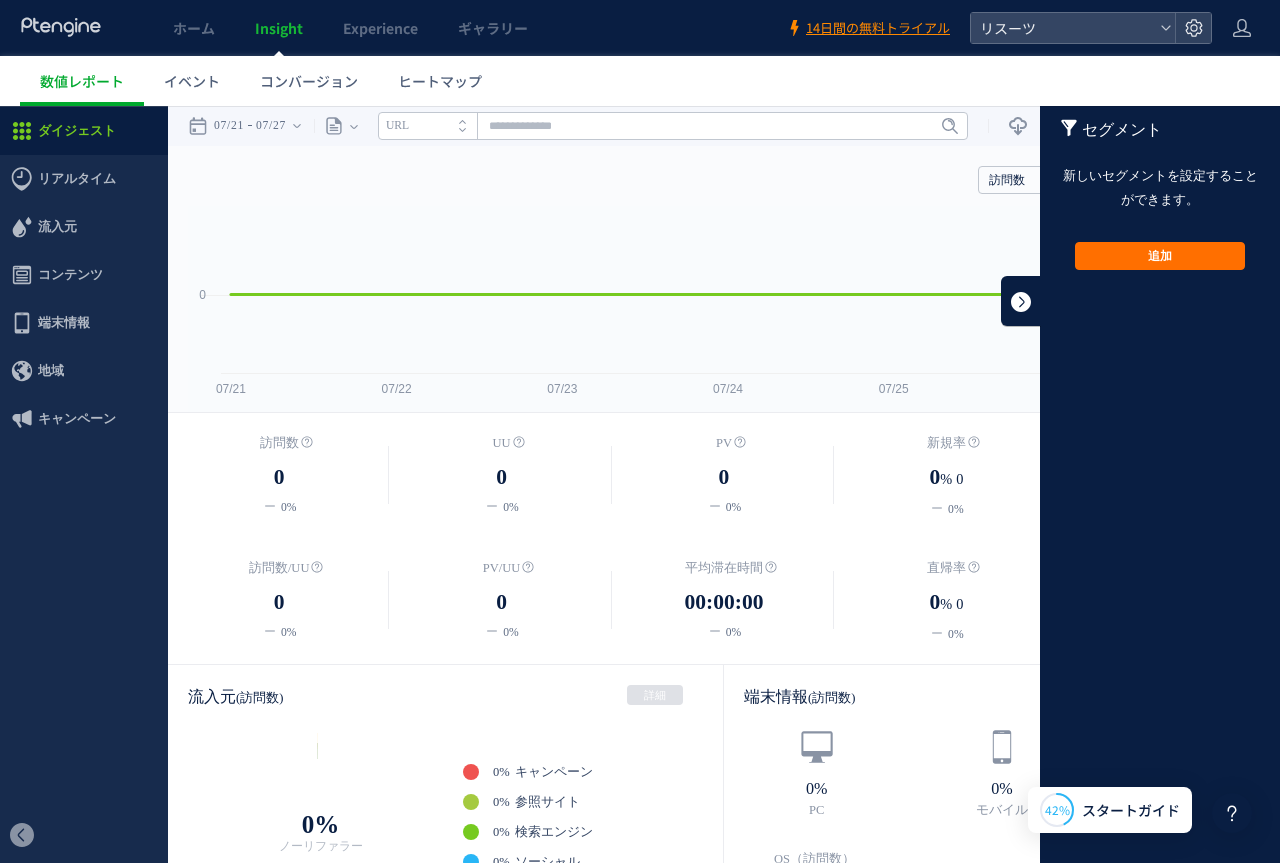 click at bounding box center (1021, 301) 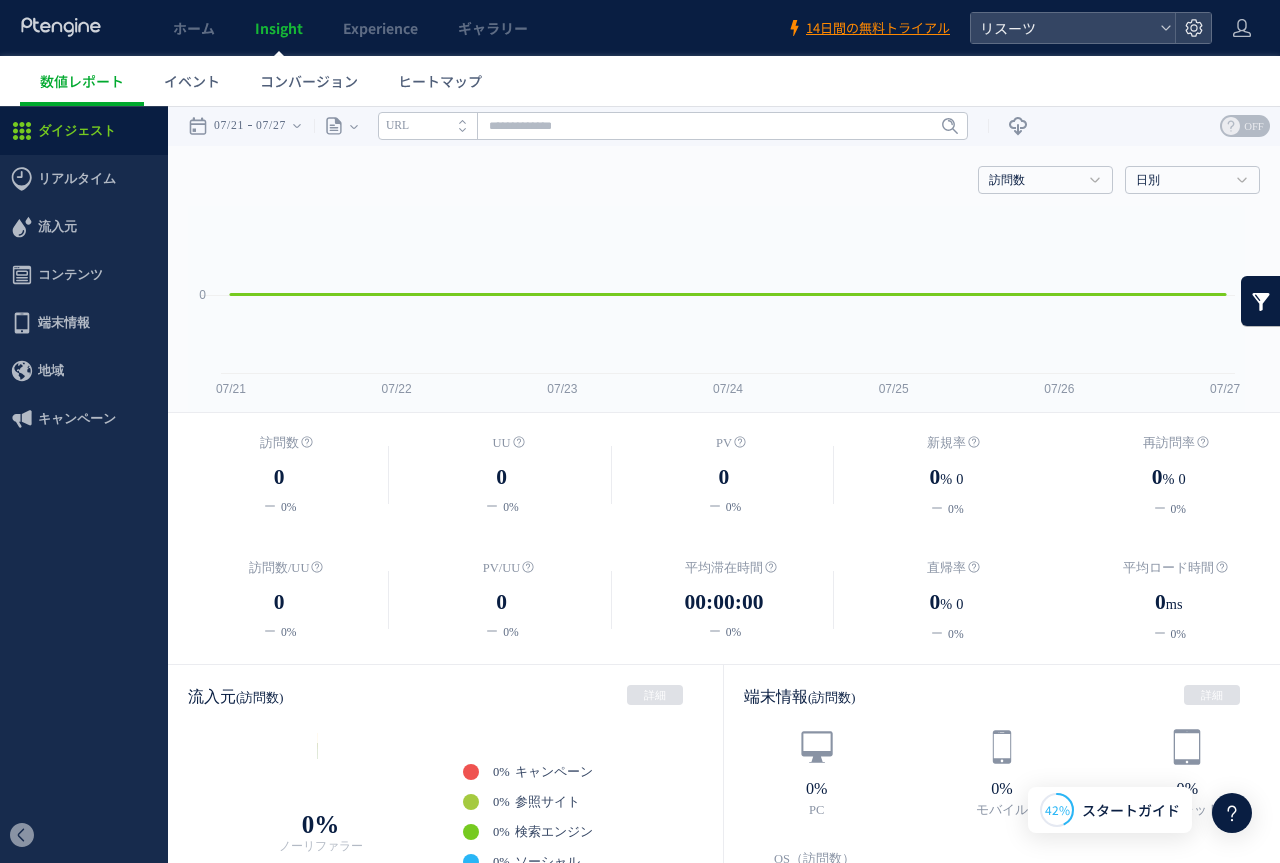 click at bounding box center [1261, 301] 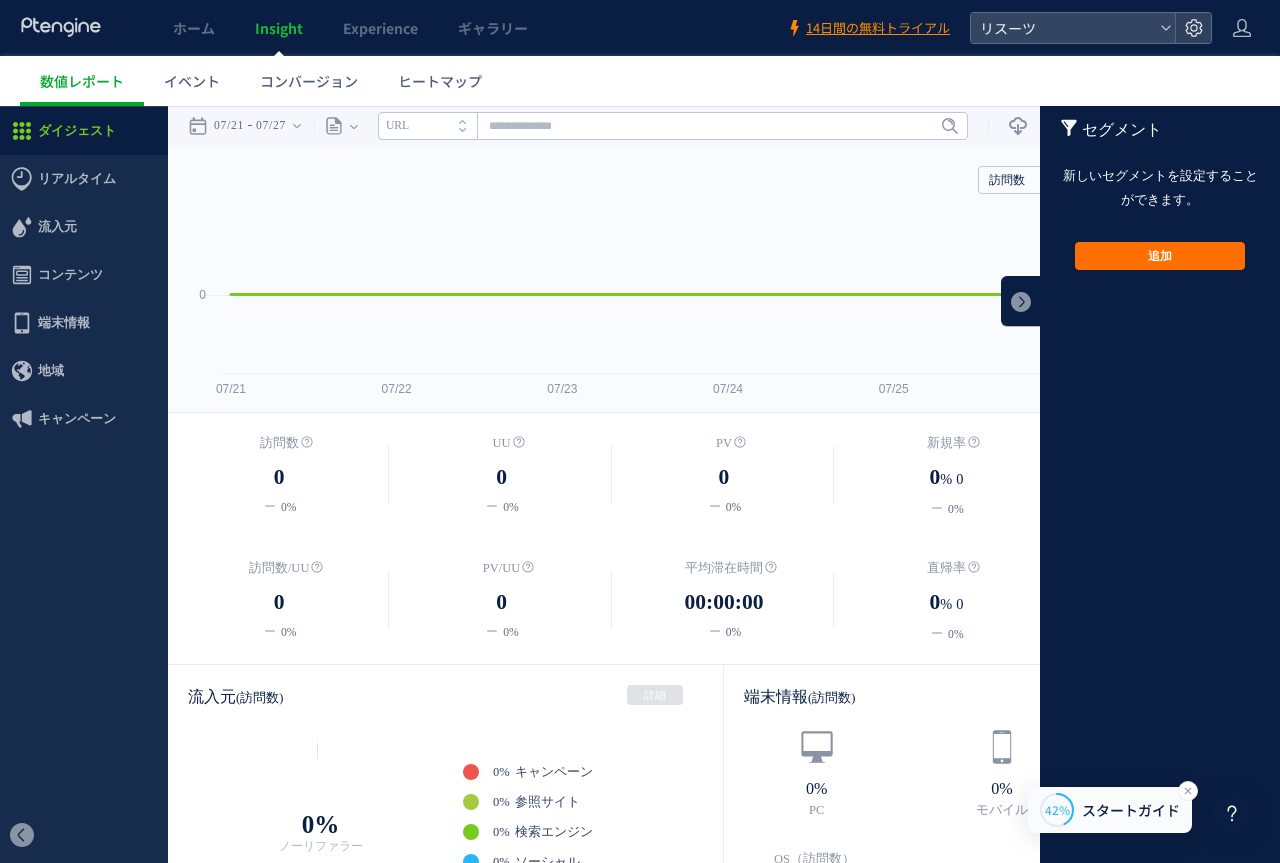 click on "42%  スタートガイド" at bounding box center [1110, 810] 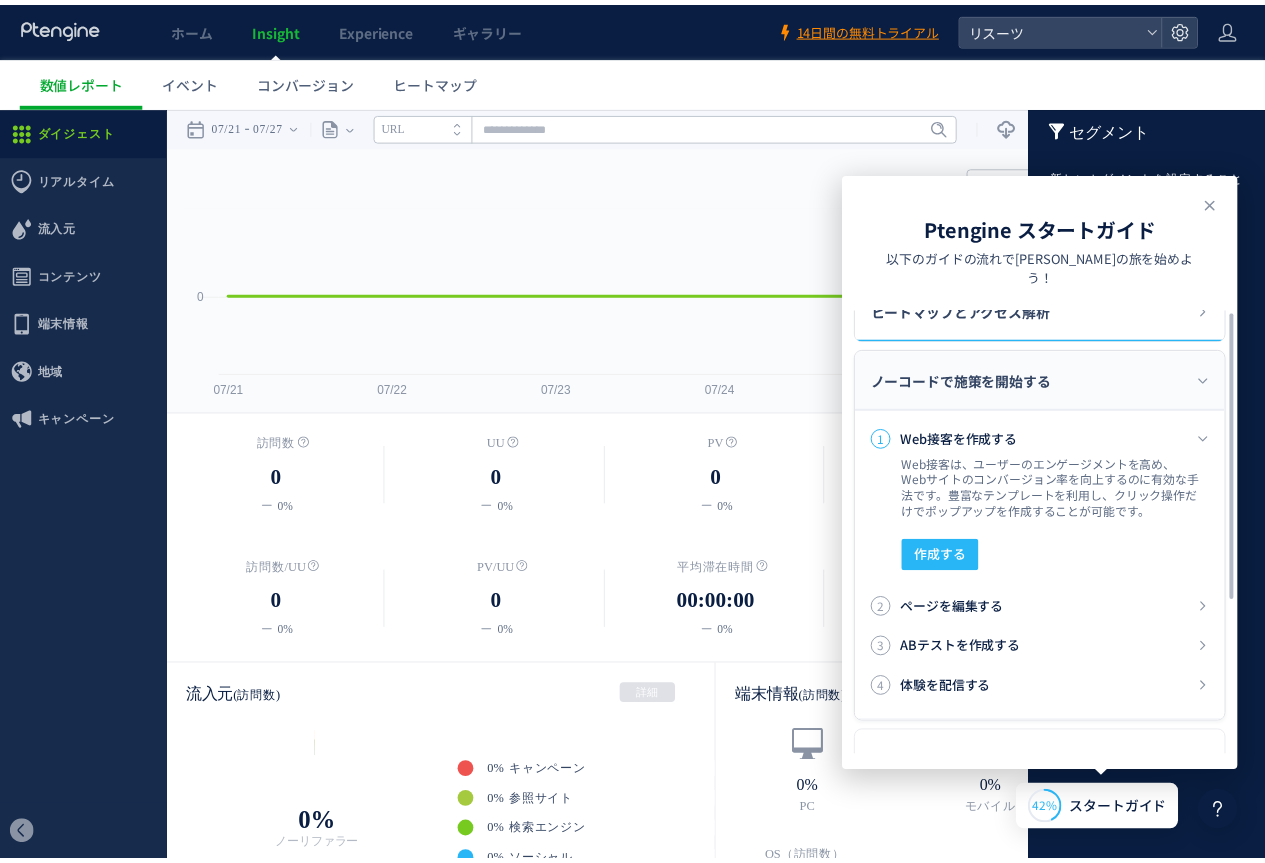 scroll, scrollTop: 0, scrollLeft: 0, axis: both 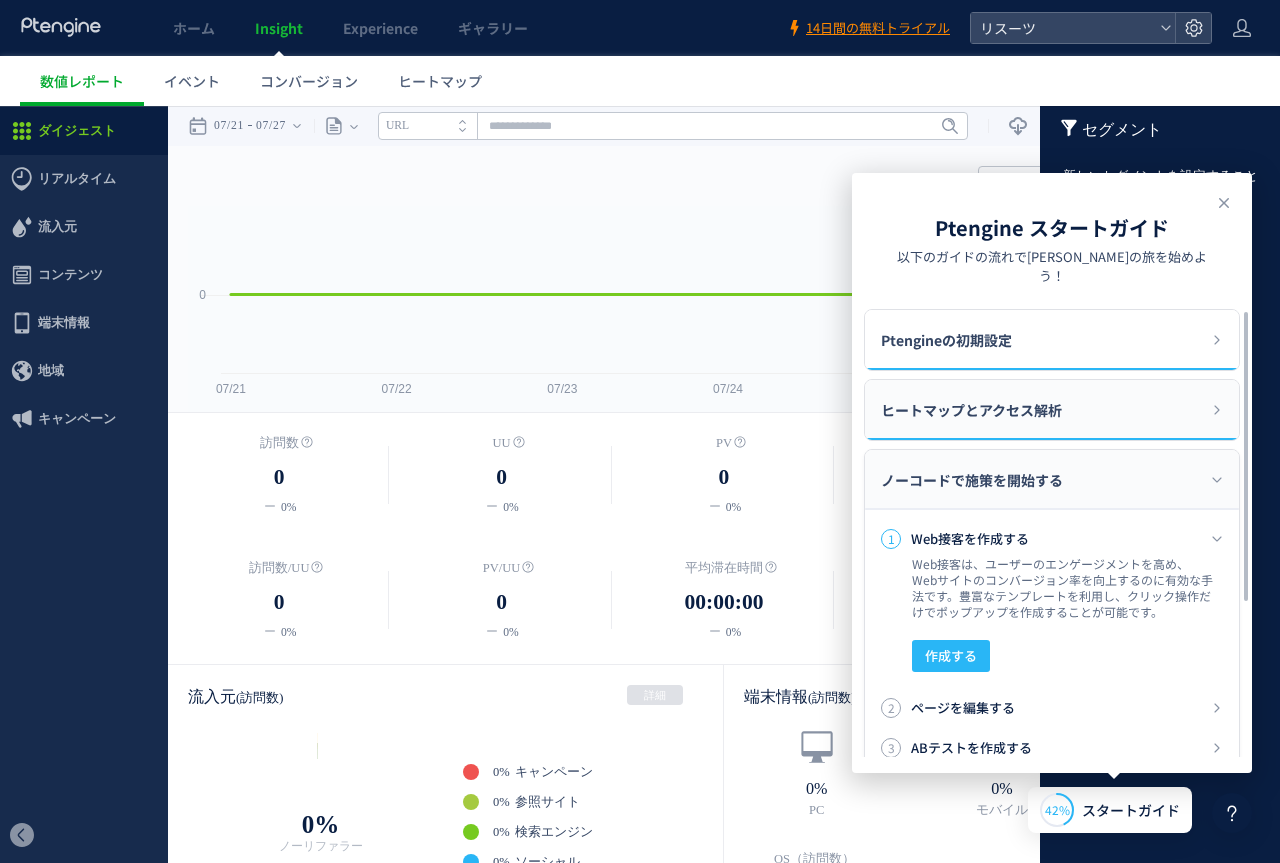 click on "ヒートマップとアクセス解析" 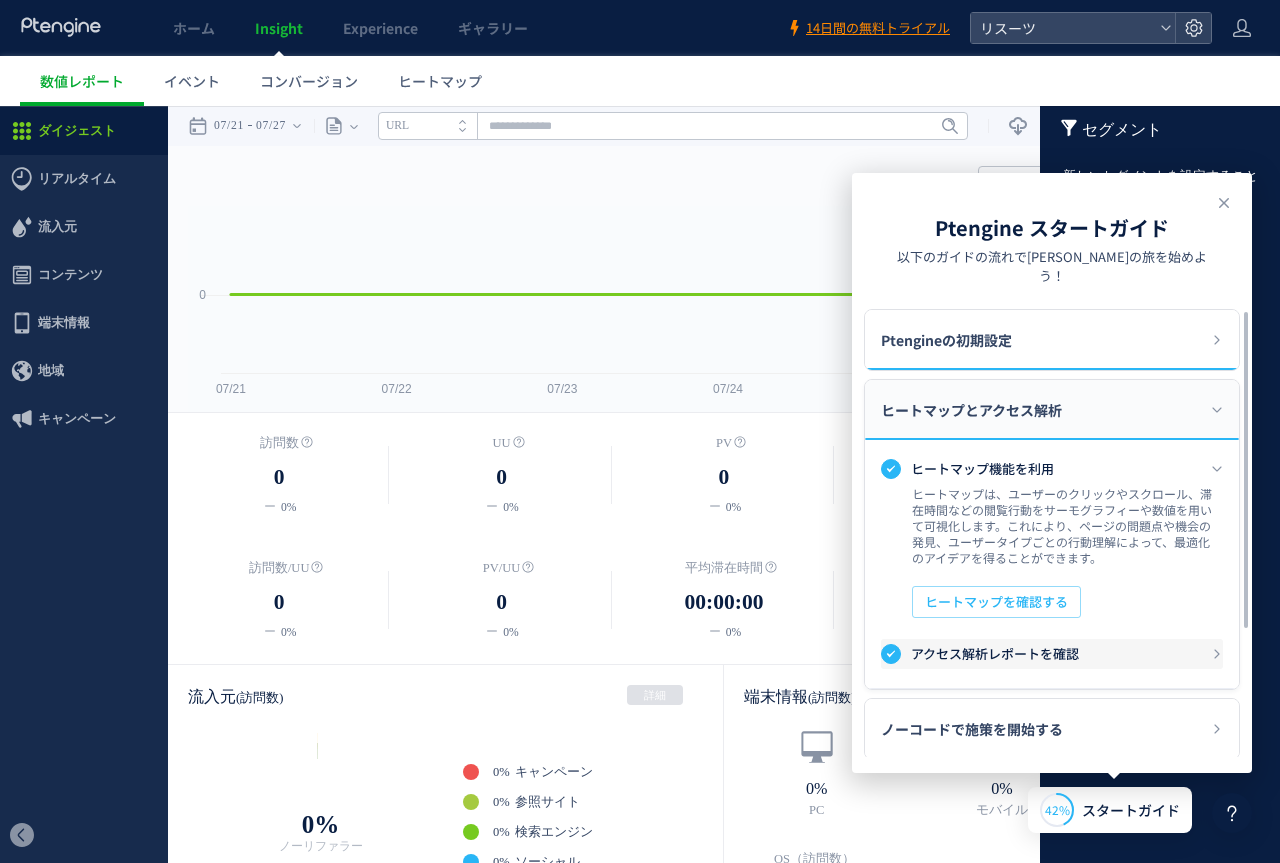 click on "アクセス解析レポートを確認" 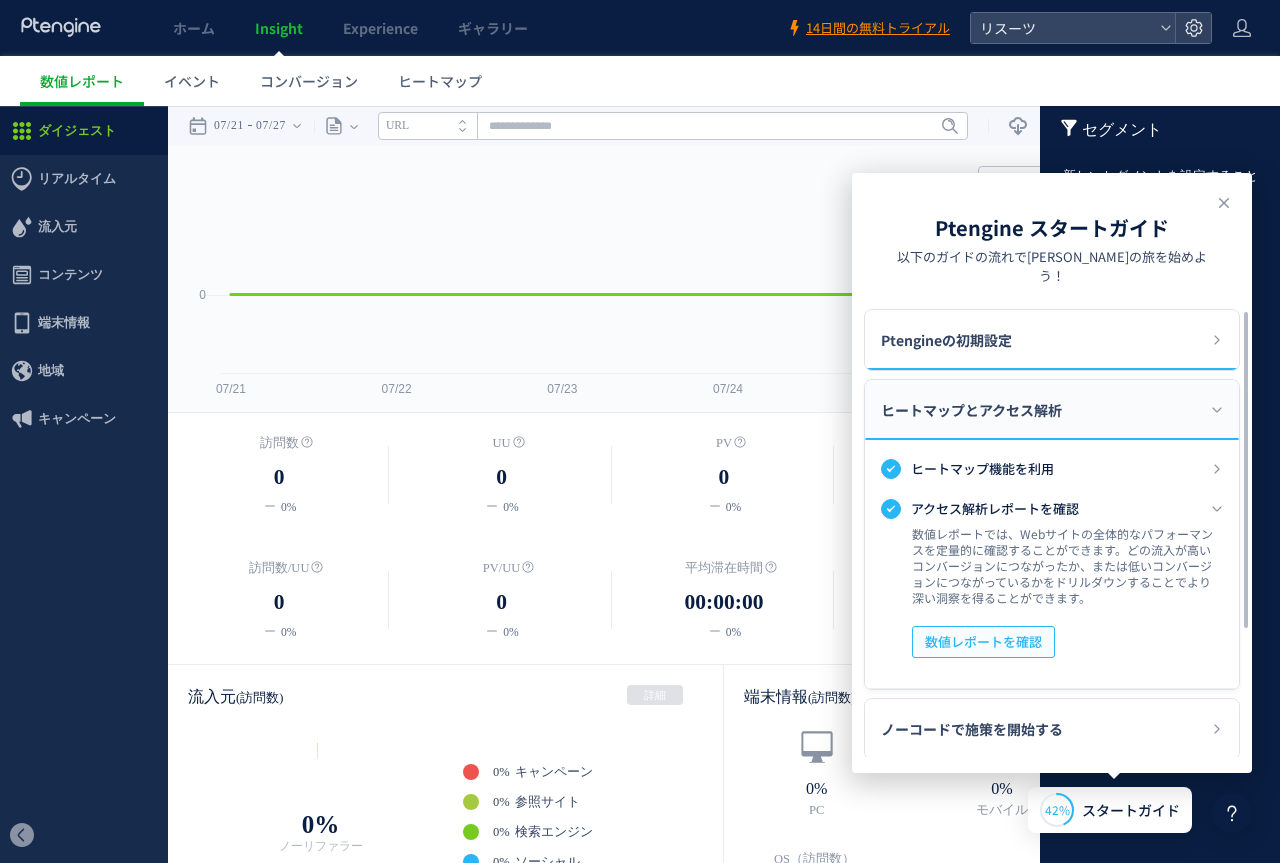 click on "数値レポートを確認" at bounding box center [983, 642] 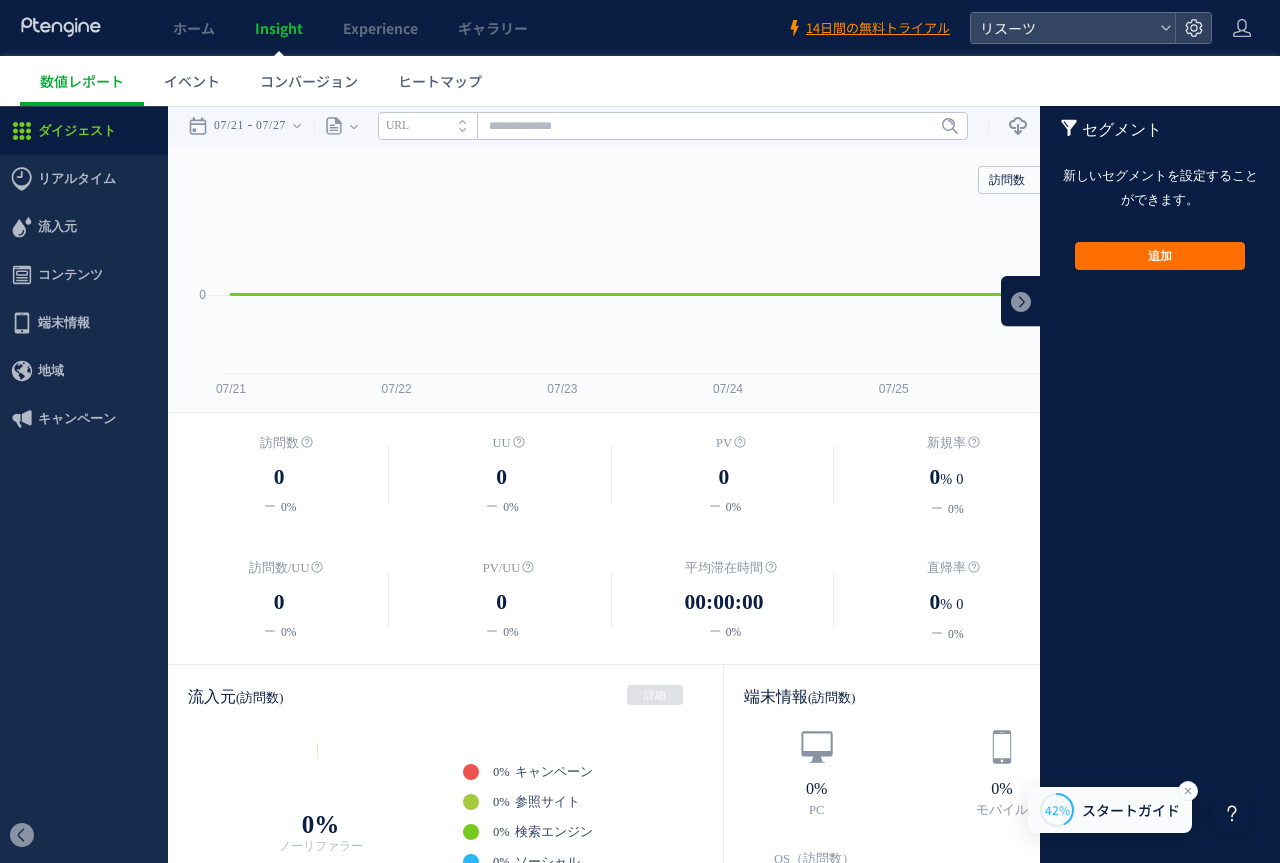 click on "スタートガイド" at bounding box center [1131, 810] 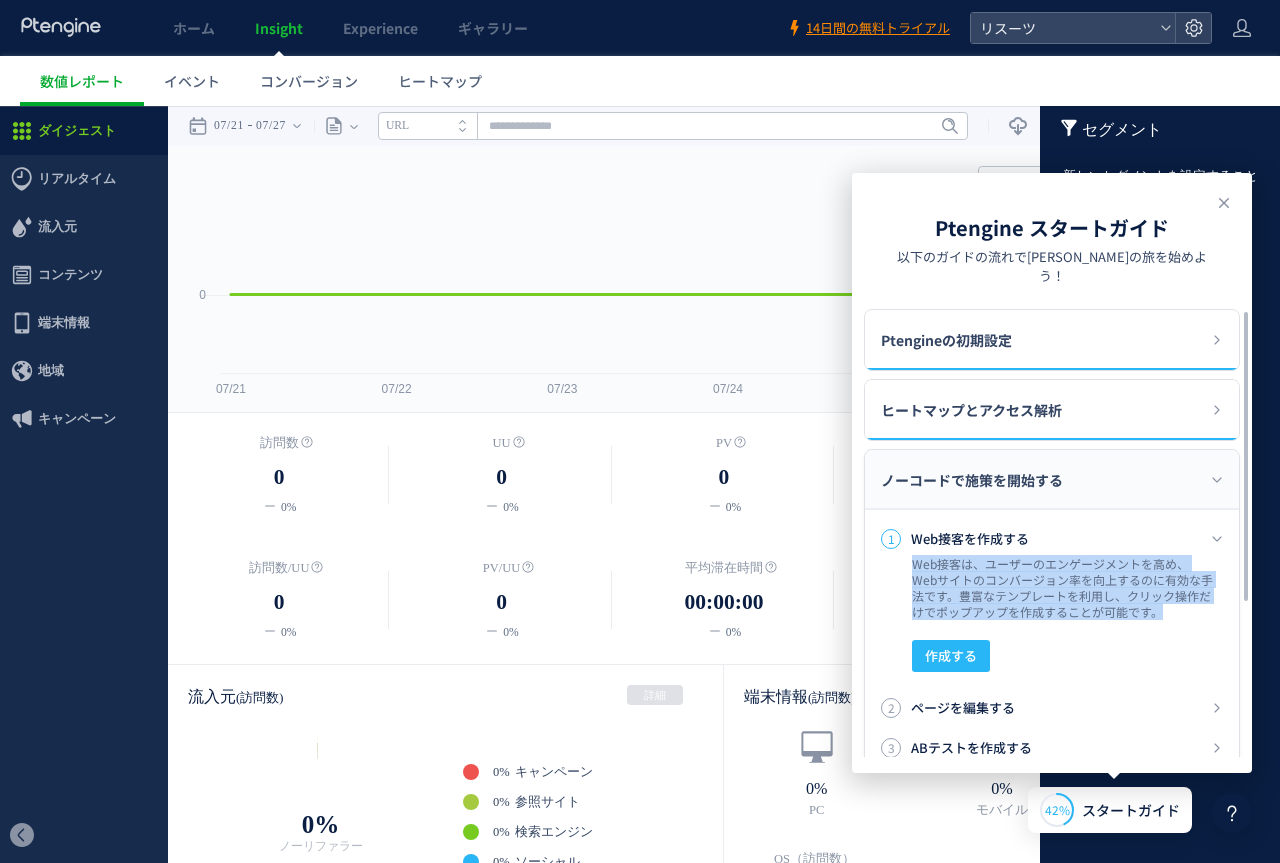 drag, startPoint x: 915, startPoint y: 541, endPoint x: 1186, endPoint y: 594, distance: 276.13403 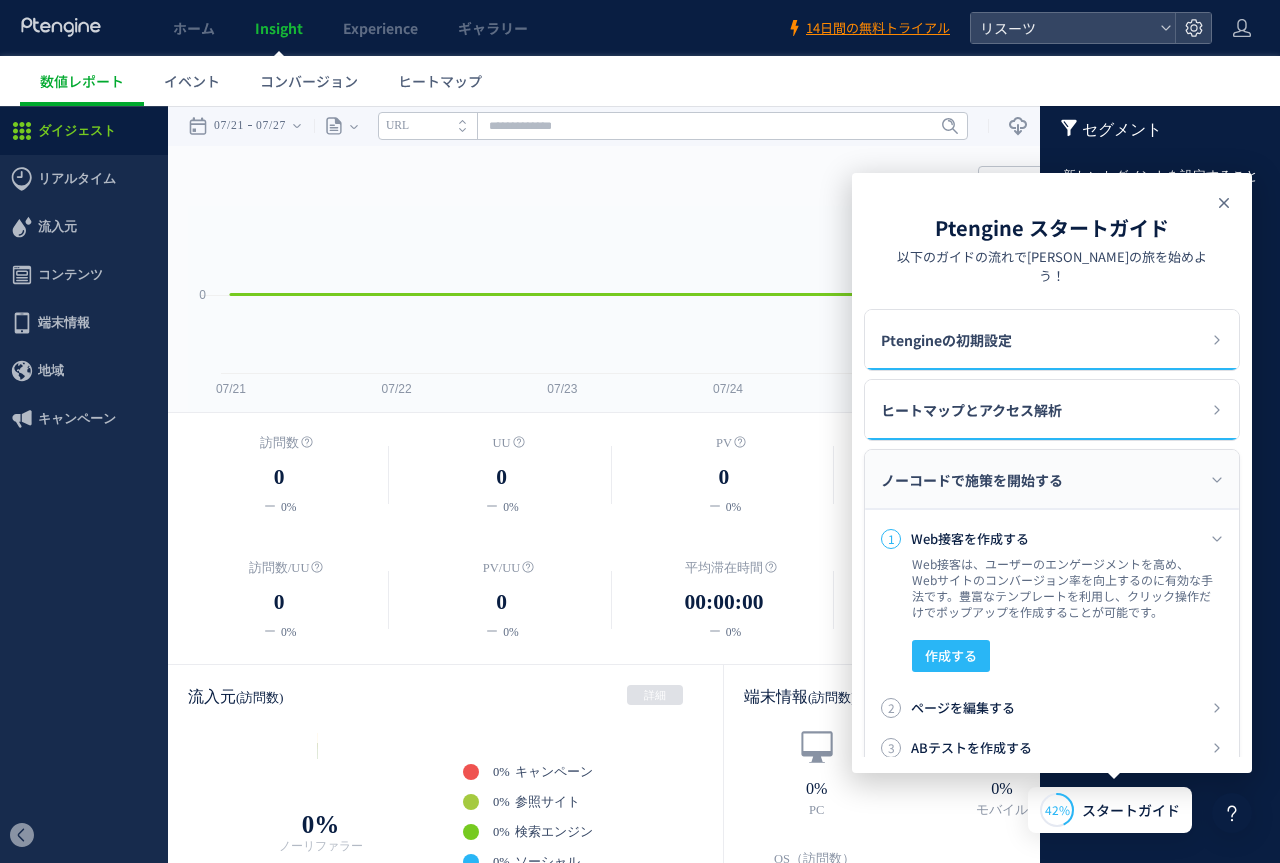 click 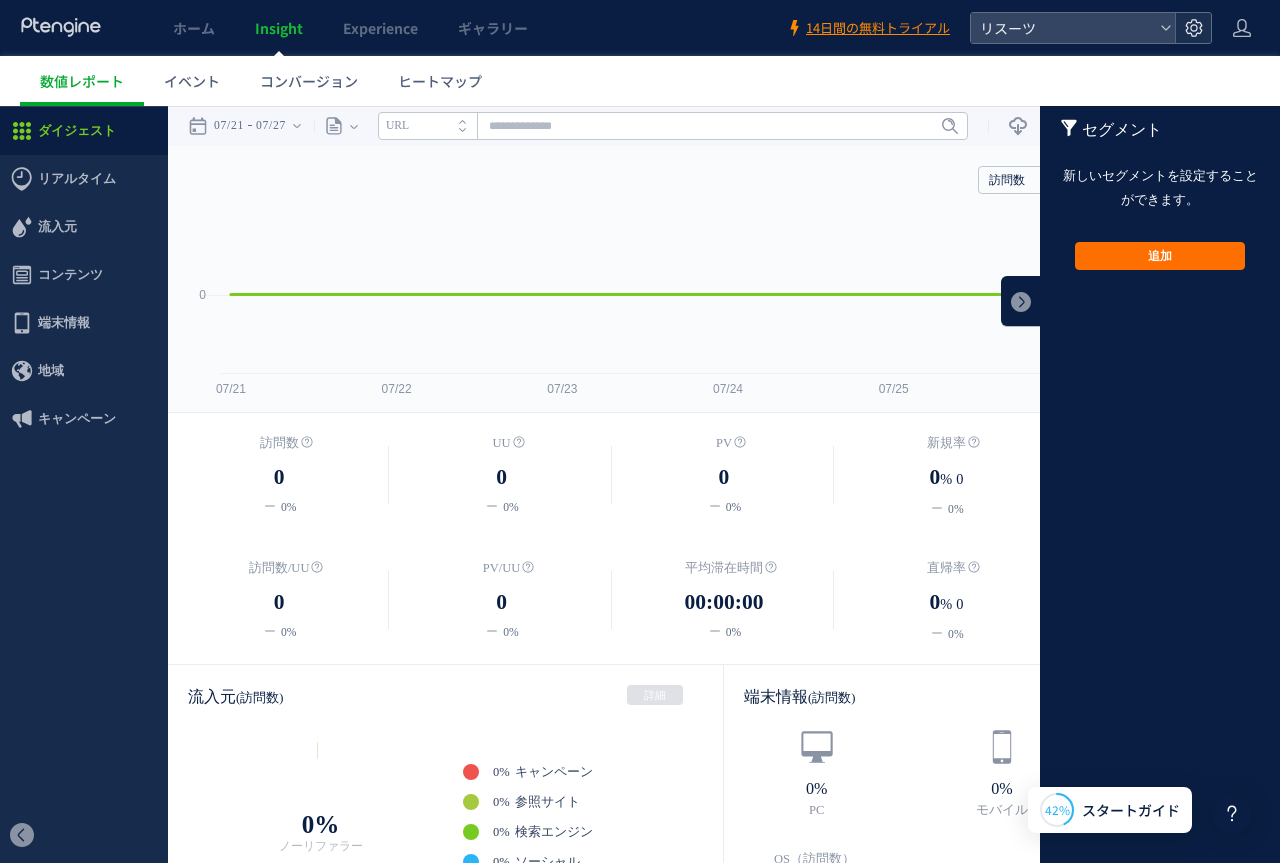 click 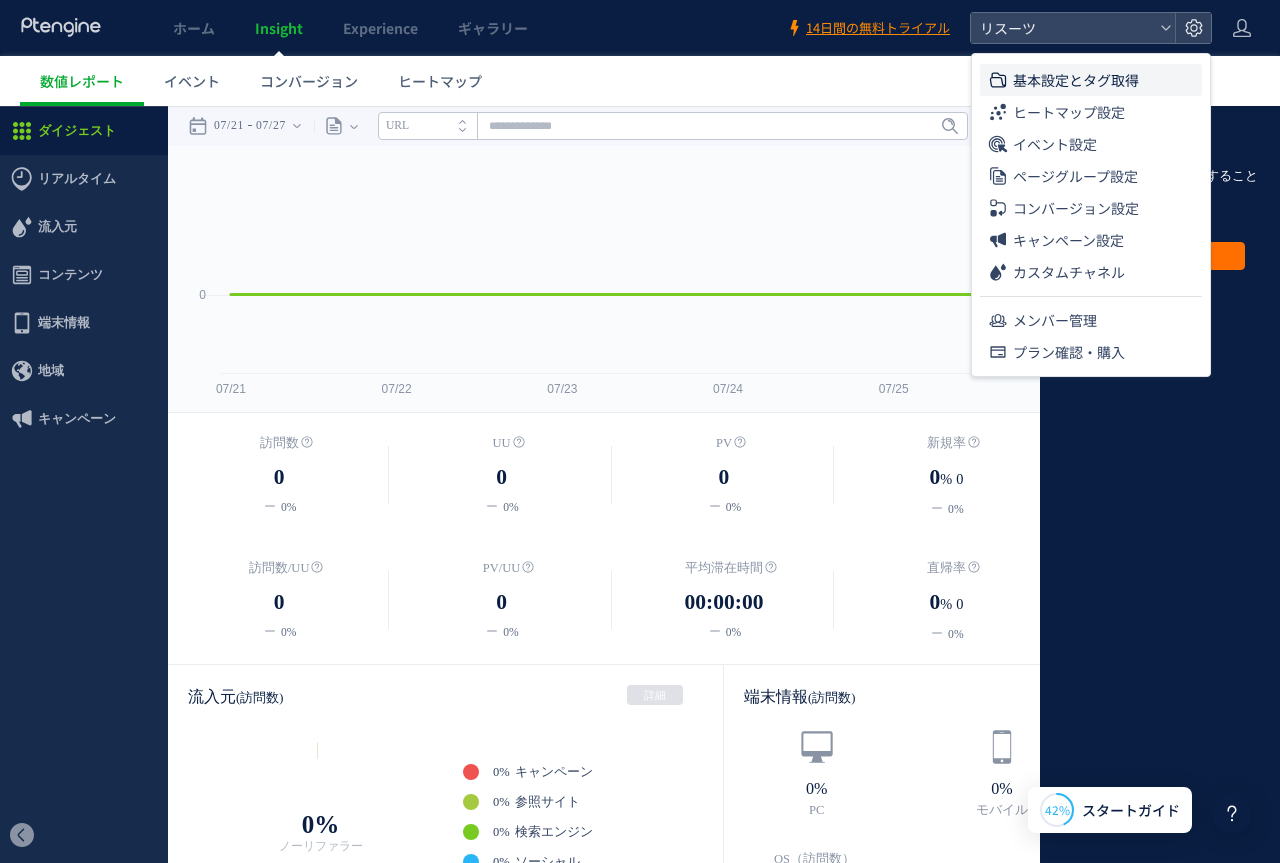 click on "基本設定とタグ取得" at bounding box center (1076, 80) 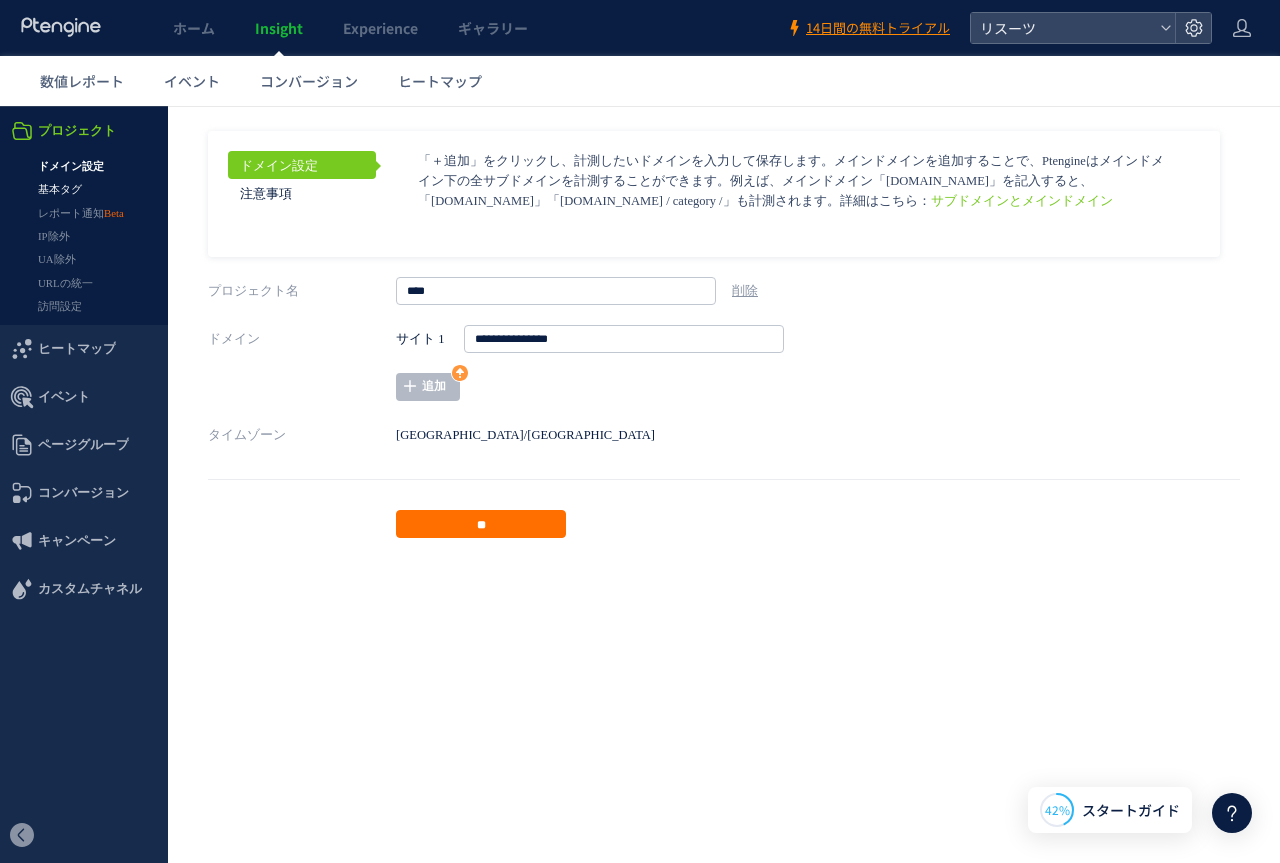 click on "基本タグ" at bounding box center (84, 189) 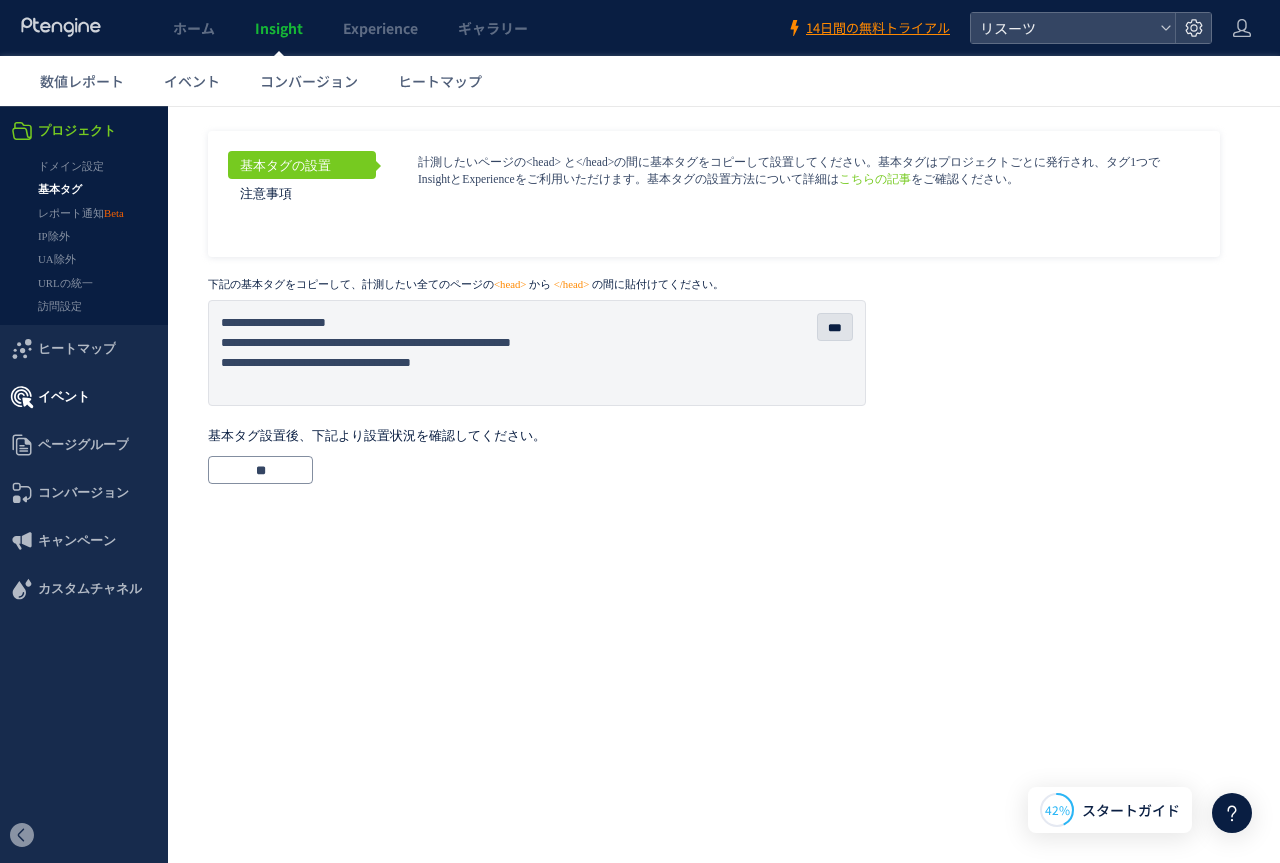 click on "イベント" at bounding box center (64, 397) 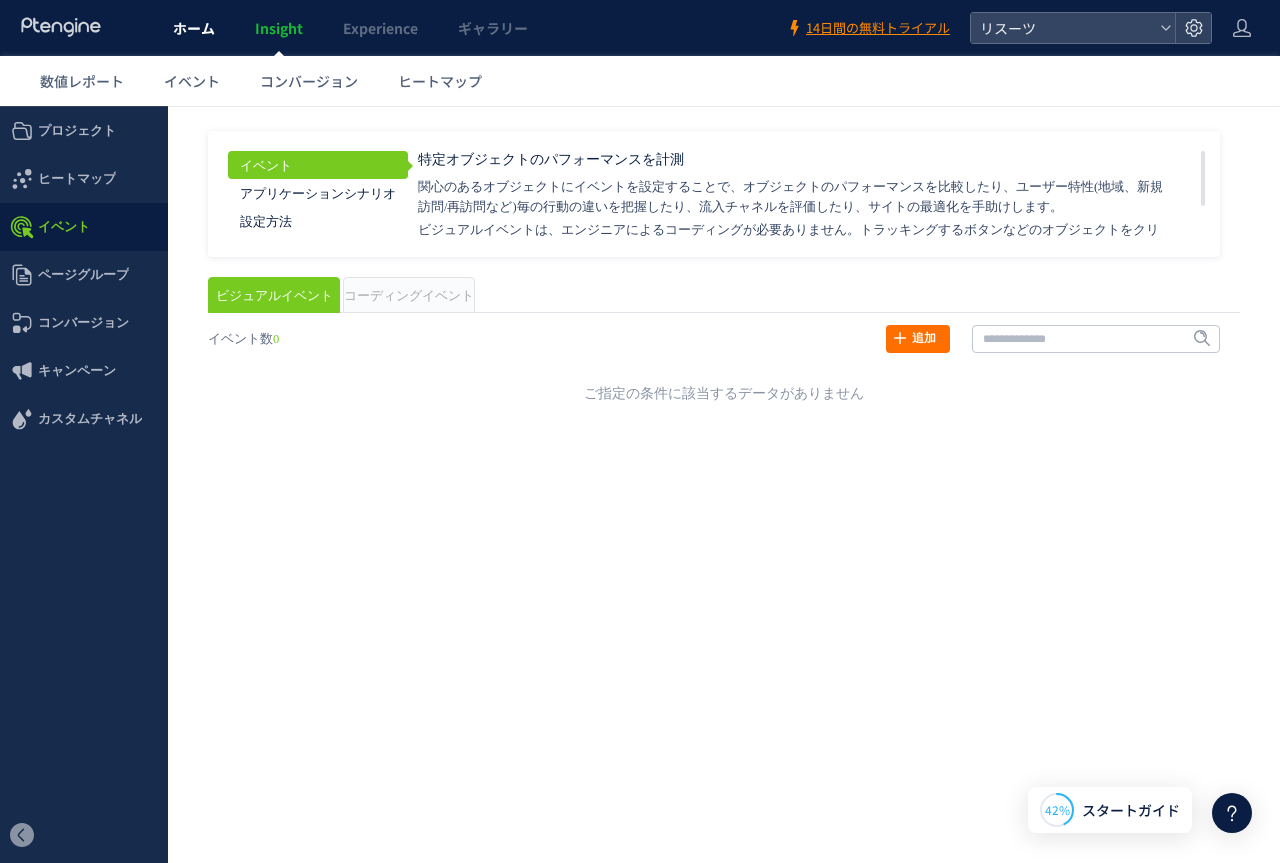 click on "ホーム" at bounding box center (194, 28) 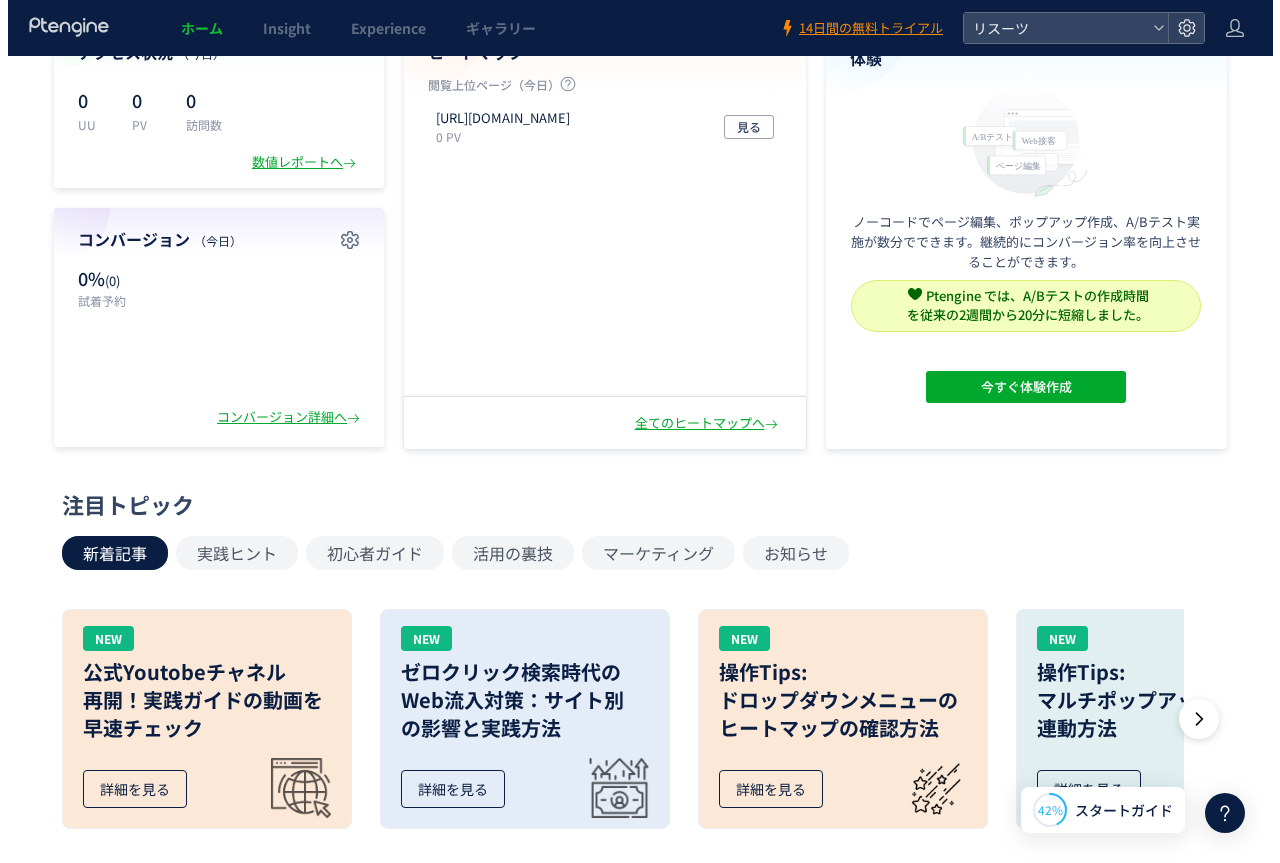 scroll, scrollTop: 0, scrollLeft: 0, axis: both 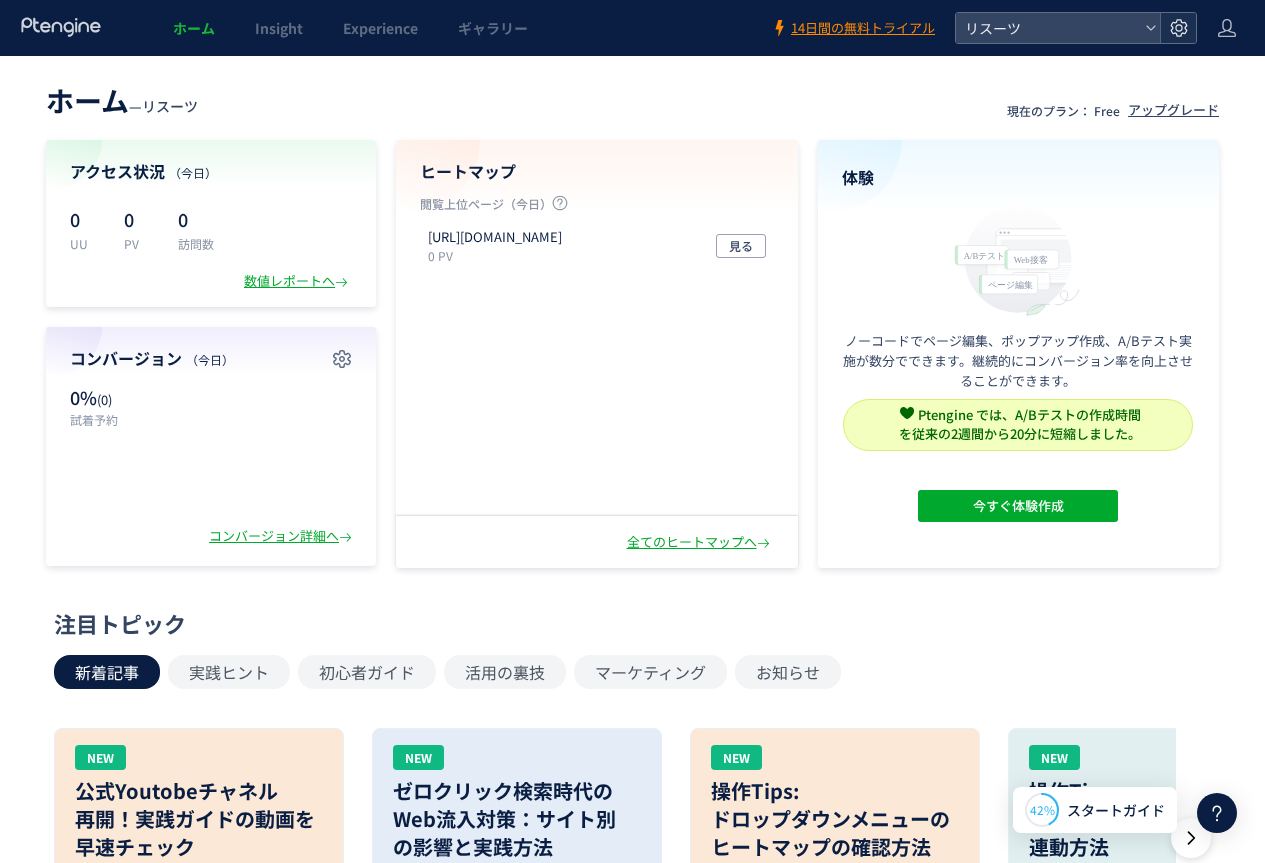 click 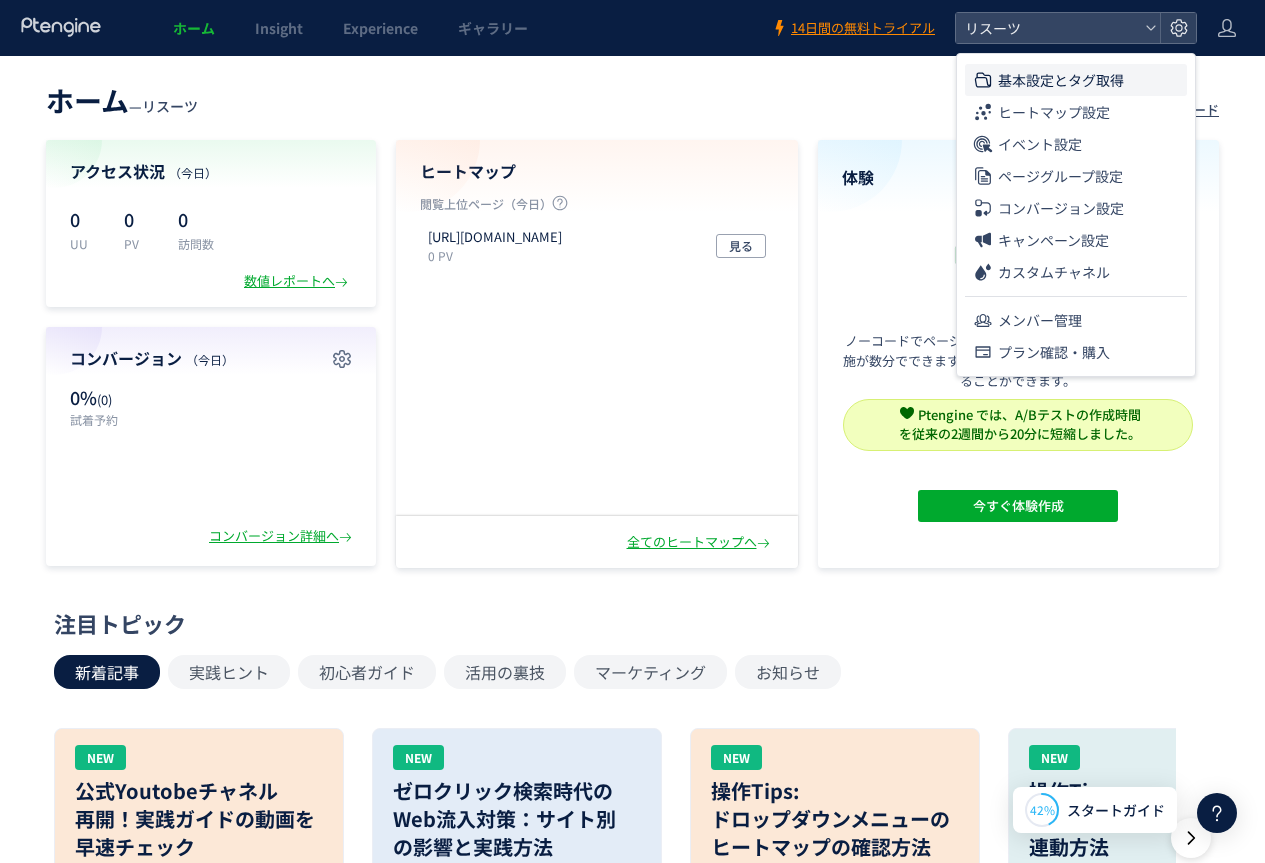 click on "基本設定とタグ取得" at bounding box center [1061, 80] 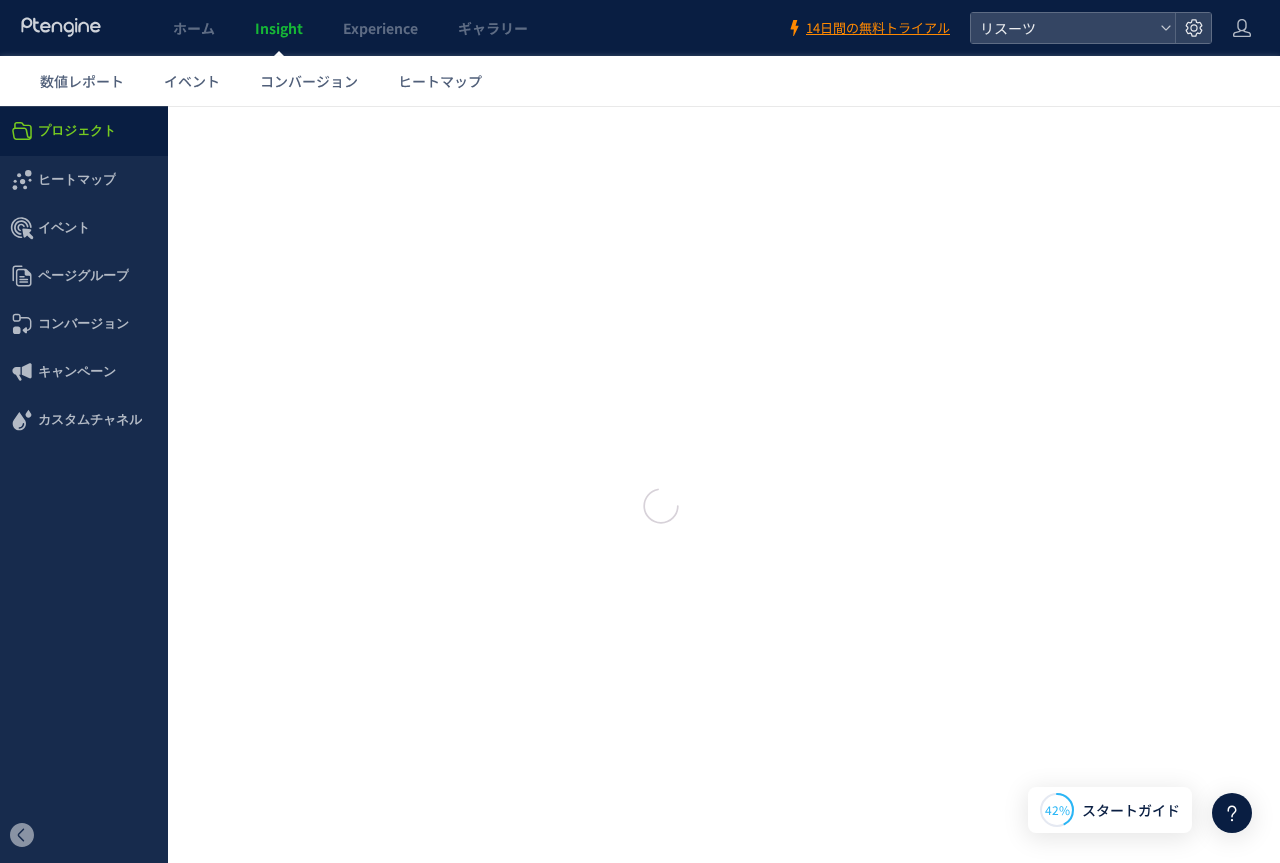 type on "****" 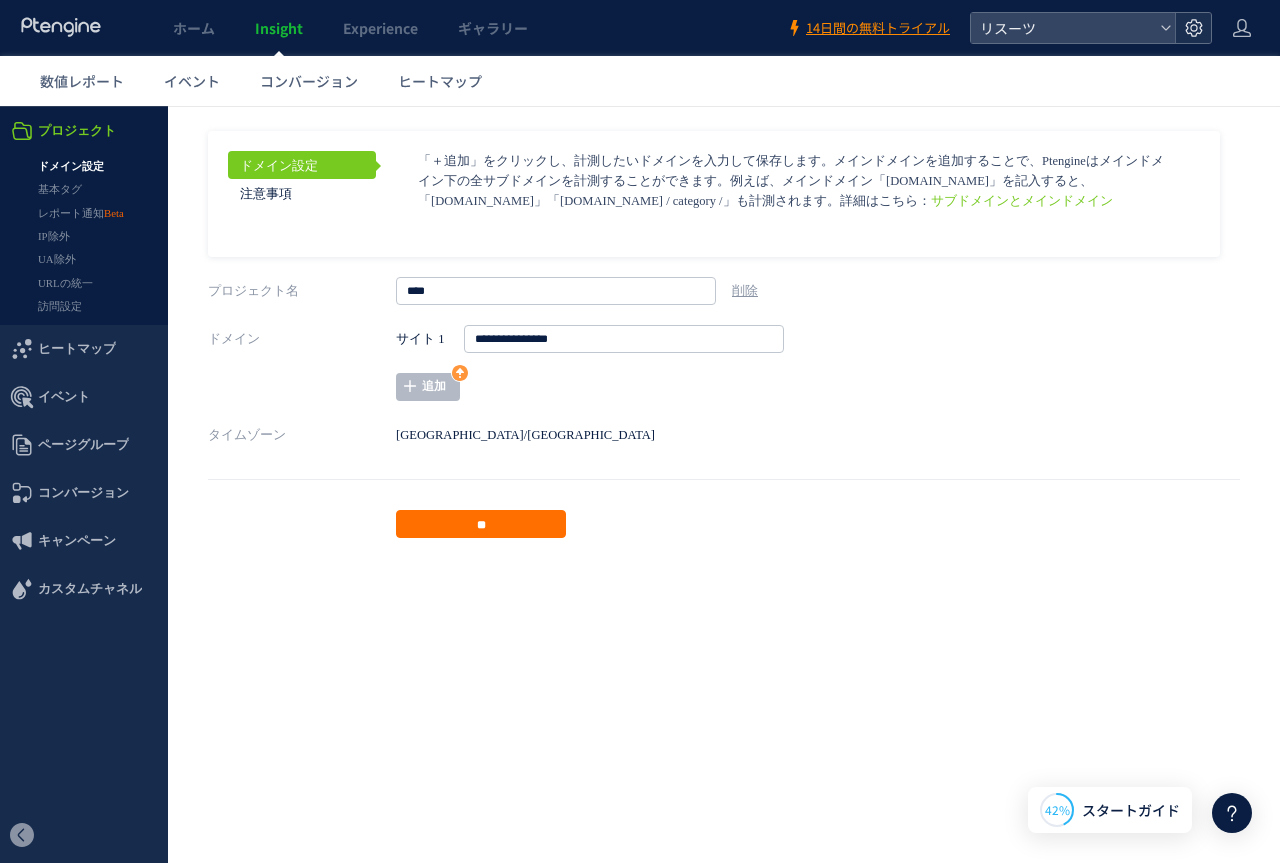 click 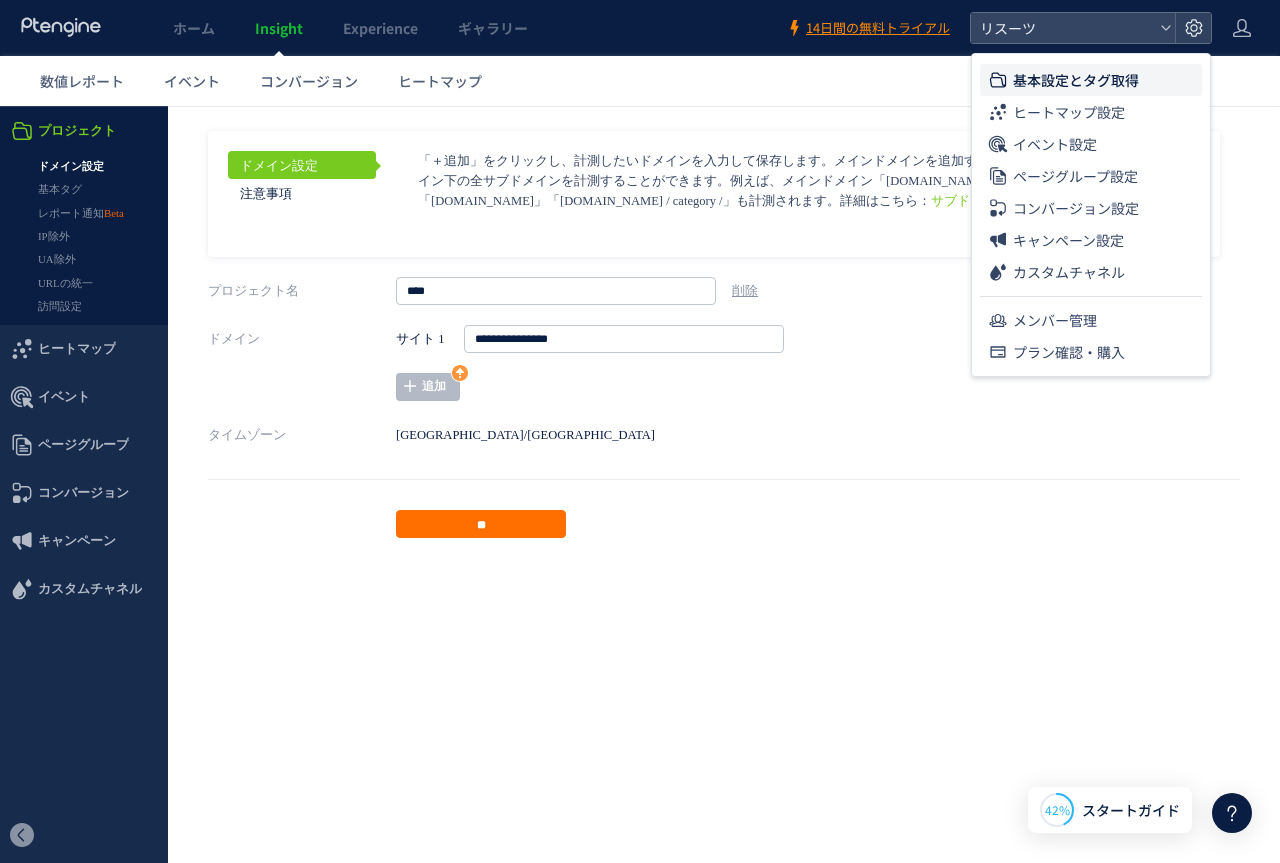 click 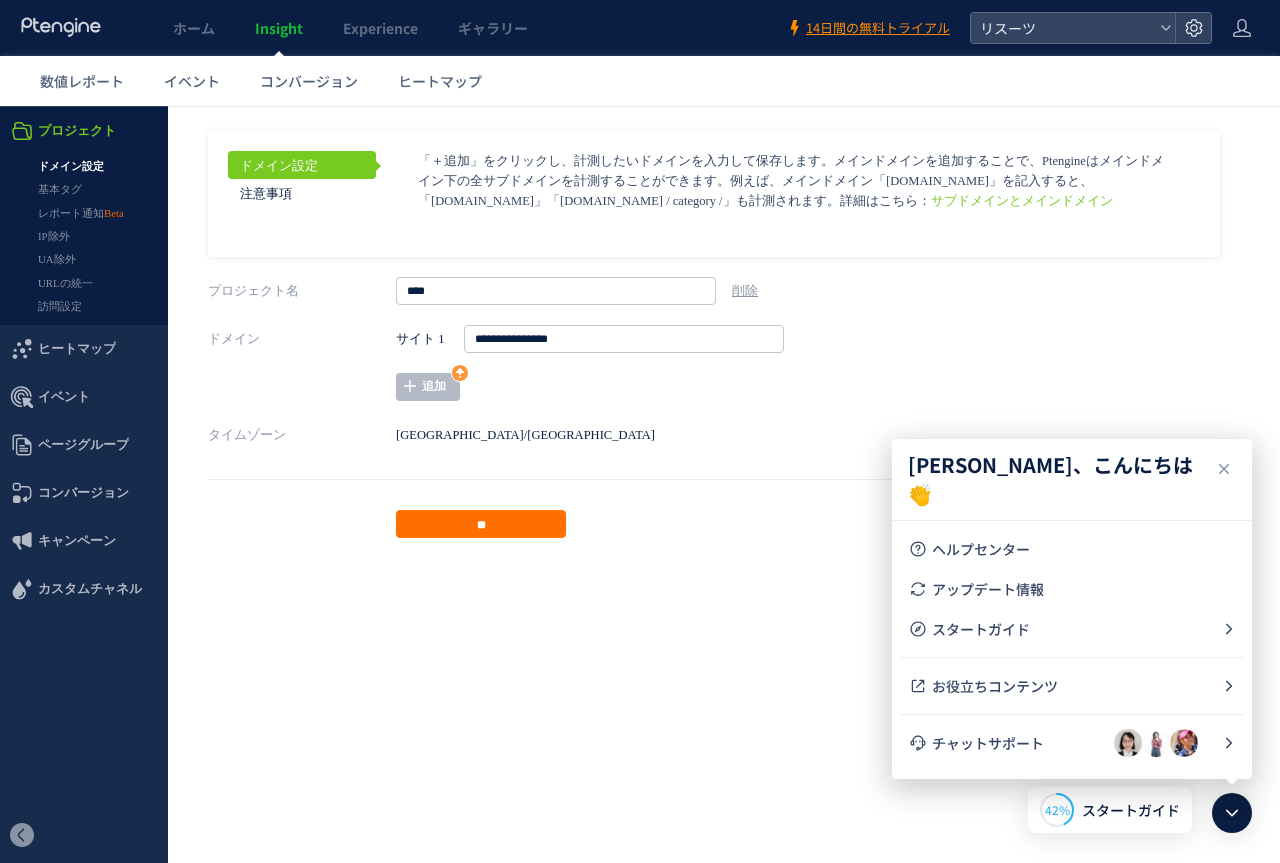 click 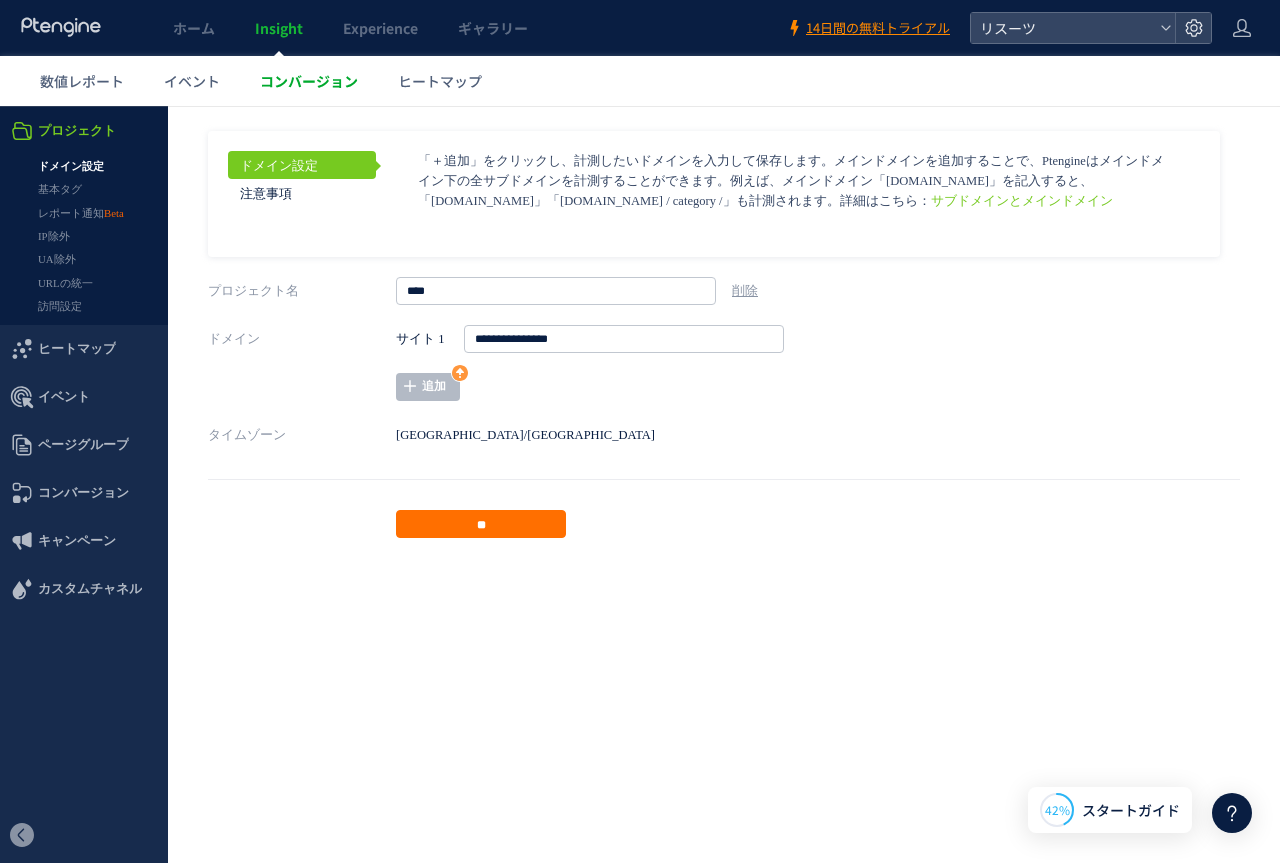 click on "コンバージョン" at bounding box center (309, 81) 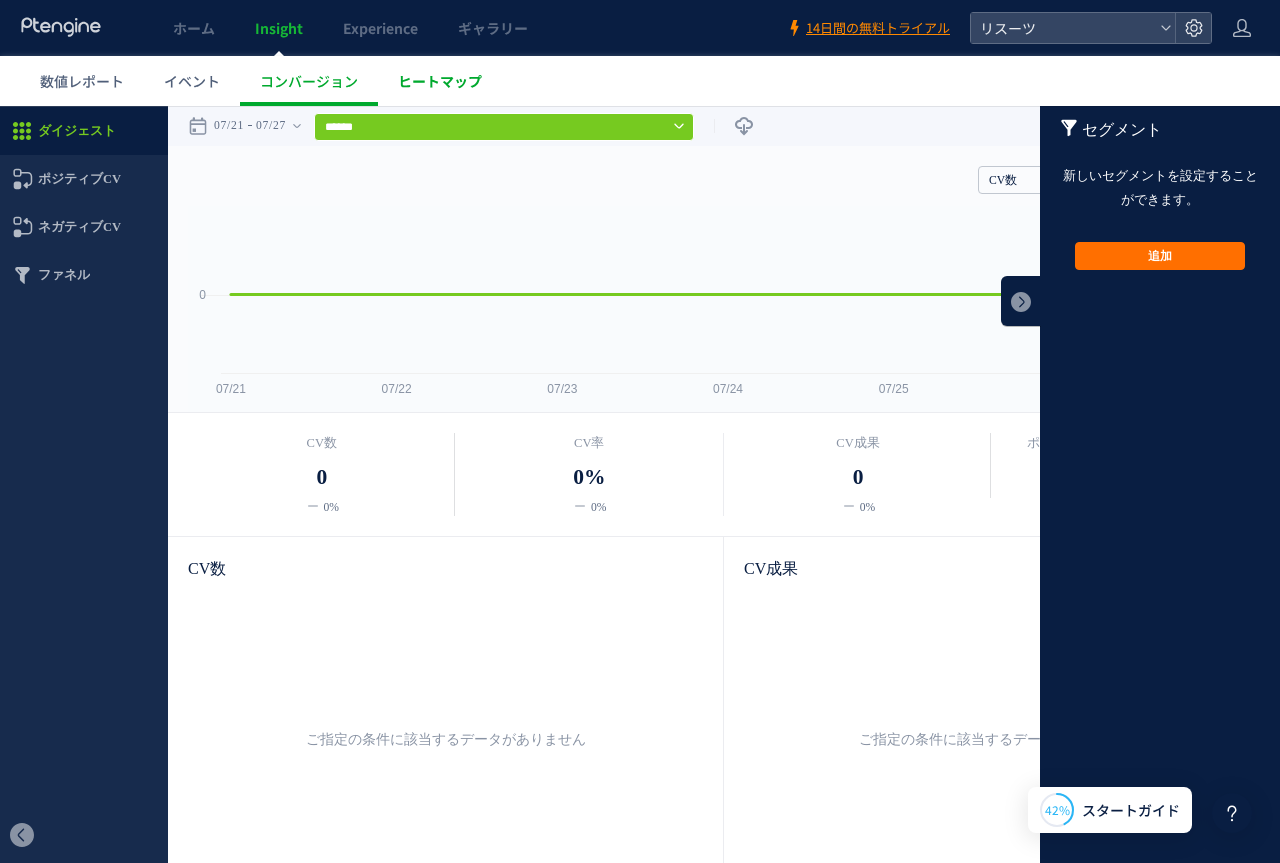 click on "ヒートマップ" at bounding box center (440, 81) 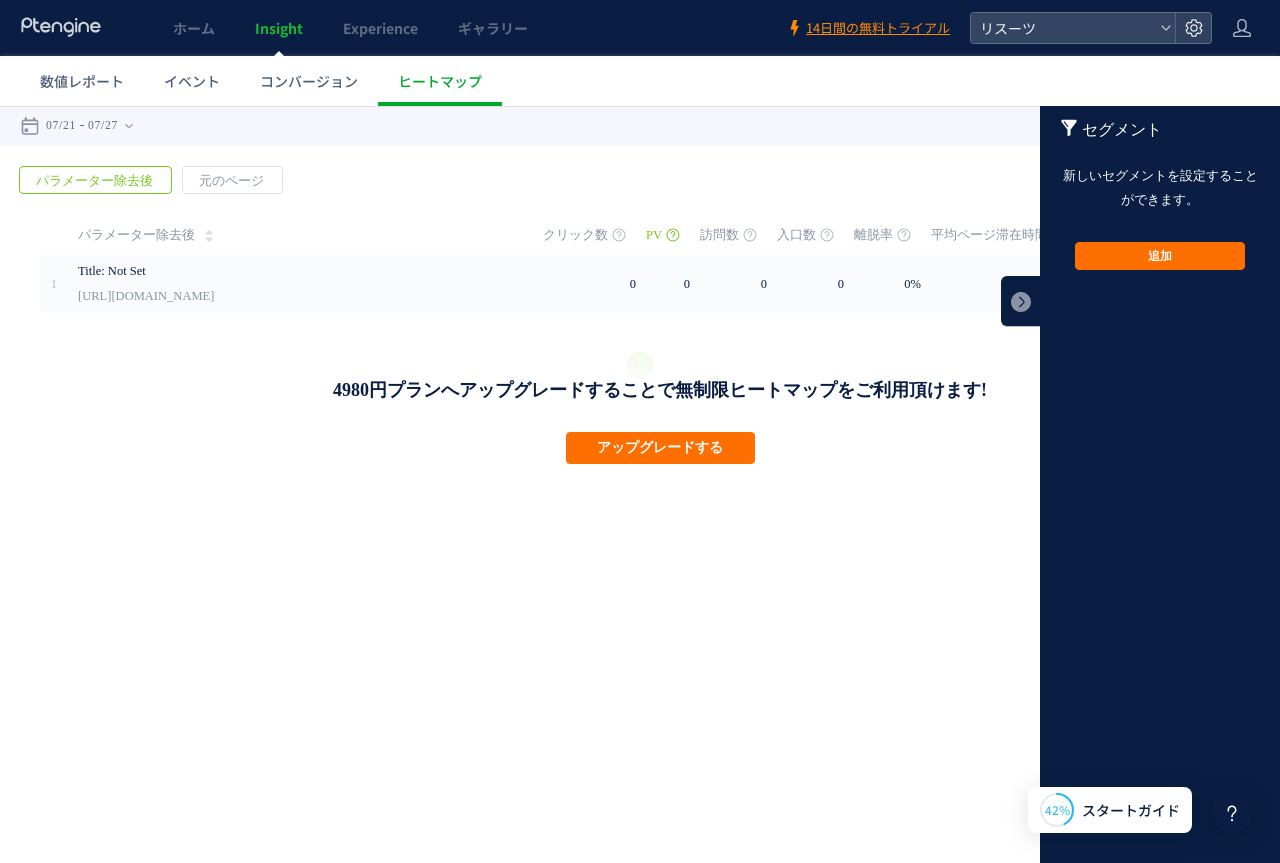 click on "追加" at bounding box center [1160, 256] 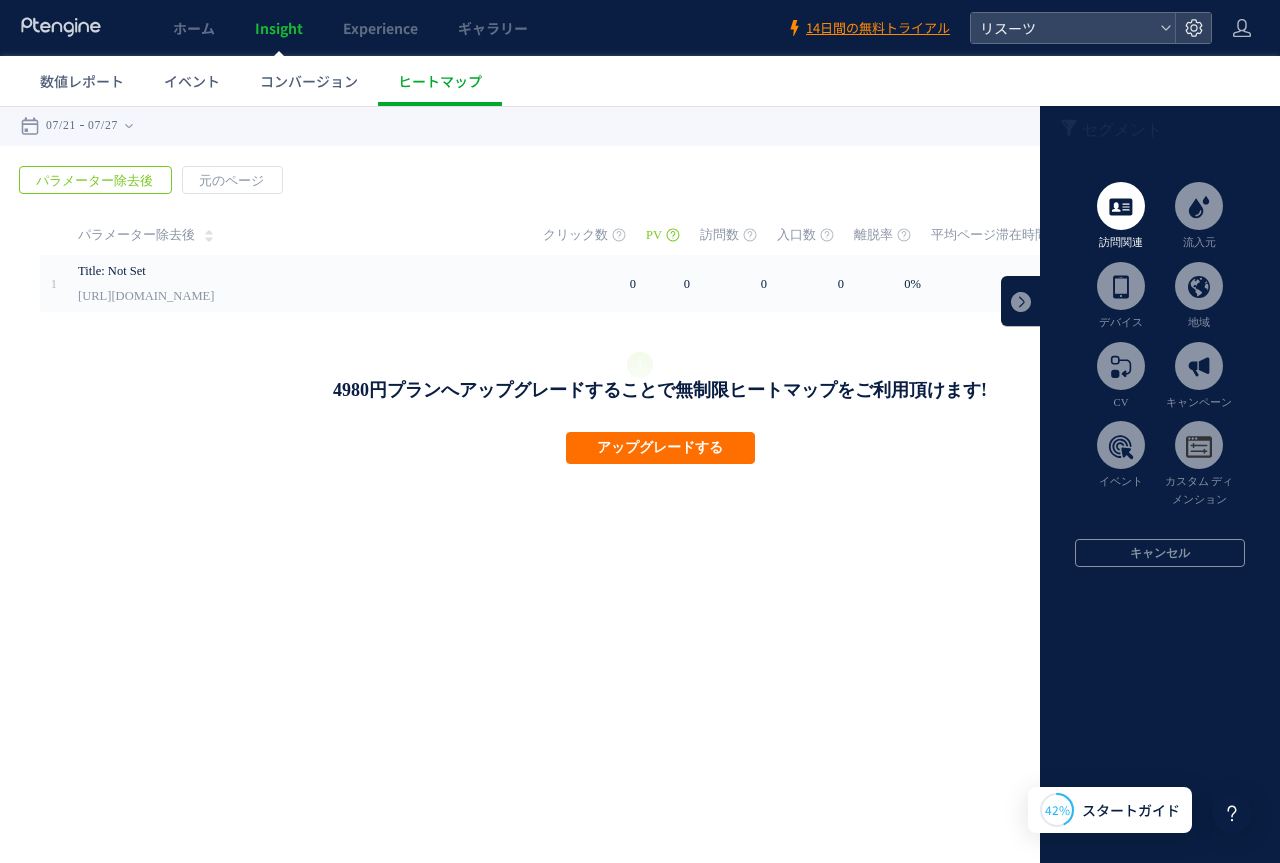 click at bounding box center [1121, 206] 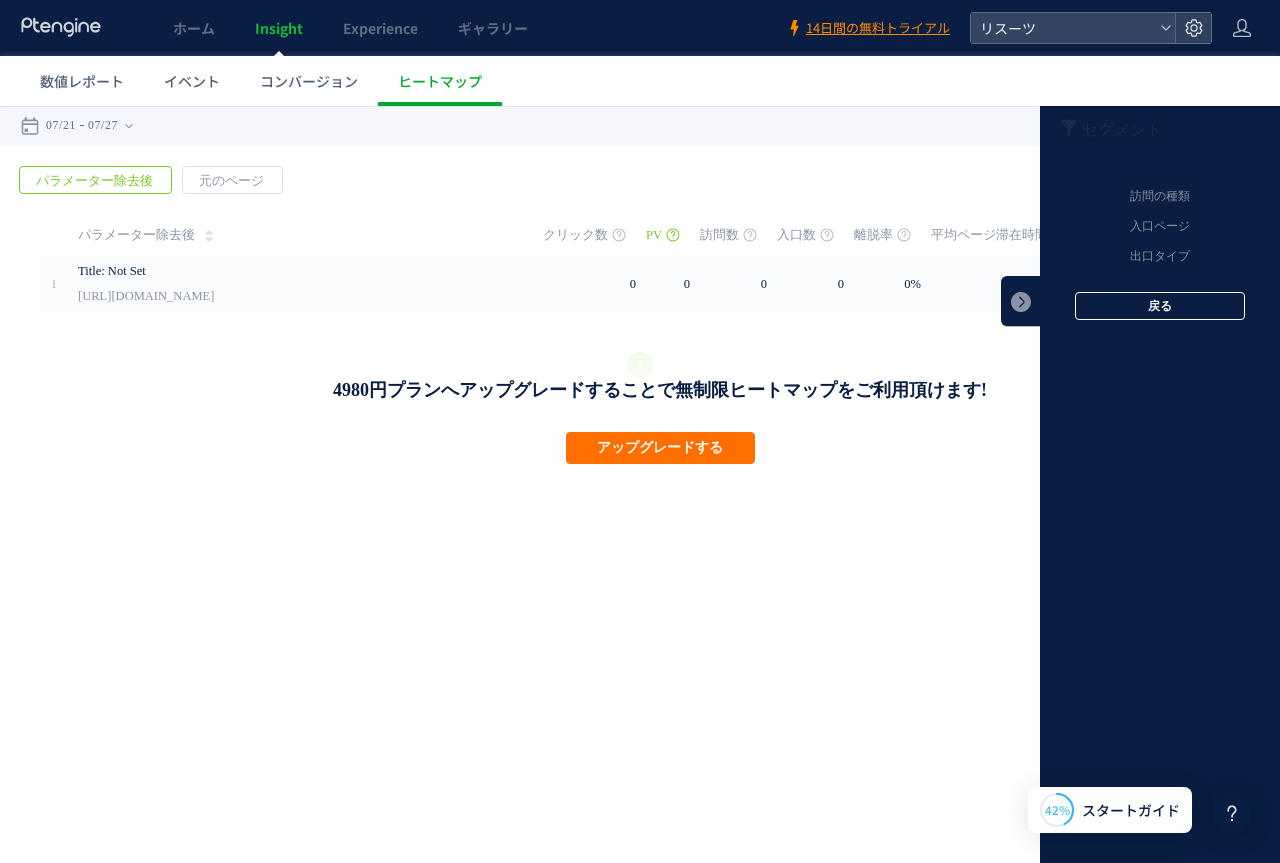click on "戻る" at bounding box center [1160, 306] 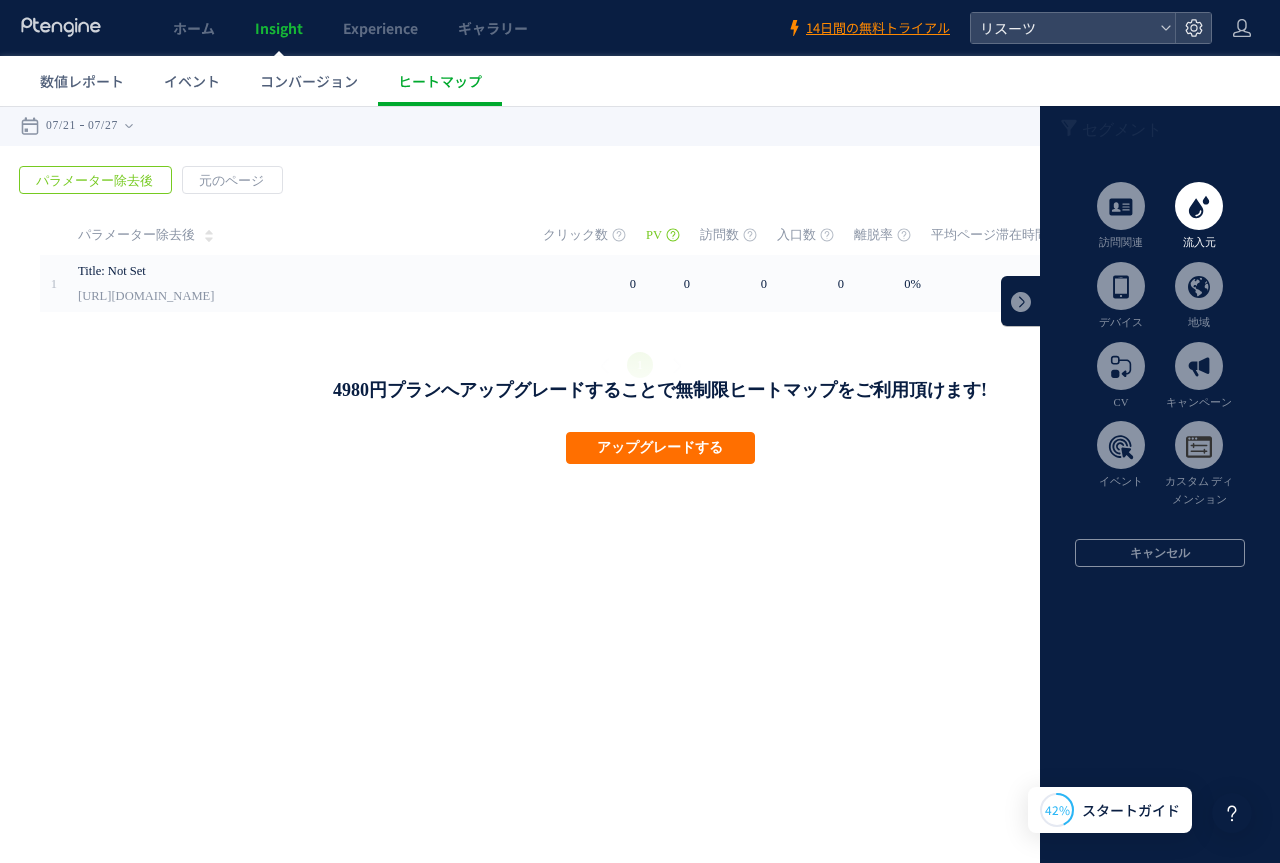 click at bounding box center (1199, 206) 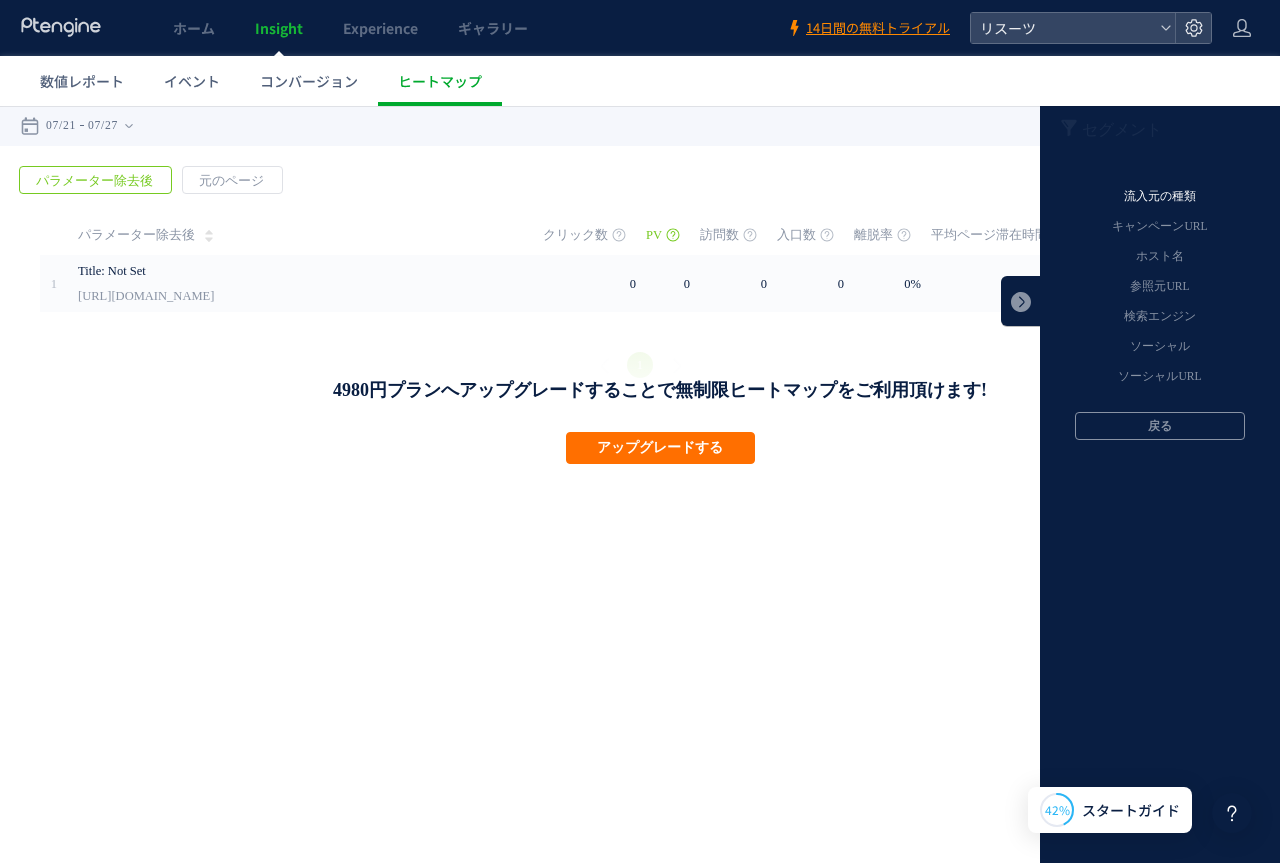 click on "流入元の種類" at bounding box center [1160, 197] 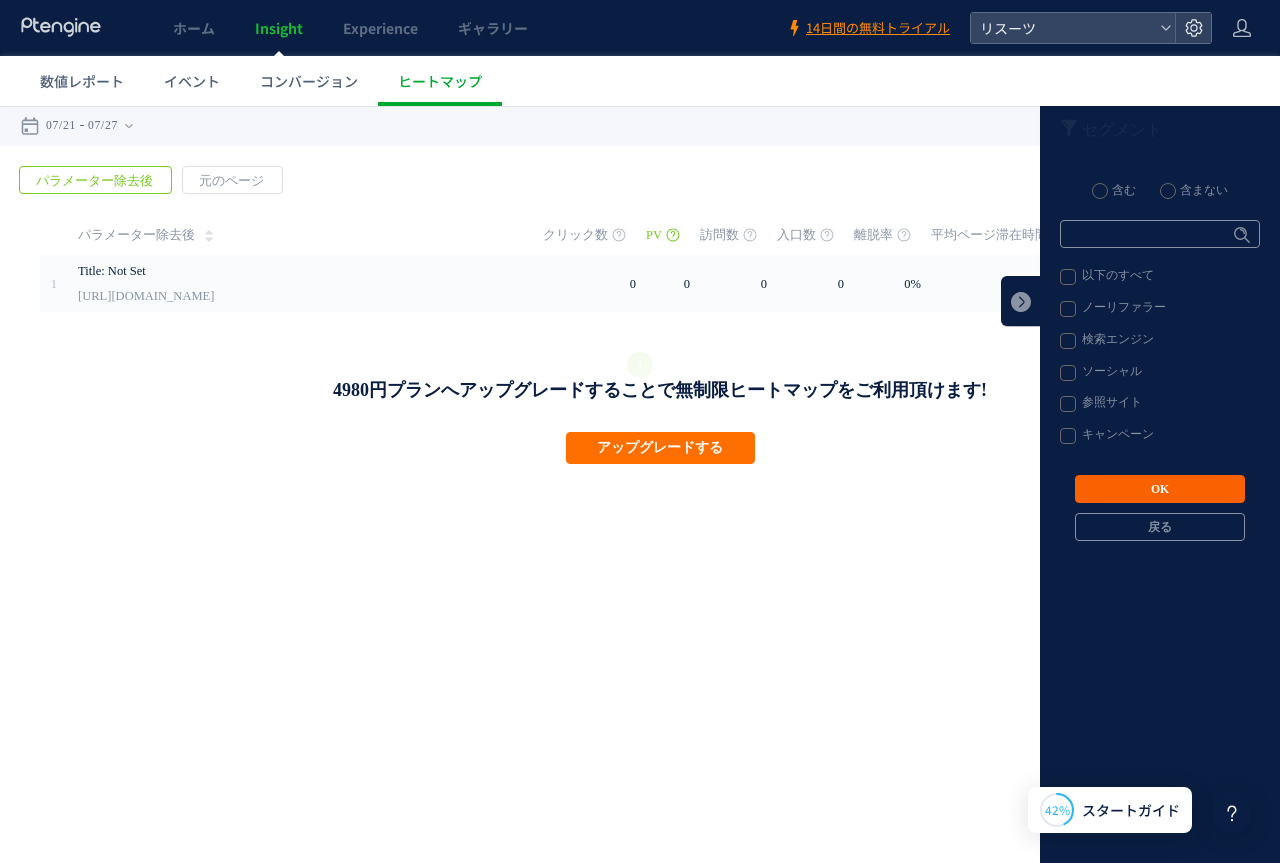 click on "OK" at bounding box center [1160, 489] 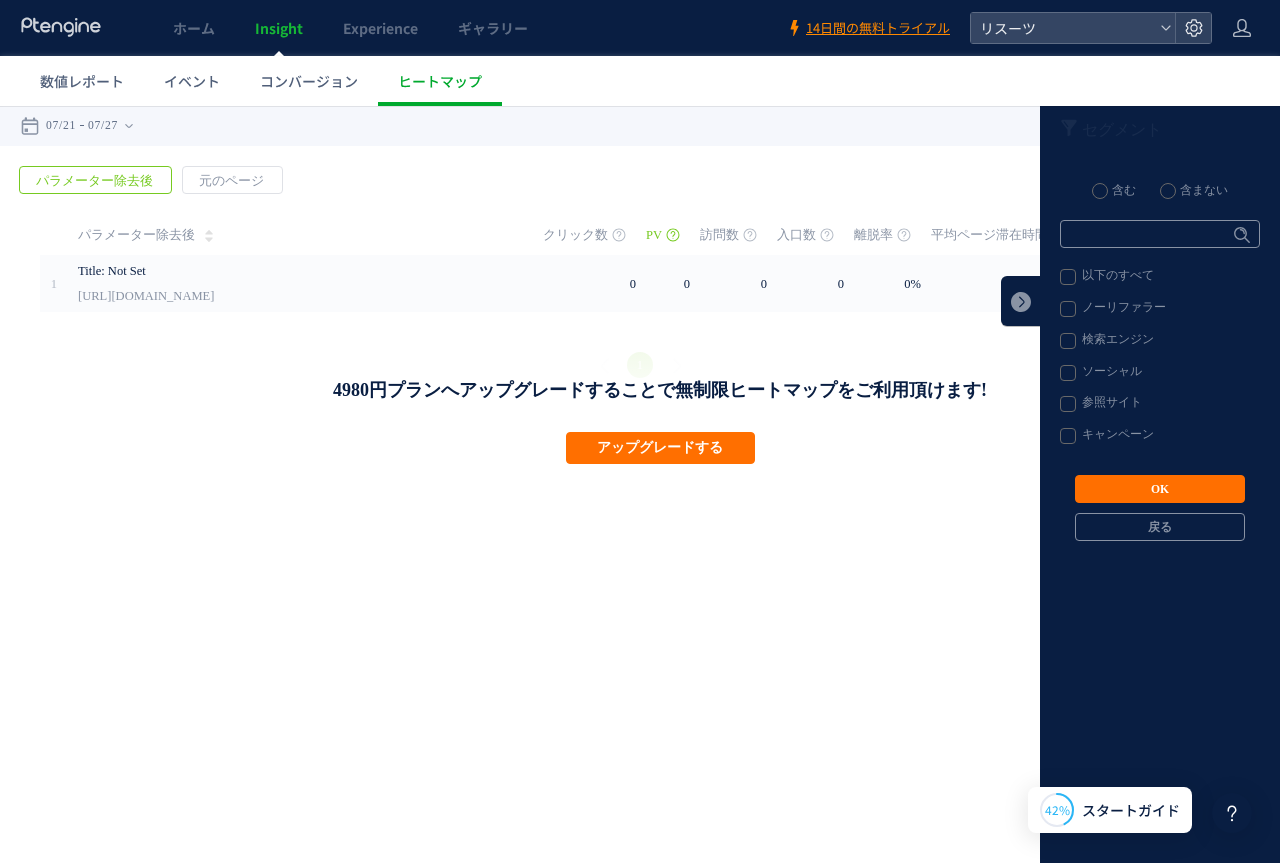click on "以下のすべて" at bounding box center (1159, 277) 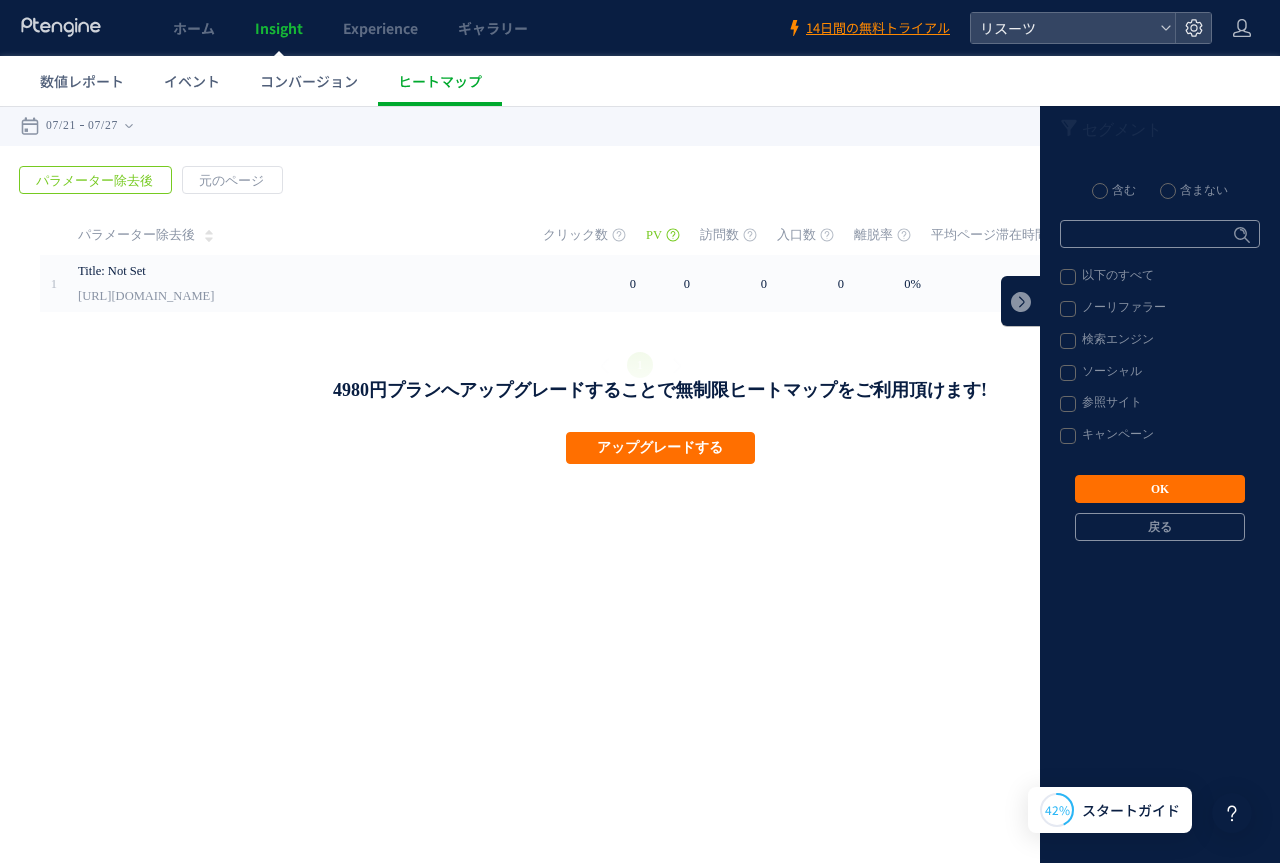 click on "OK" at bounding box center (1160, 489) 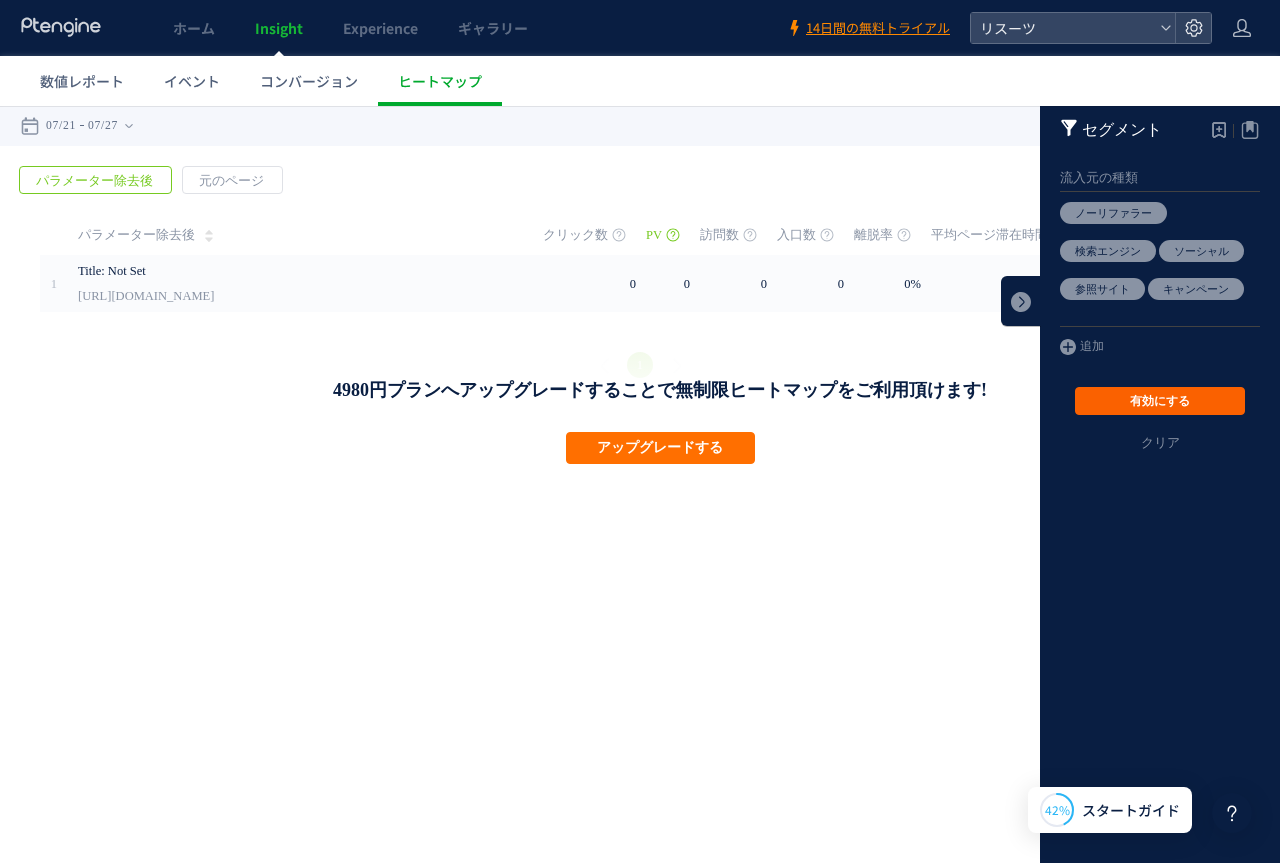click on "有効にする" at bounding box center (1160, 401) 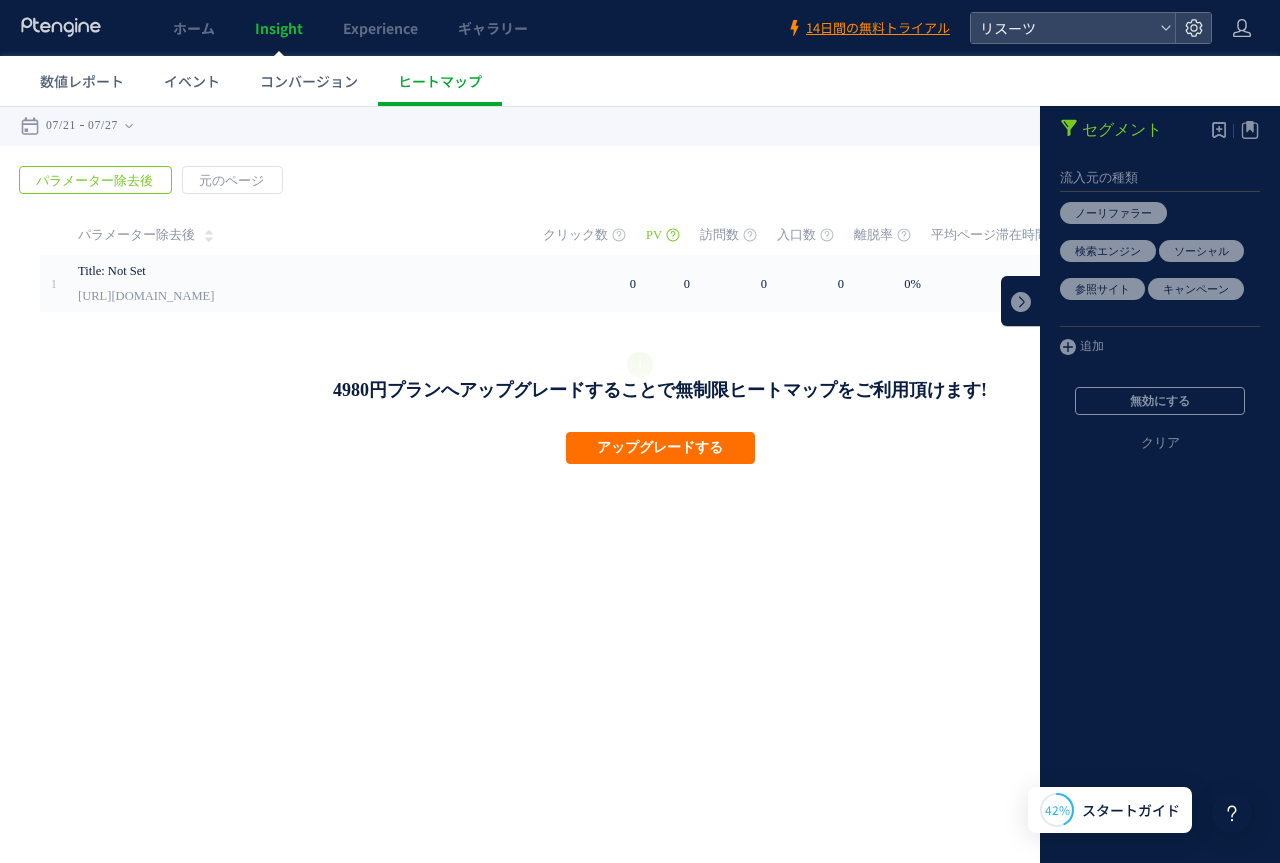 click on ".cls-1 {
fill-rule: evenodd;
} .cls-1 {
fill: #ececec;
}
.cls-2 {
fill: #929292;
} .cls-1 {
fill-rule: evenodd;
} Created with Sketch. Search for dashboard, wedget or data sources… Add a widget Share ( 2 ) Product Dashboard Description [DATE] 2 K 0 6 K 4 K 8 K [DATE] [DATE] [DATE] [DATE] 0 Total month over month Growth Past 30 days Monthly Spending Past 10 days 168,21 5 20 % Total Company Sales Past 30 days 18% Europe 14% Asia 4% Afriaca 2% Not set Americas 62% 168,21 5 Session by Continents Past 7 days Total Number of clients [DATE] - [DATE] 8129,[DATE] Count of Session Mathematics Chinese Percent reached of sales goal This Month 501,029 / 750,031 60% Dasheboard Total Number of clients [DATE] - [DATE] 8129,[DATE] Count of Session Mathematics Chinese Ja n2 2 K 0 6 K 4 K 8 K Ja n4 Ja n6 Ja" at bounding box center (640, 286) 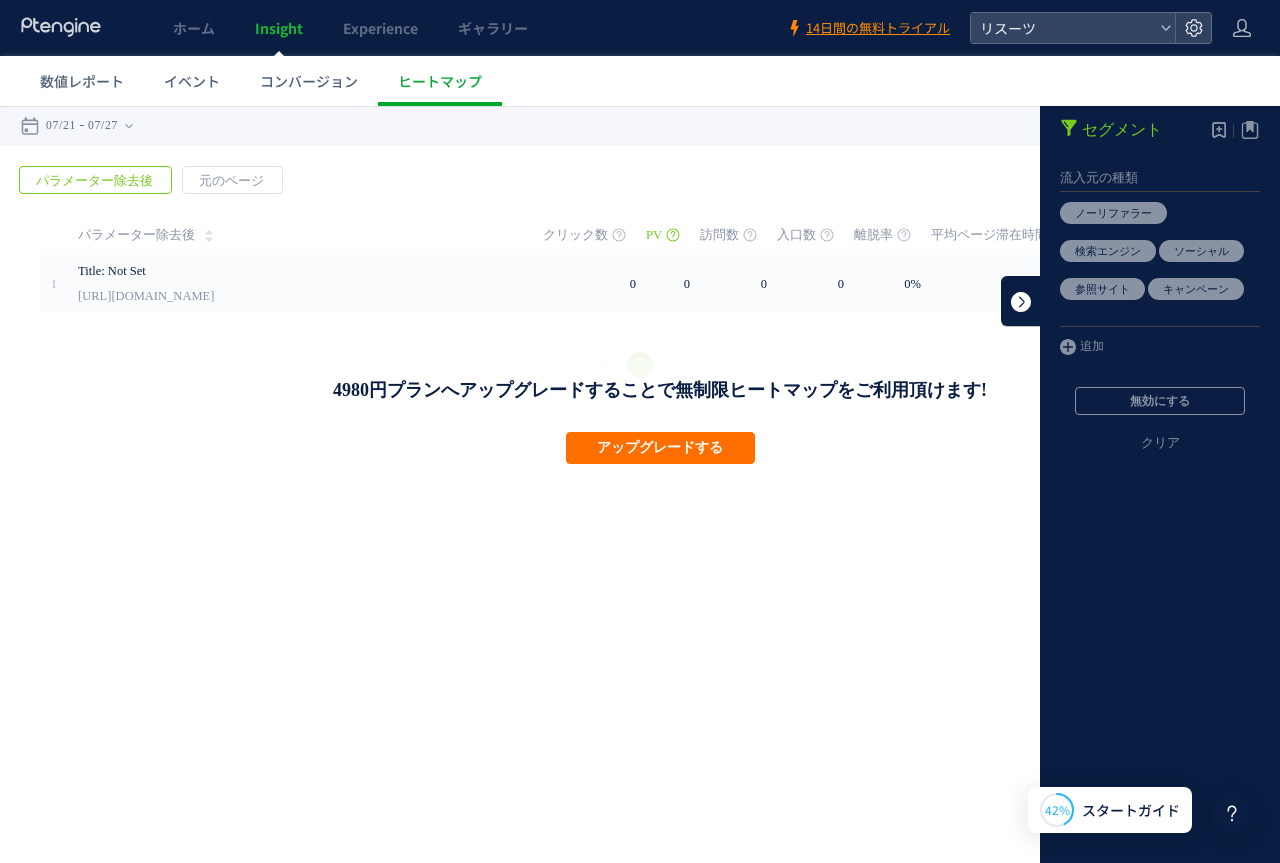 click at bounding box center [1021, 301] 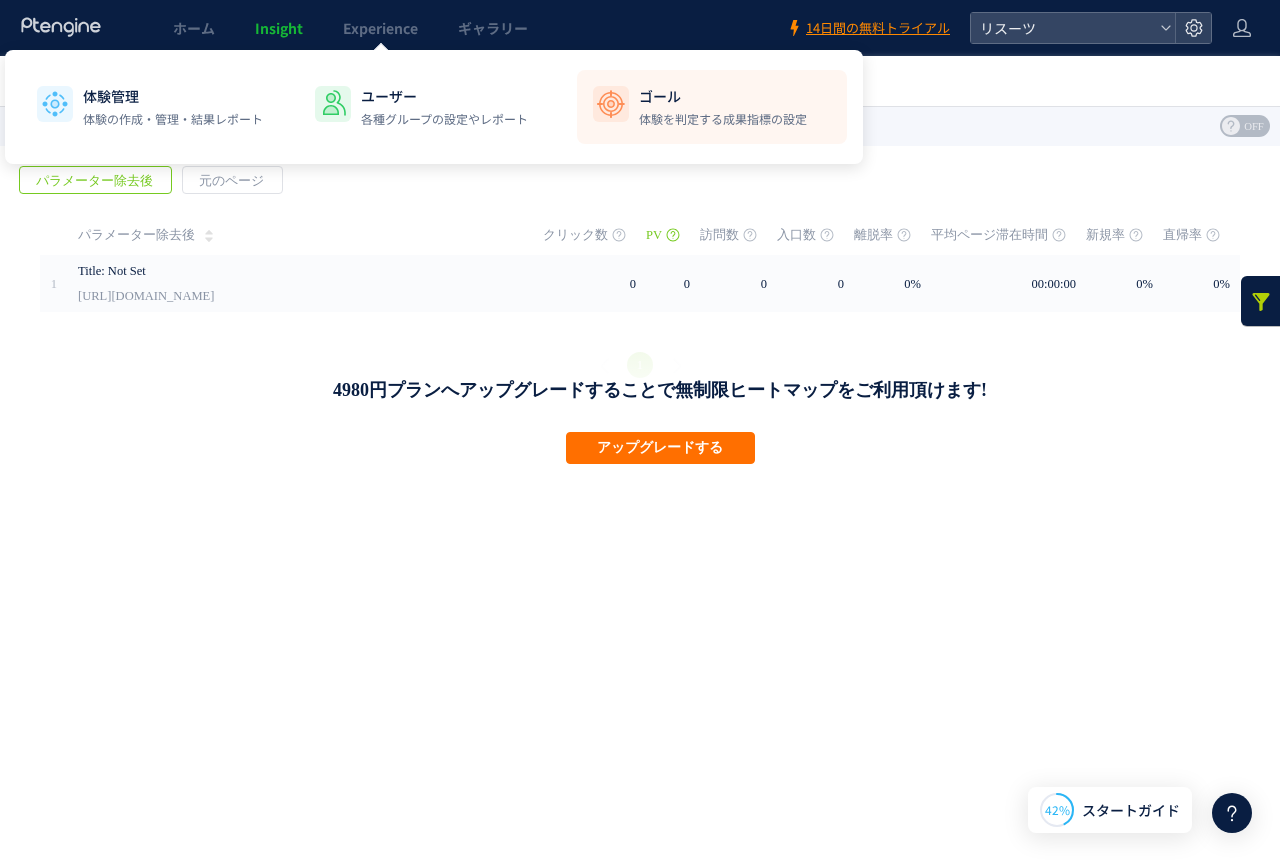 click on "ゴール 体験を判定する成果指標の設定" at bounding box center (723, 107) 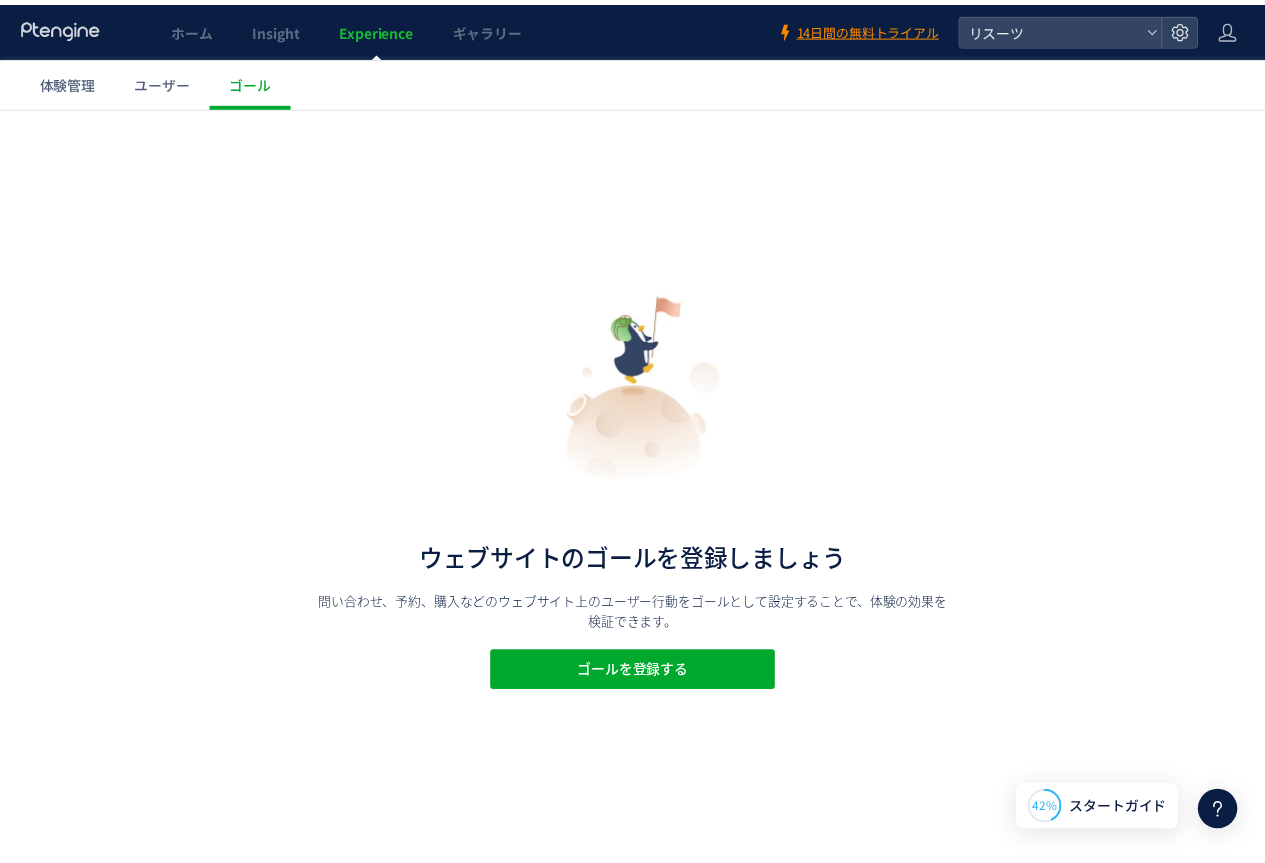 scroll, scrollTop: 0, scrollLeft: 0, axis: both 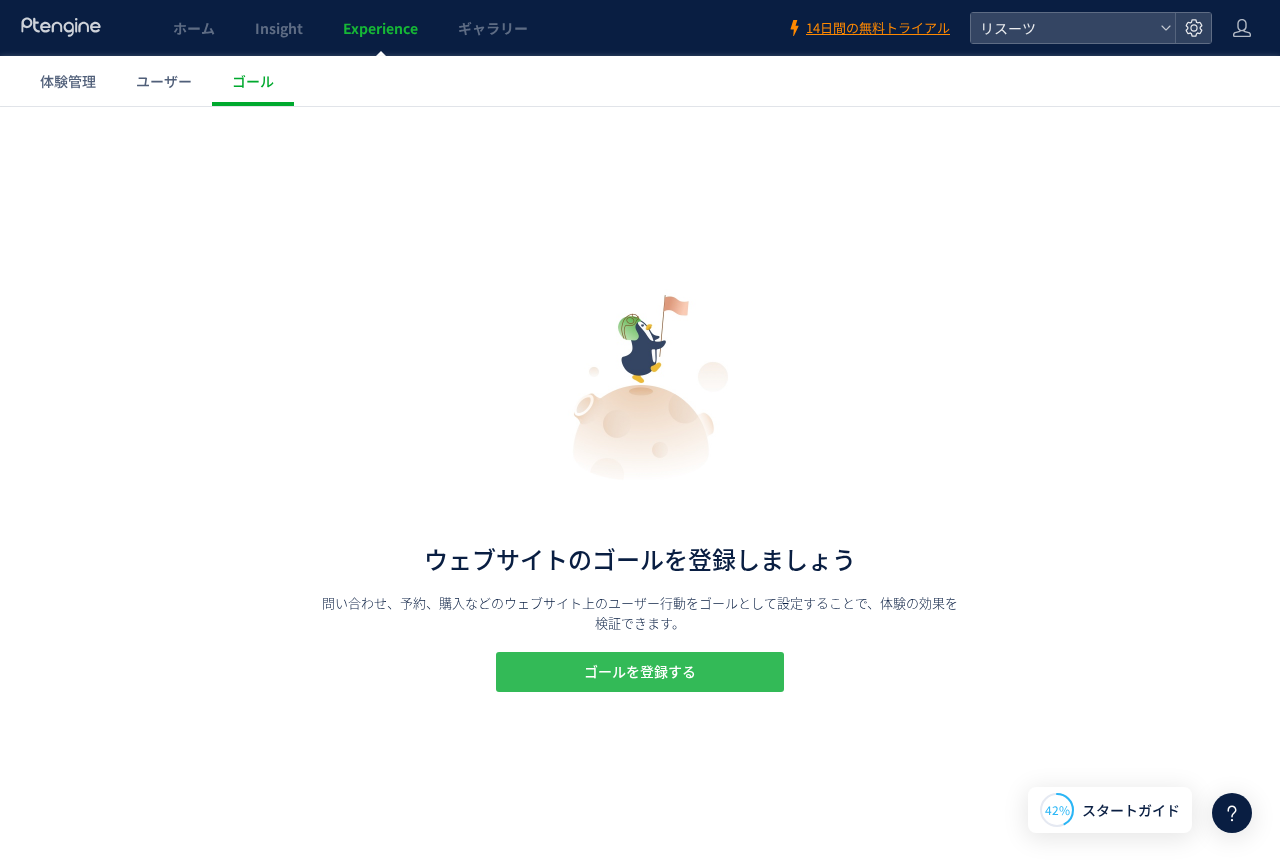 click on "ゴールを登録する" at bounding box center (640, 672) 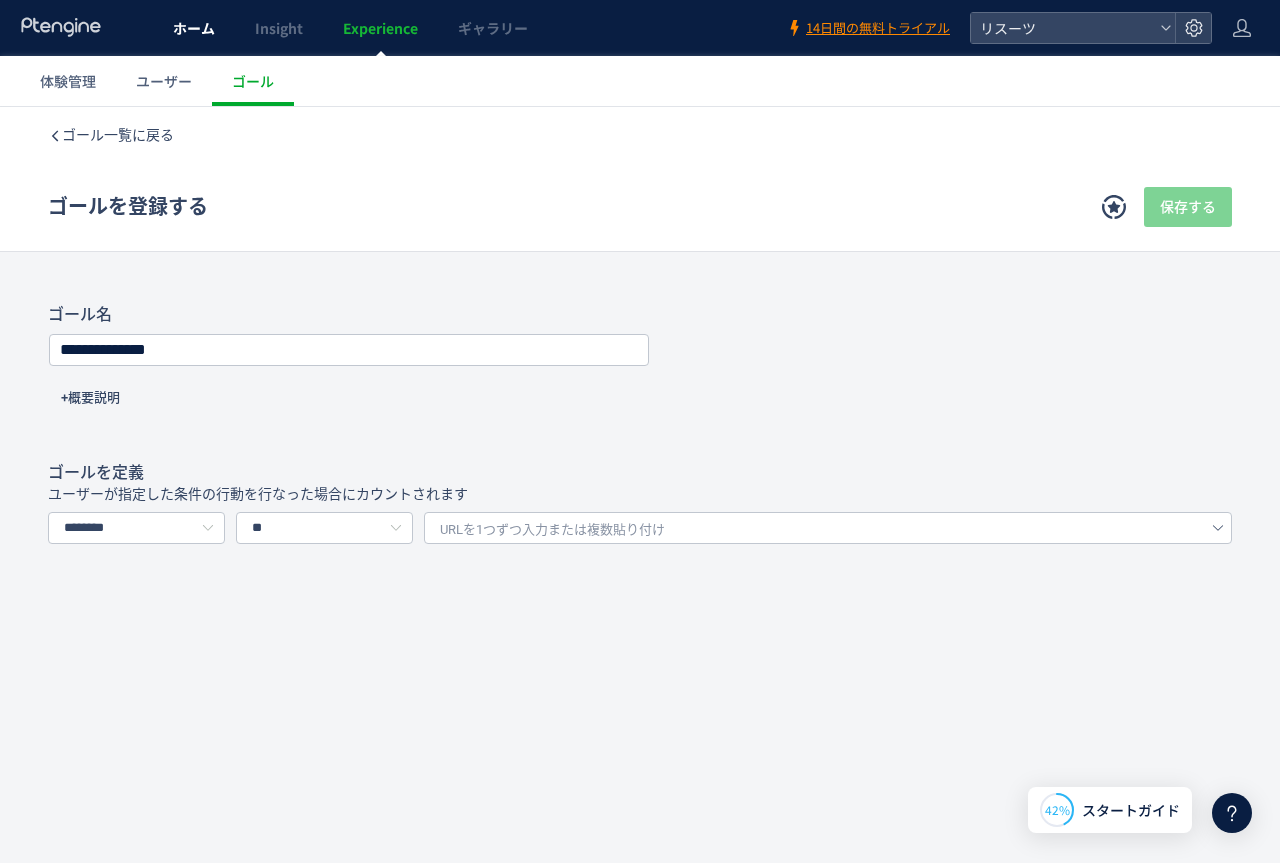click on "ホーム" at bounding box center (194, 28) 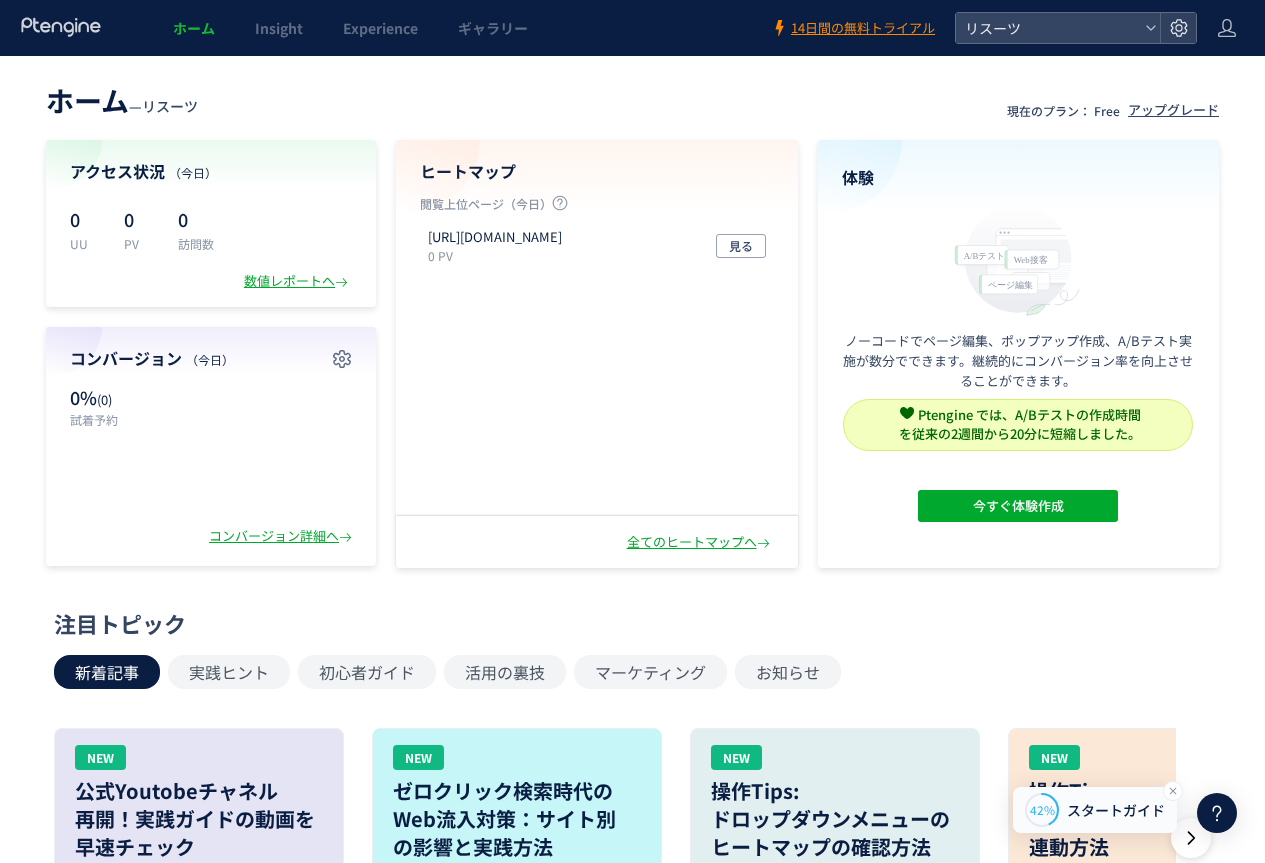 click on "スタートガイド" at bounding box center (1116, 810) 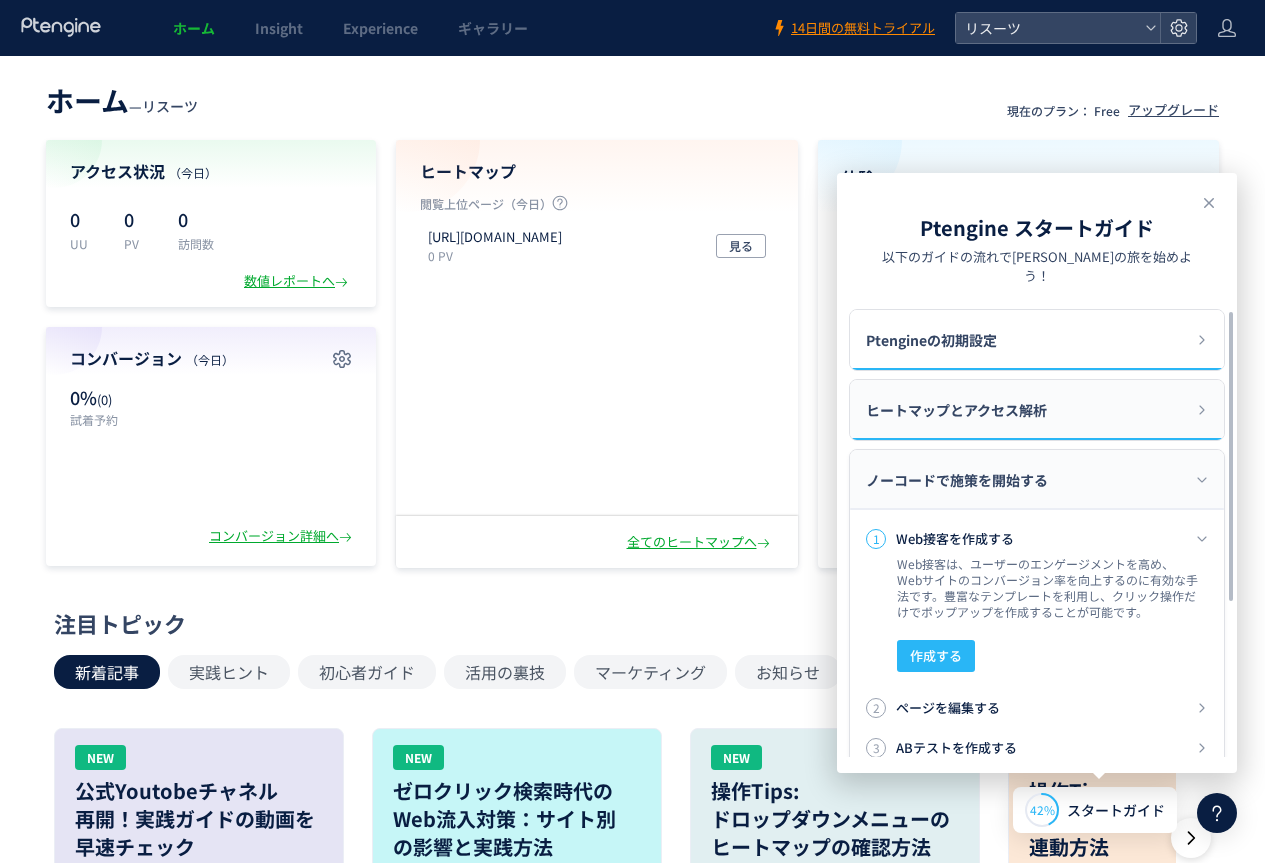 click on "ヒートマップとアクセス解析" 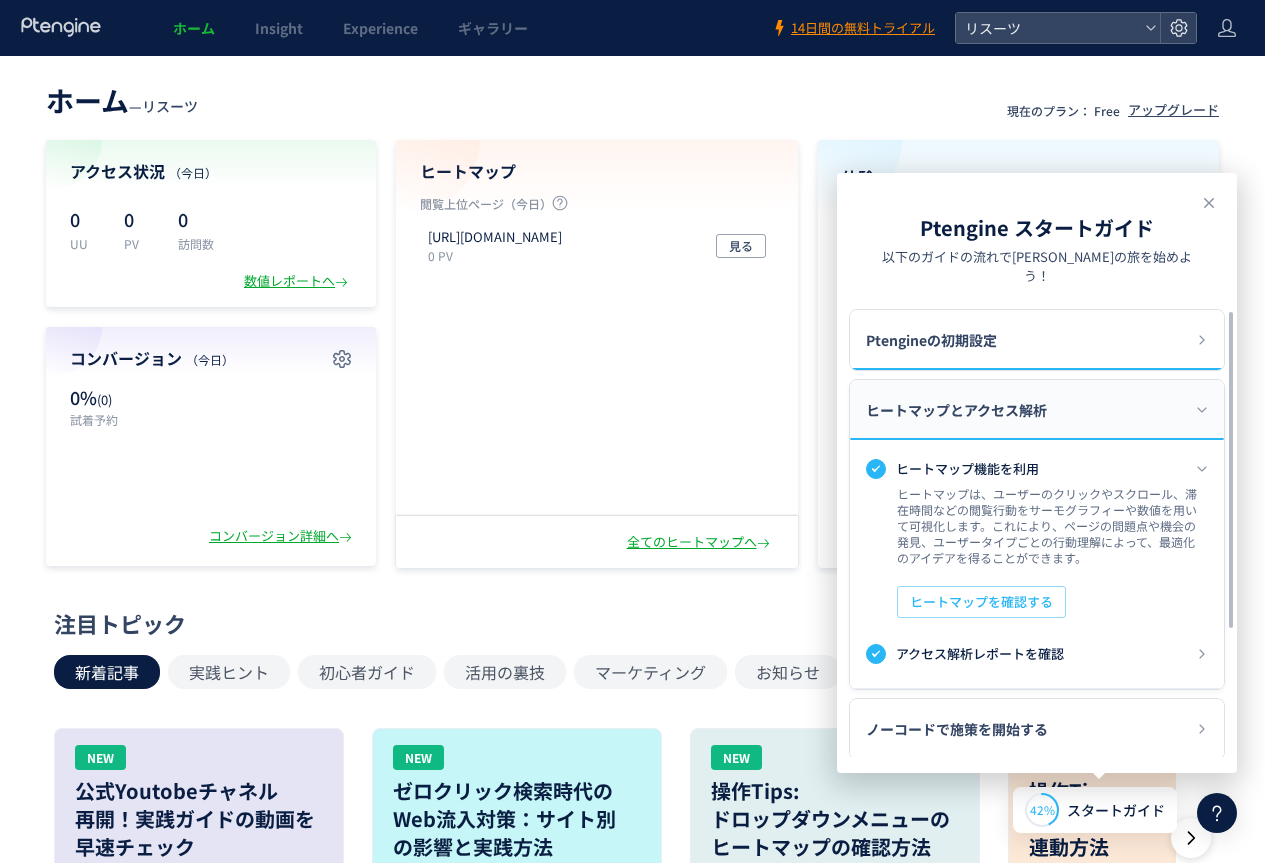 click on "ヒートマップとアクセス解析" 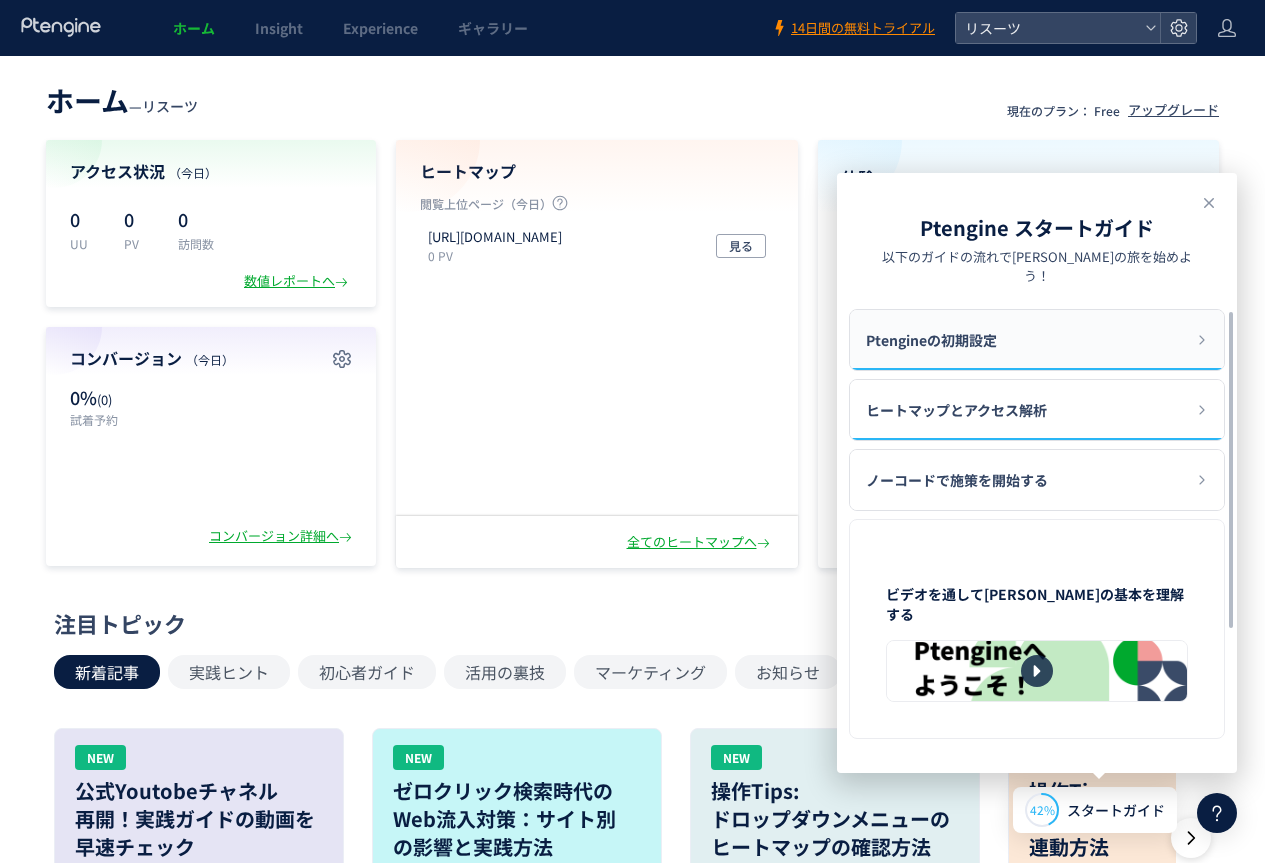 click on "Ptengineの初期設定" 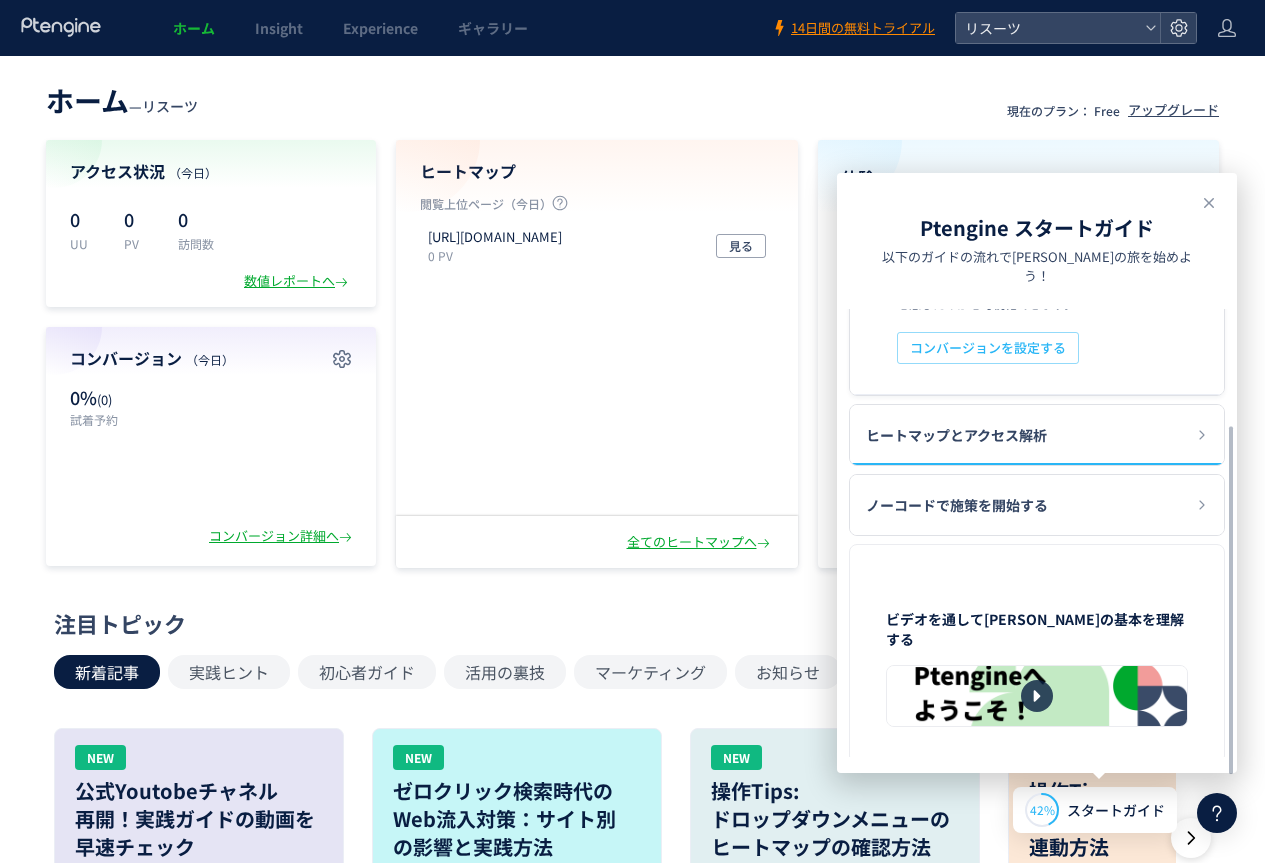 scroll, scrollTop: 60, scrollLeft: 0, axis: vertical 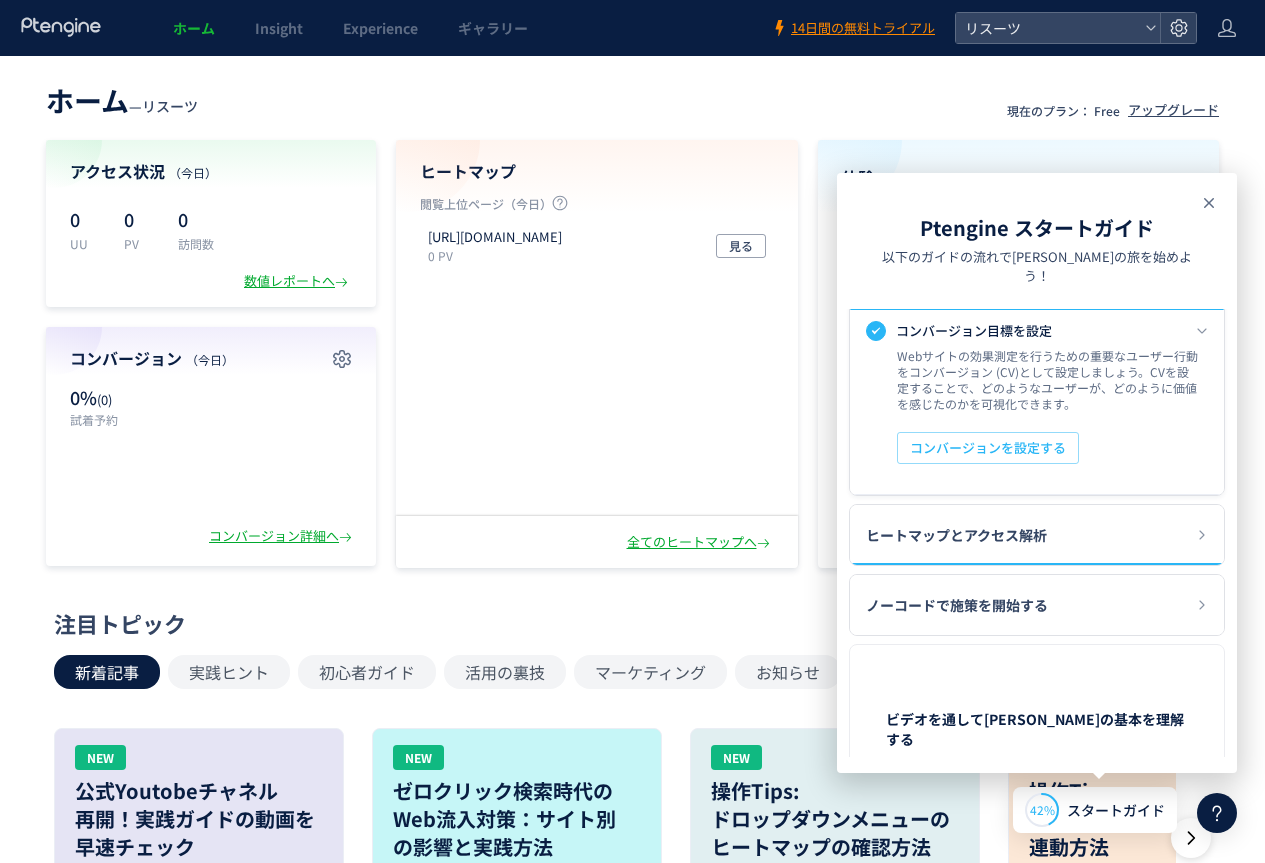 click 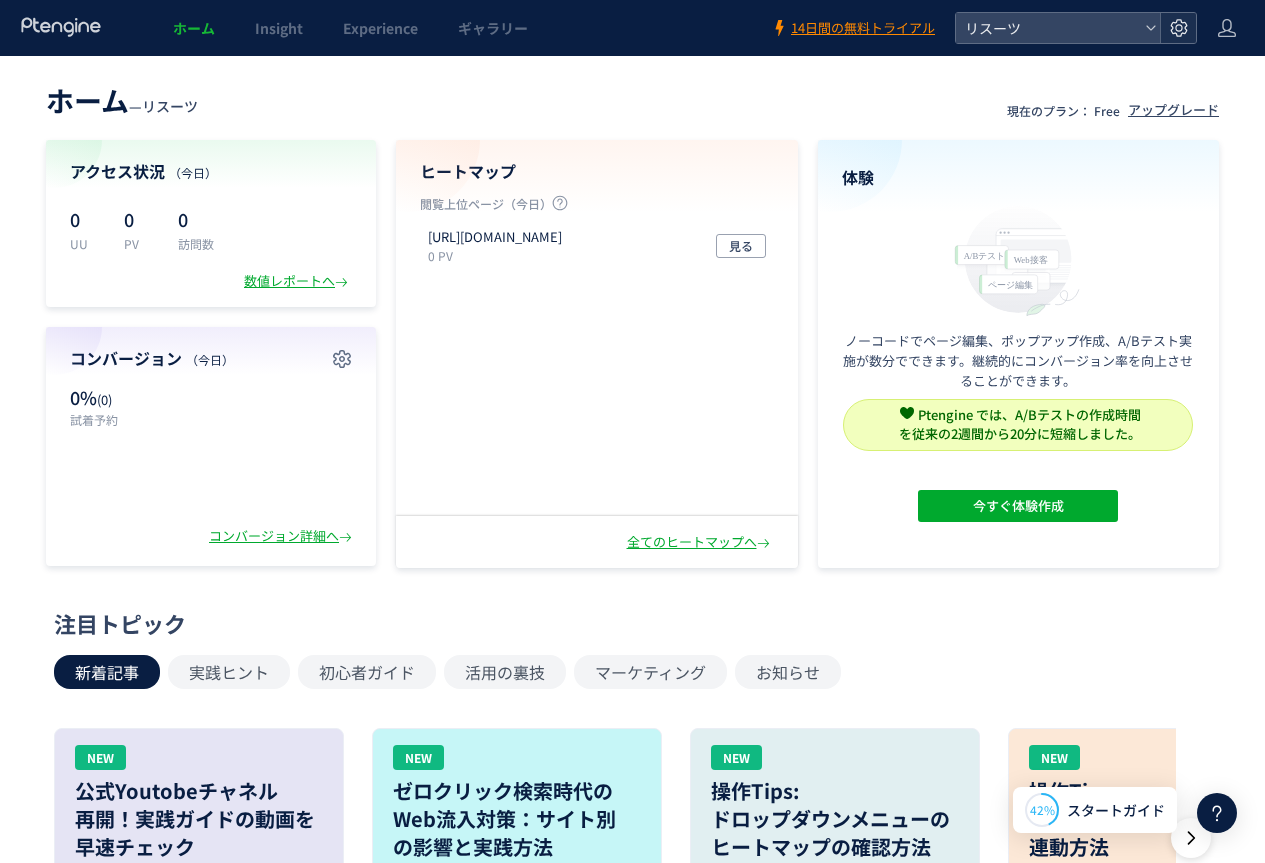 click 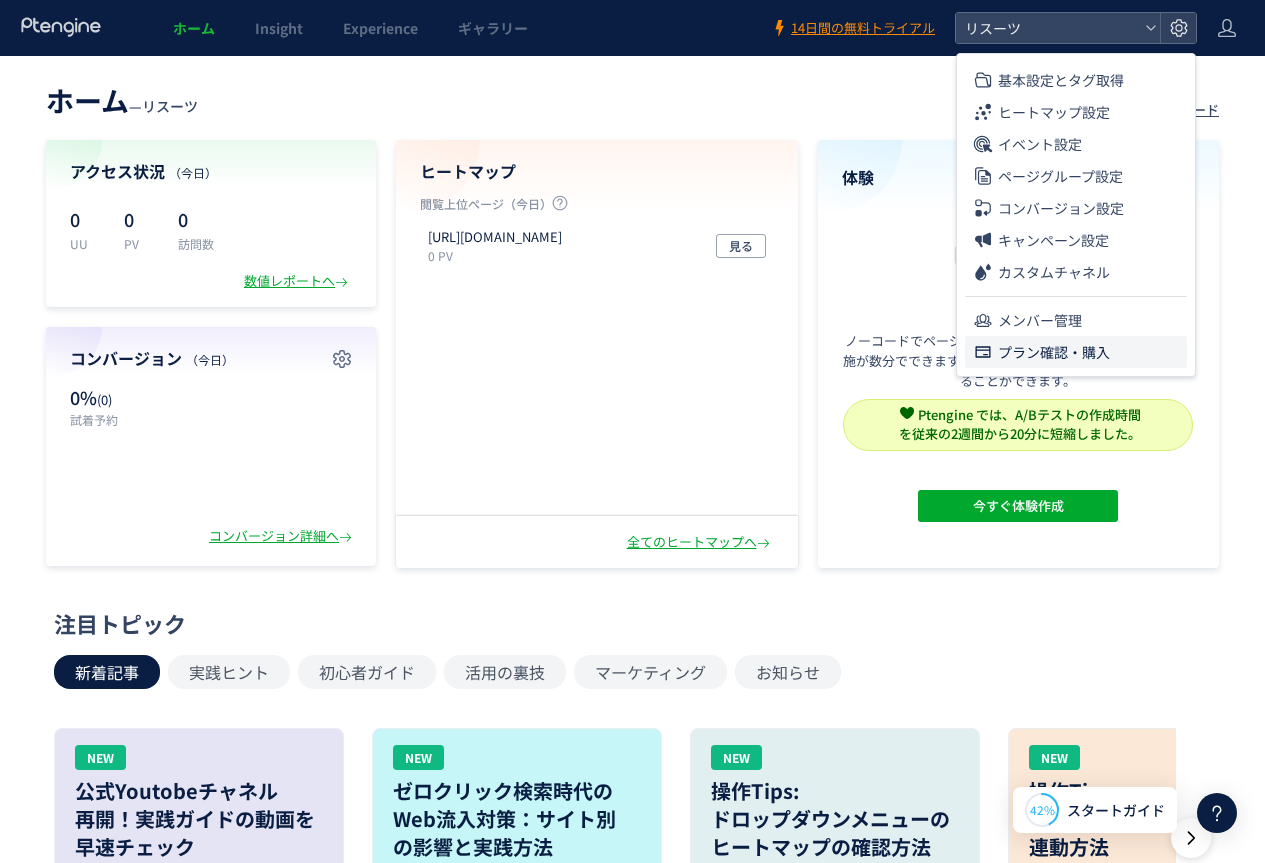 click on "プラン確認・購入" at bounding box center (1054, 352) 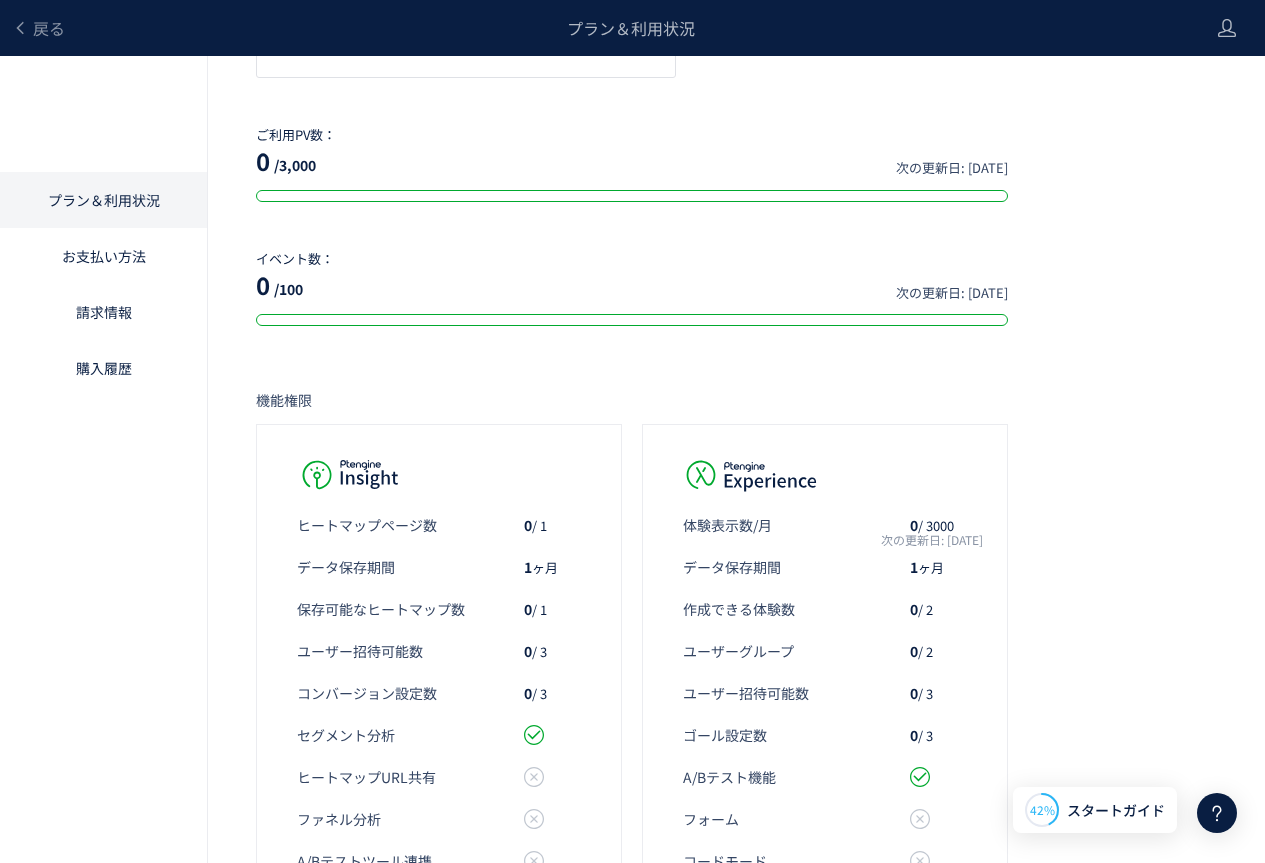 scroll, scrollTop: 564, scrollLeft: 0, axis: vertical 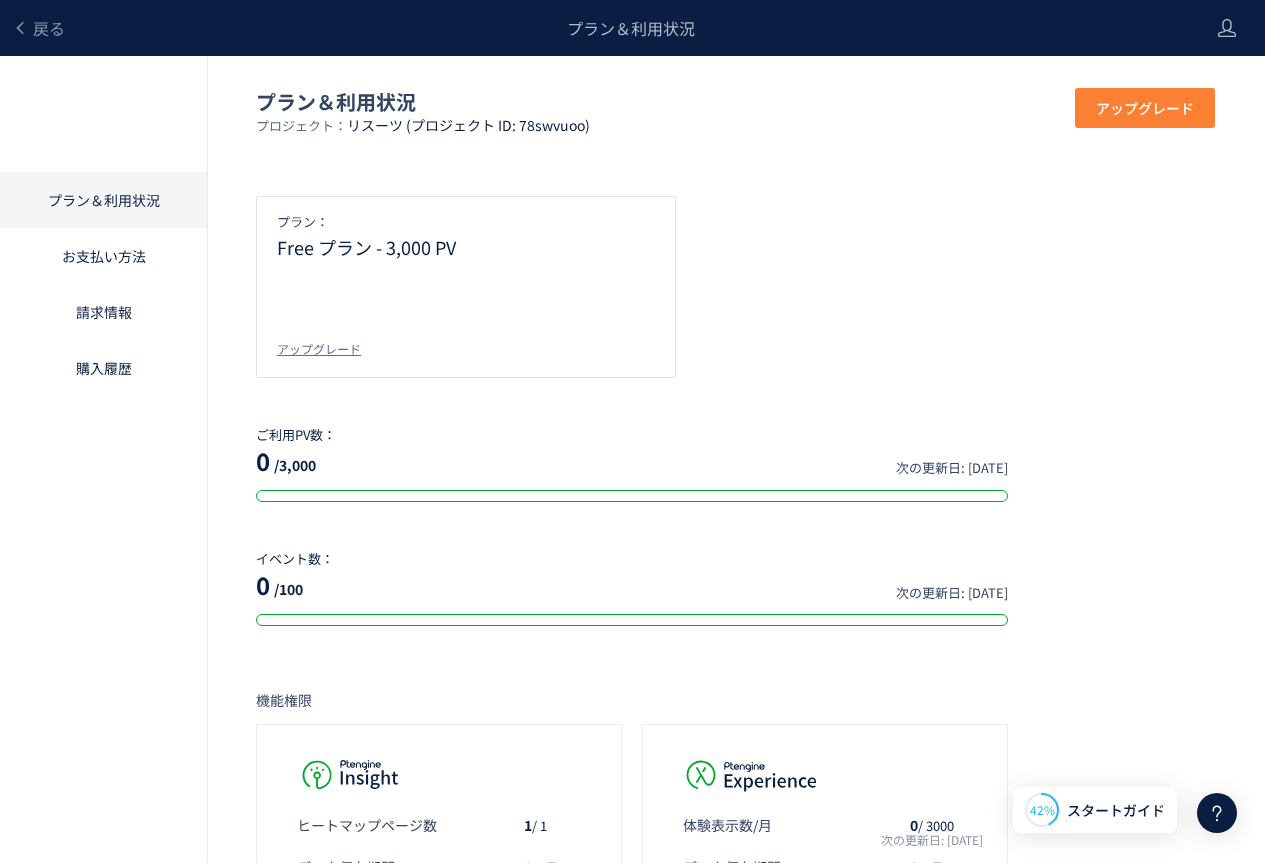 click on "アップグレード" at bounding box center (1145, 108) 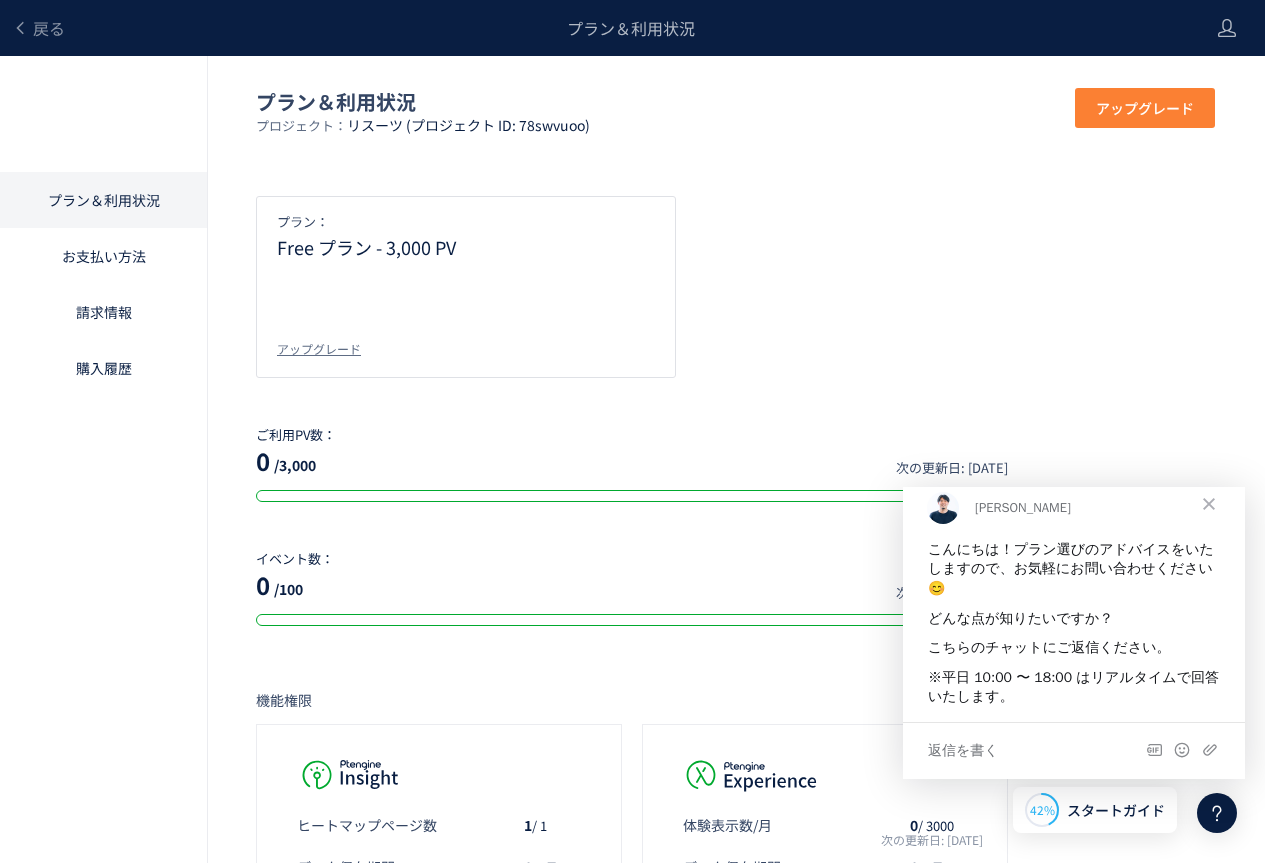 scroll, scrollTop: 0, scrollLeft: 0, axis: both 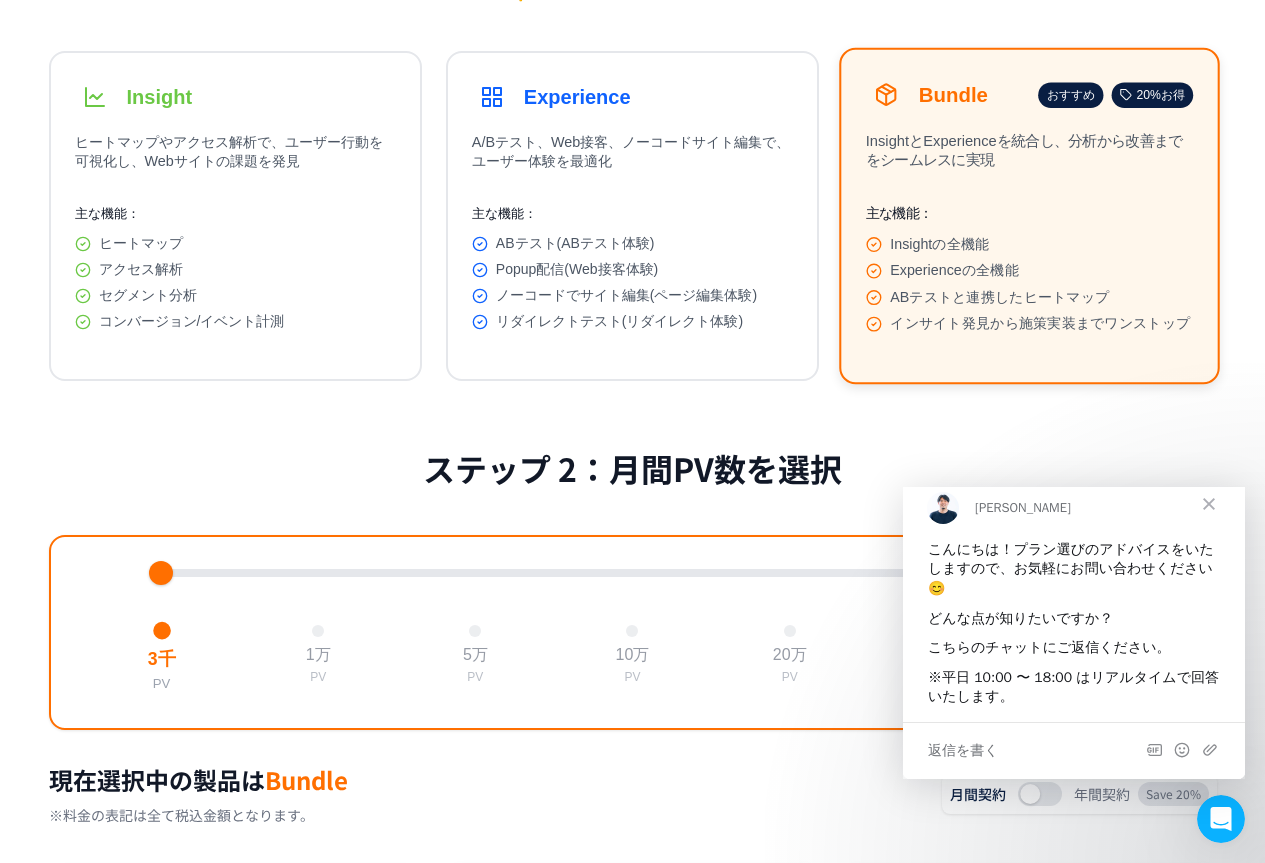 click at bounding box center [1209, 504] 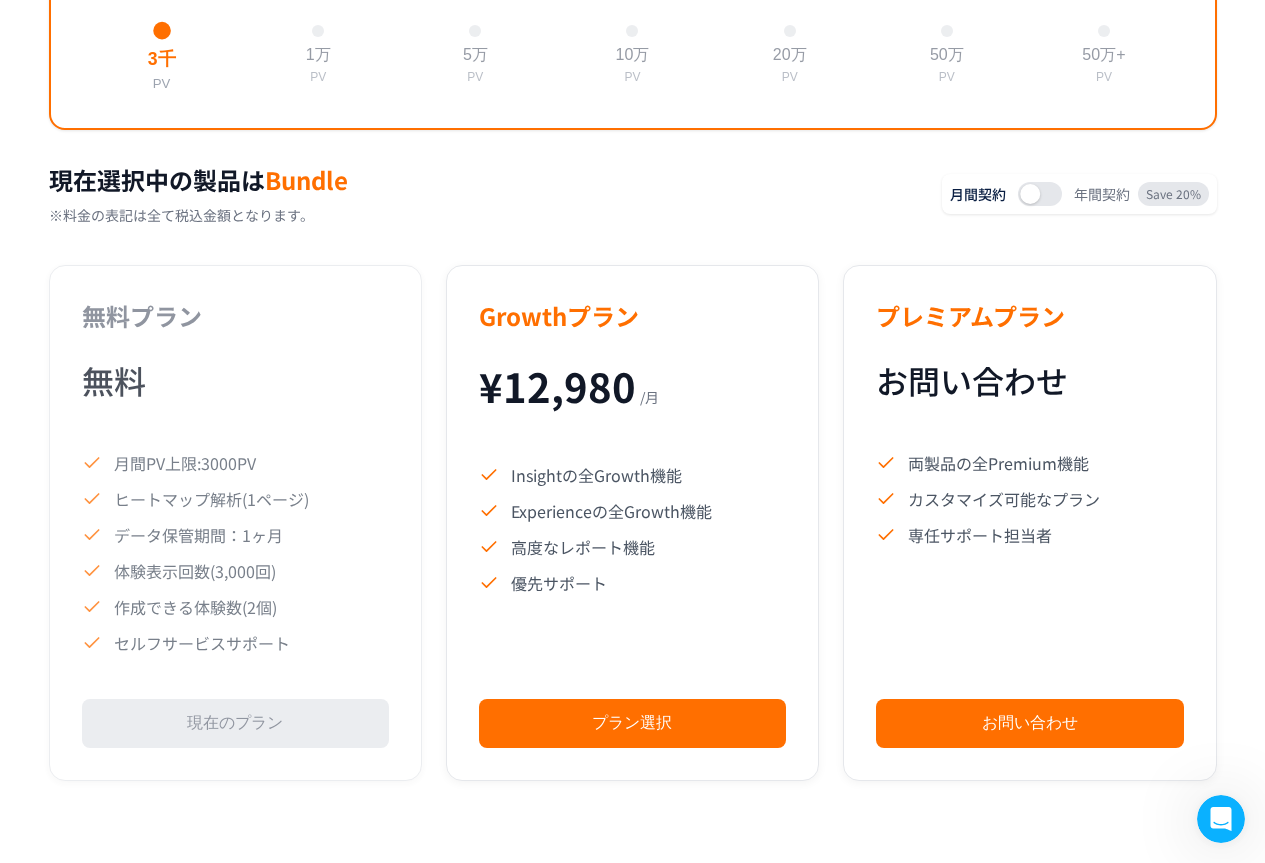 scroll, scrollTop: 300, scrollLeft: 0, axis: vertical 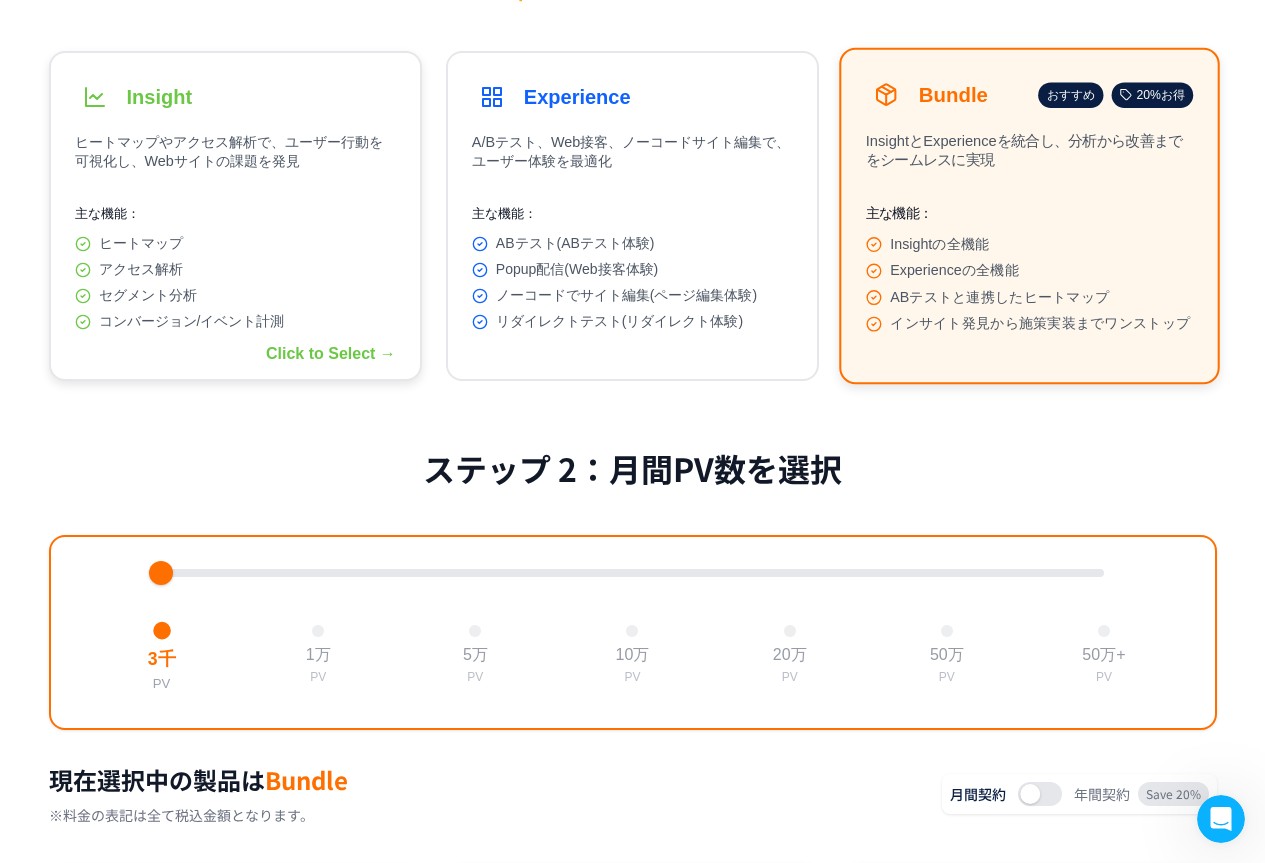 click on "Insight" at bounding box center (160, 97) 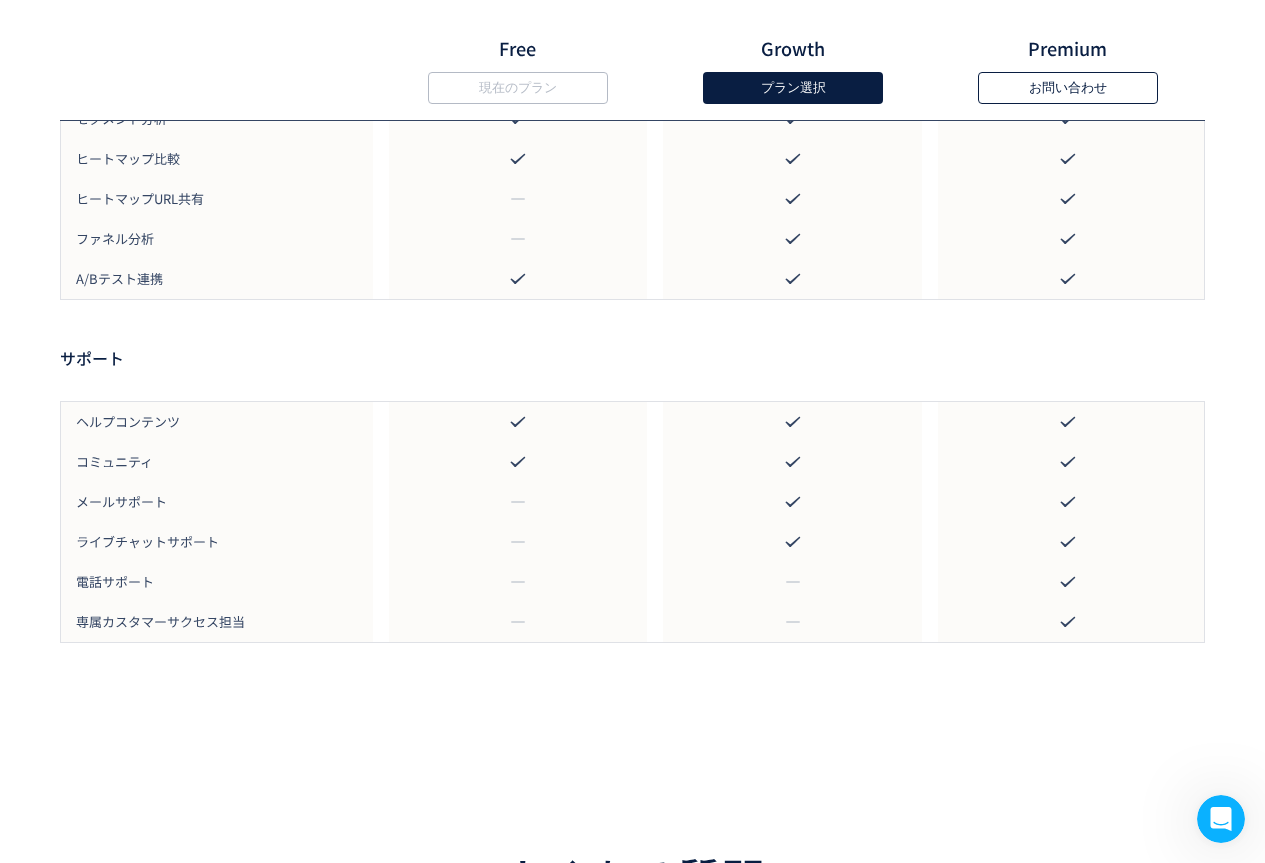 scroll, scrollTop: 2254, scrollLeft: 0, axis: vertical 